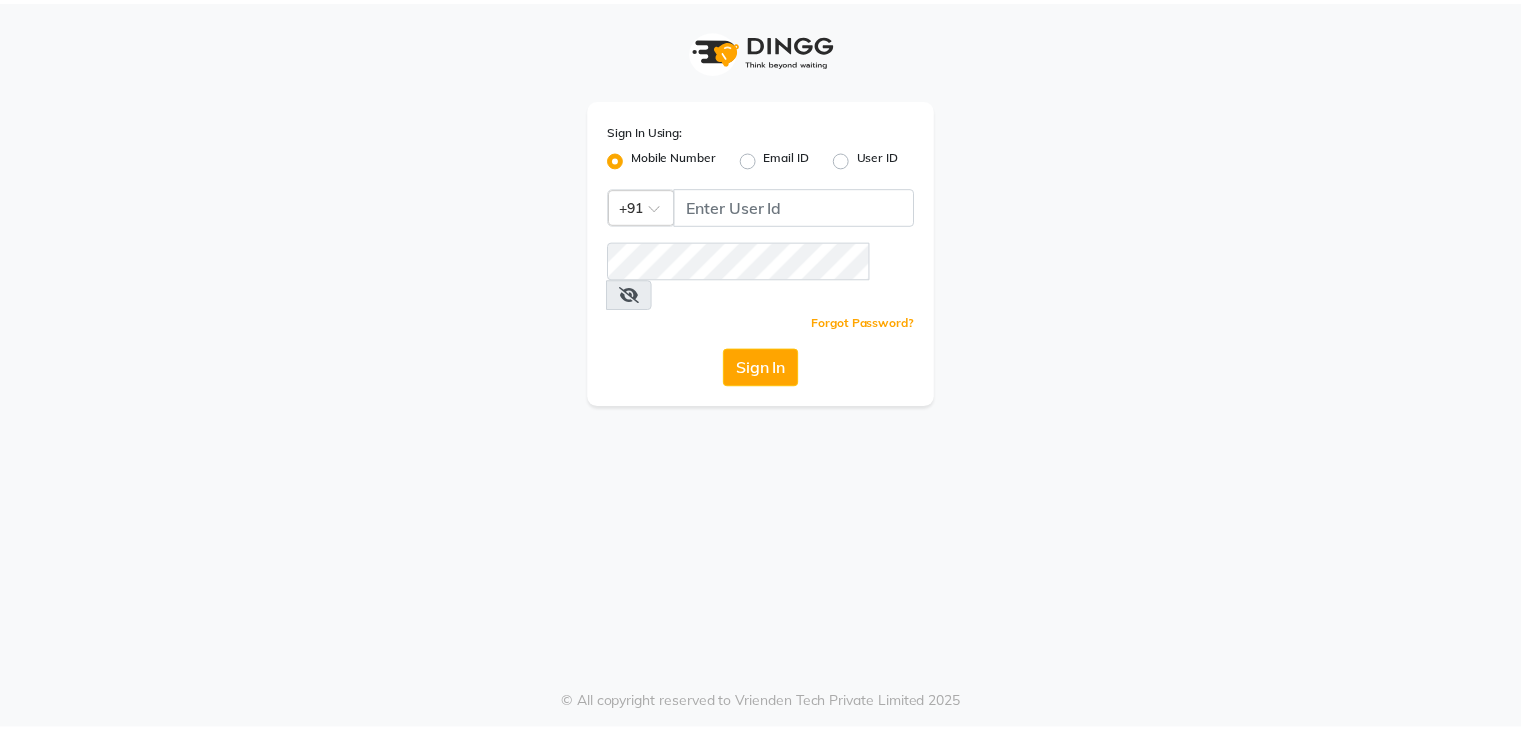 scroll, scrollTop: 0, scrollLeft: 0, axis: both 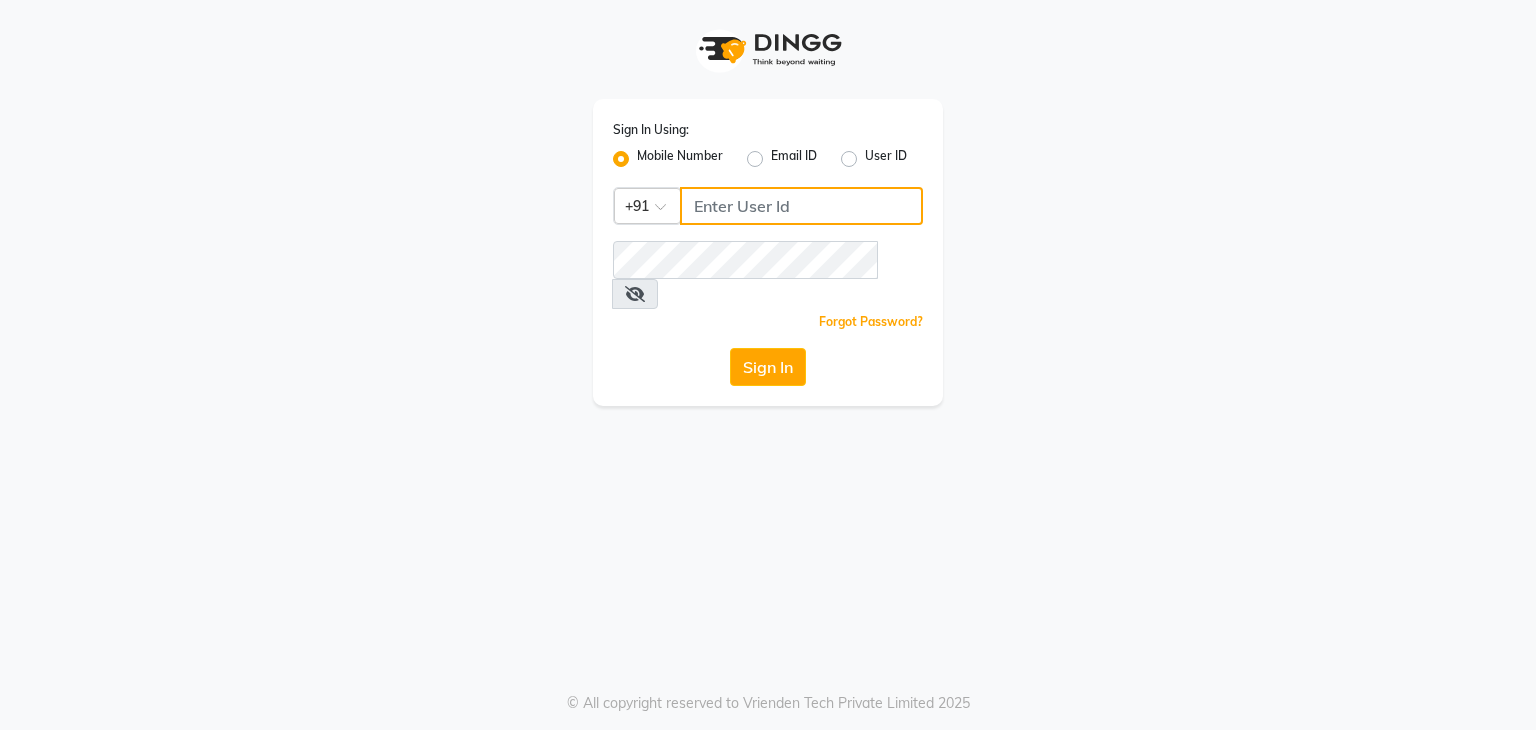click 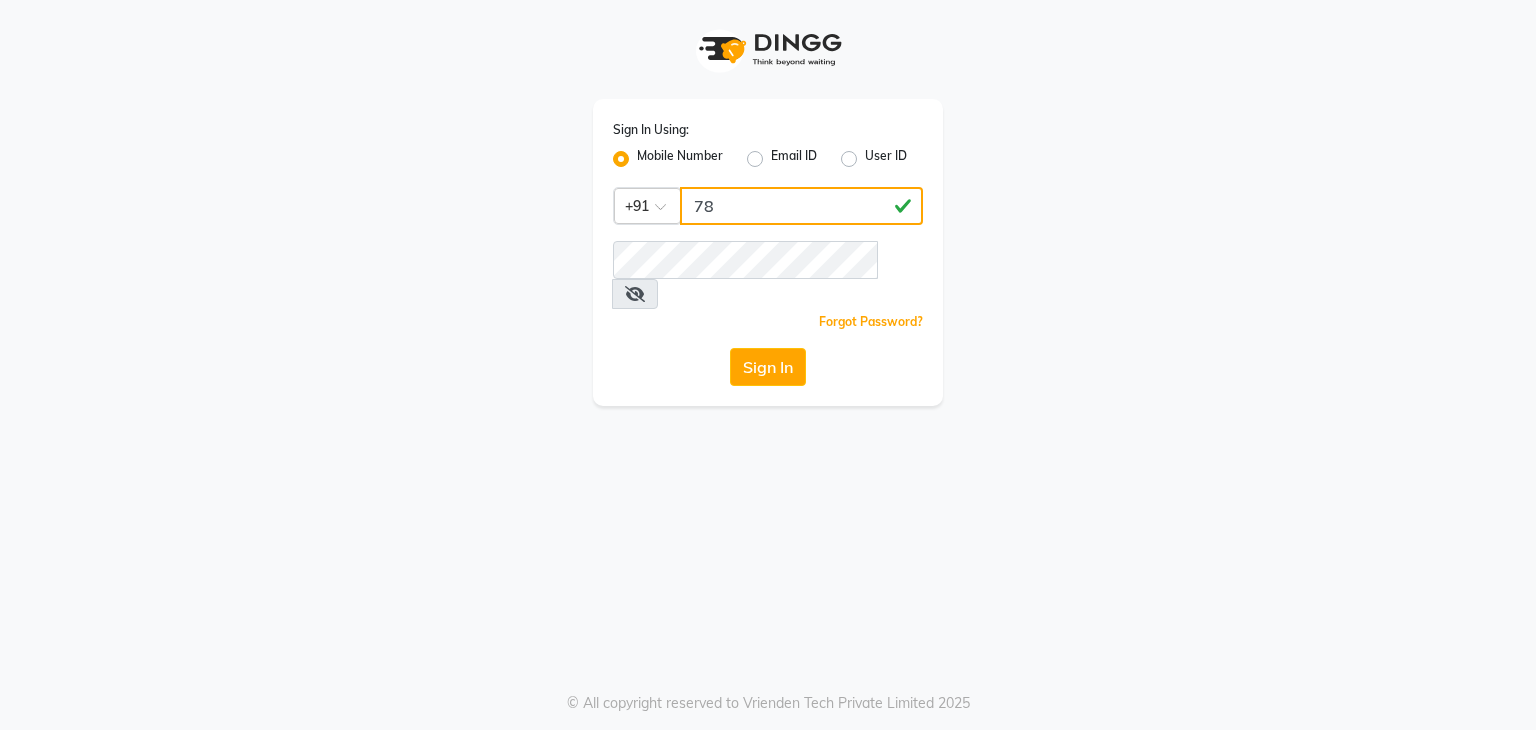 type on "7" 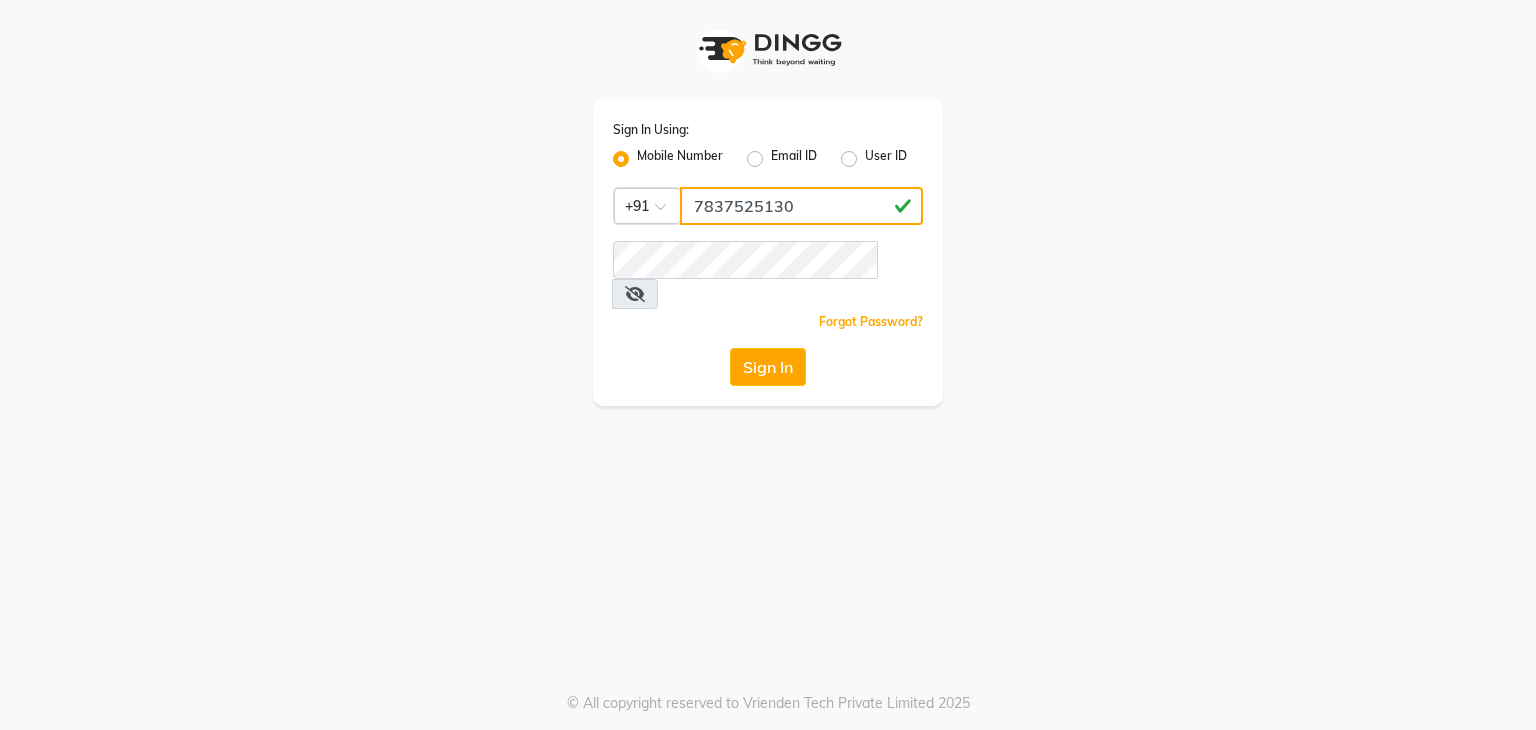 type on "7837525130" 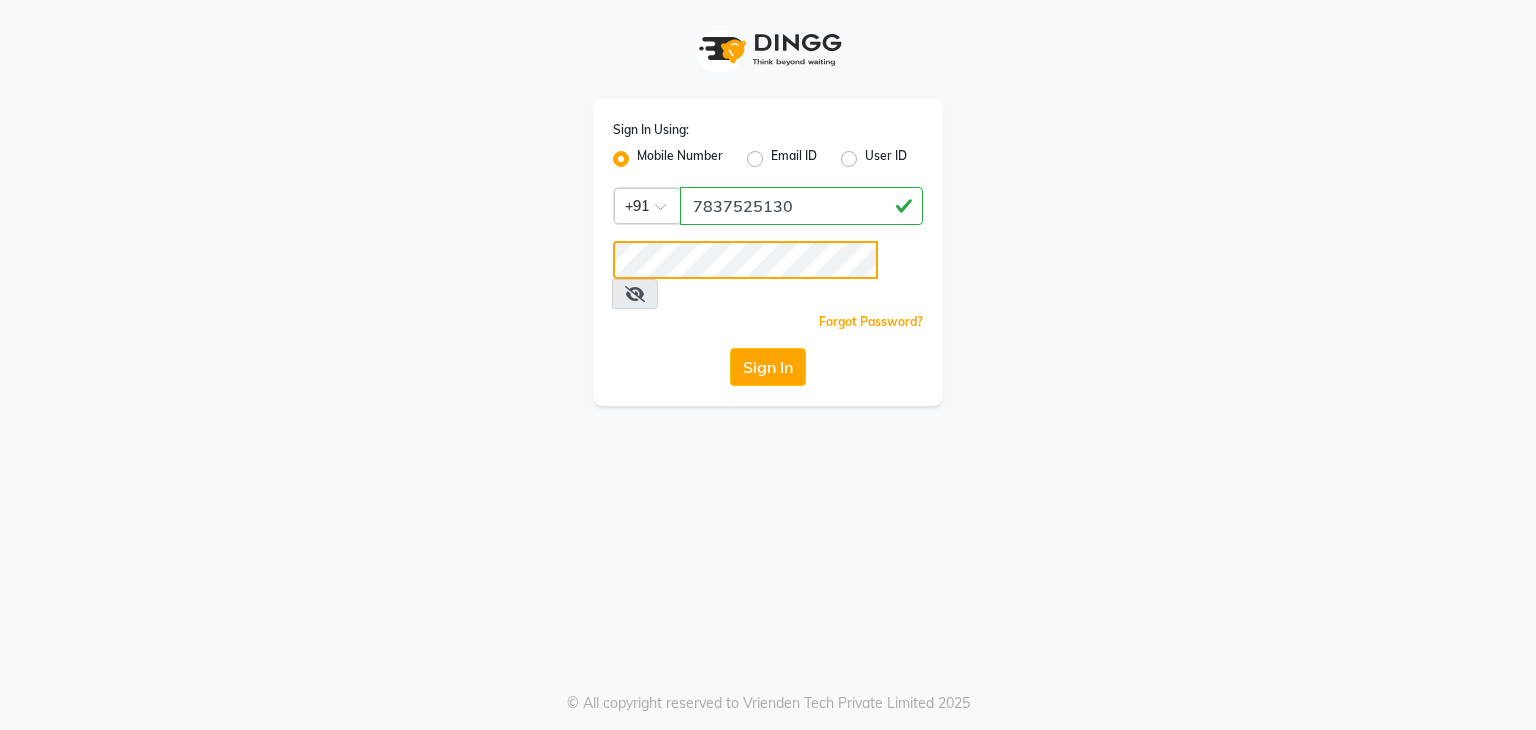 click on "Sign In" 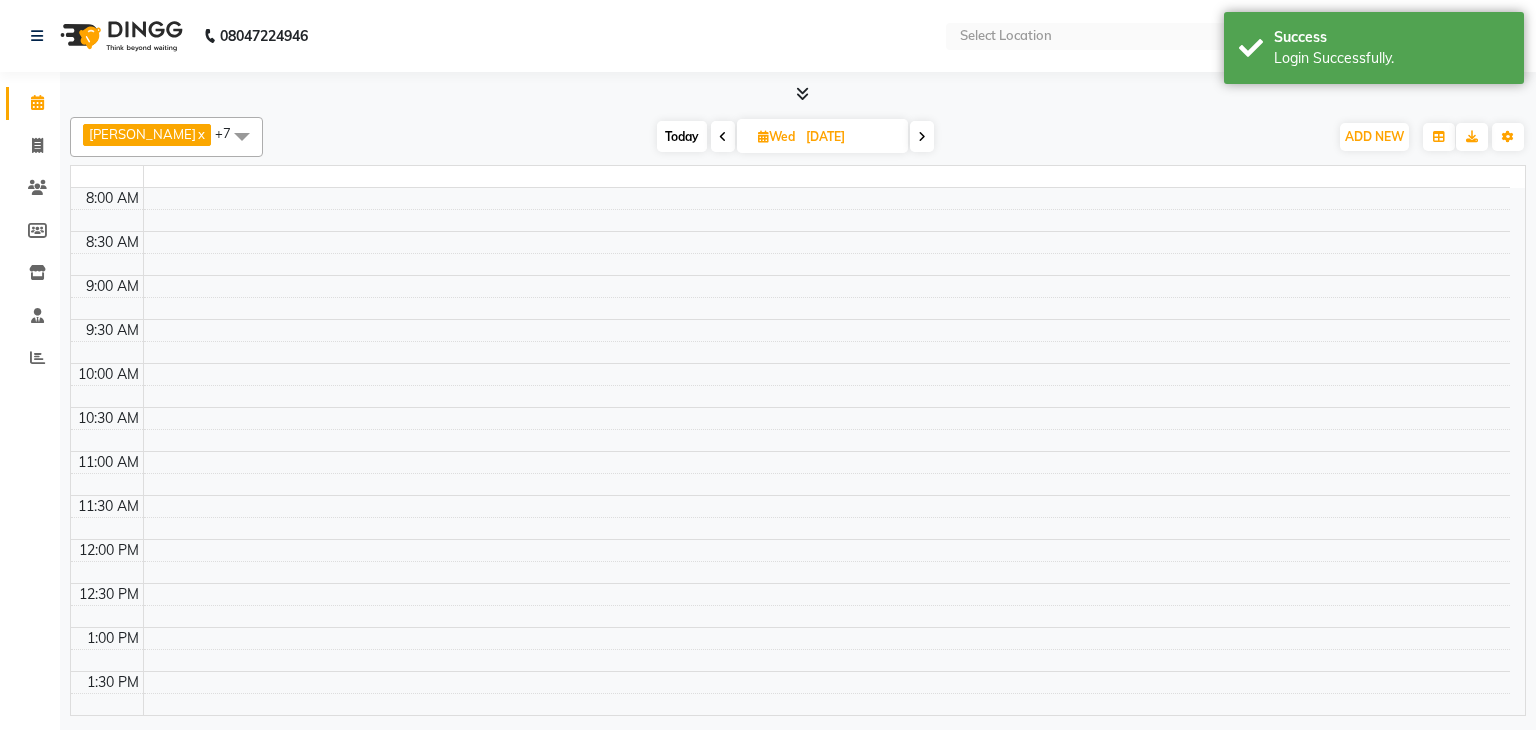 select on "en" 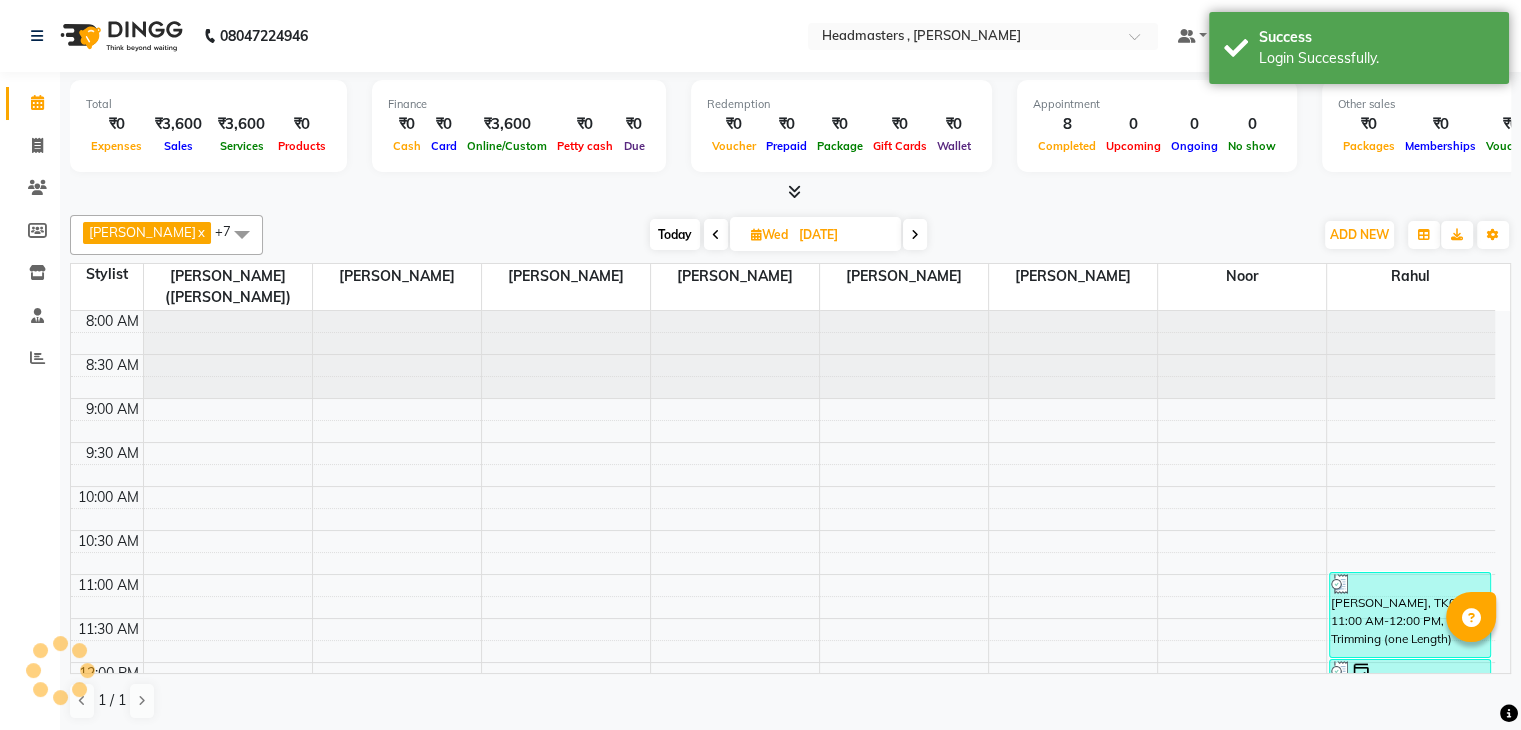 scroll, scrollTop: 0, scrollLeft: 0, axis: both 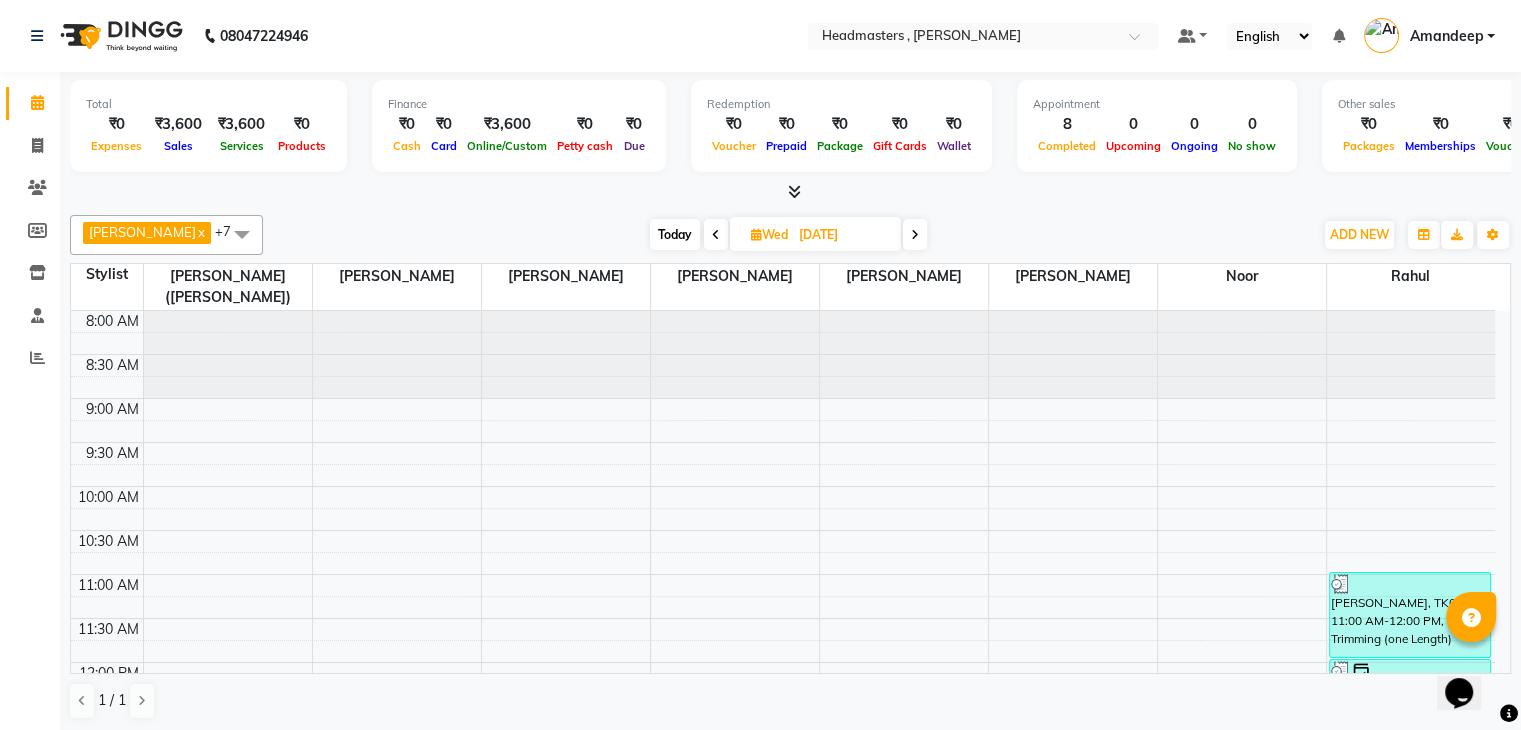 click at bounding box center [790, 192] 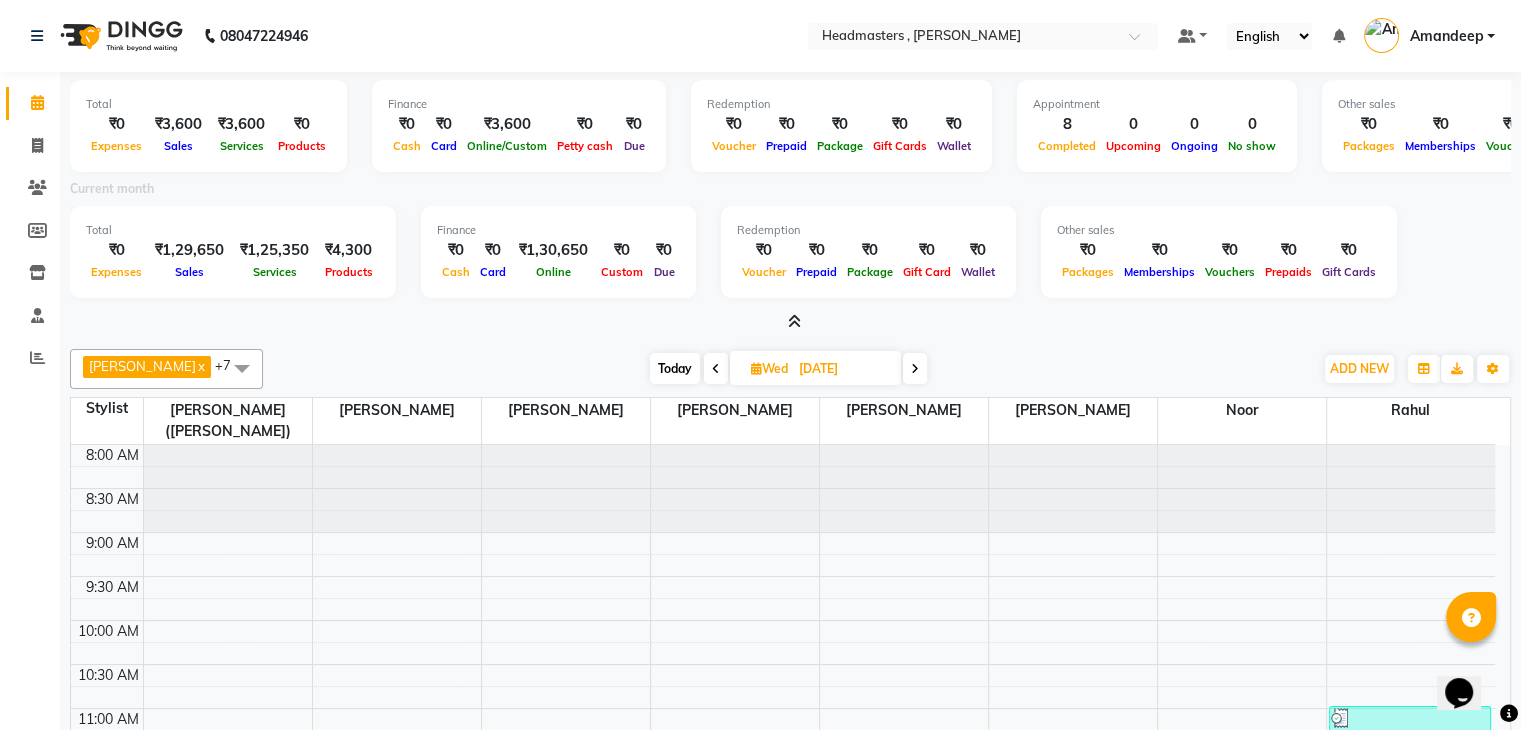 click on "[DATE]  [DATE]" at bounding box center (788, 369) 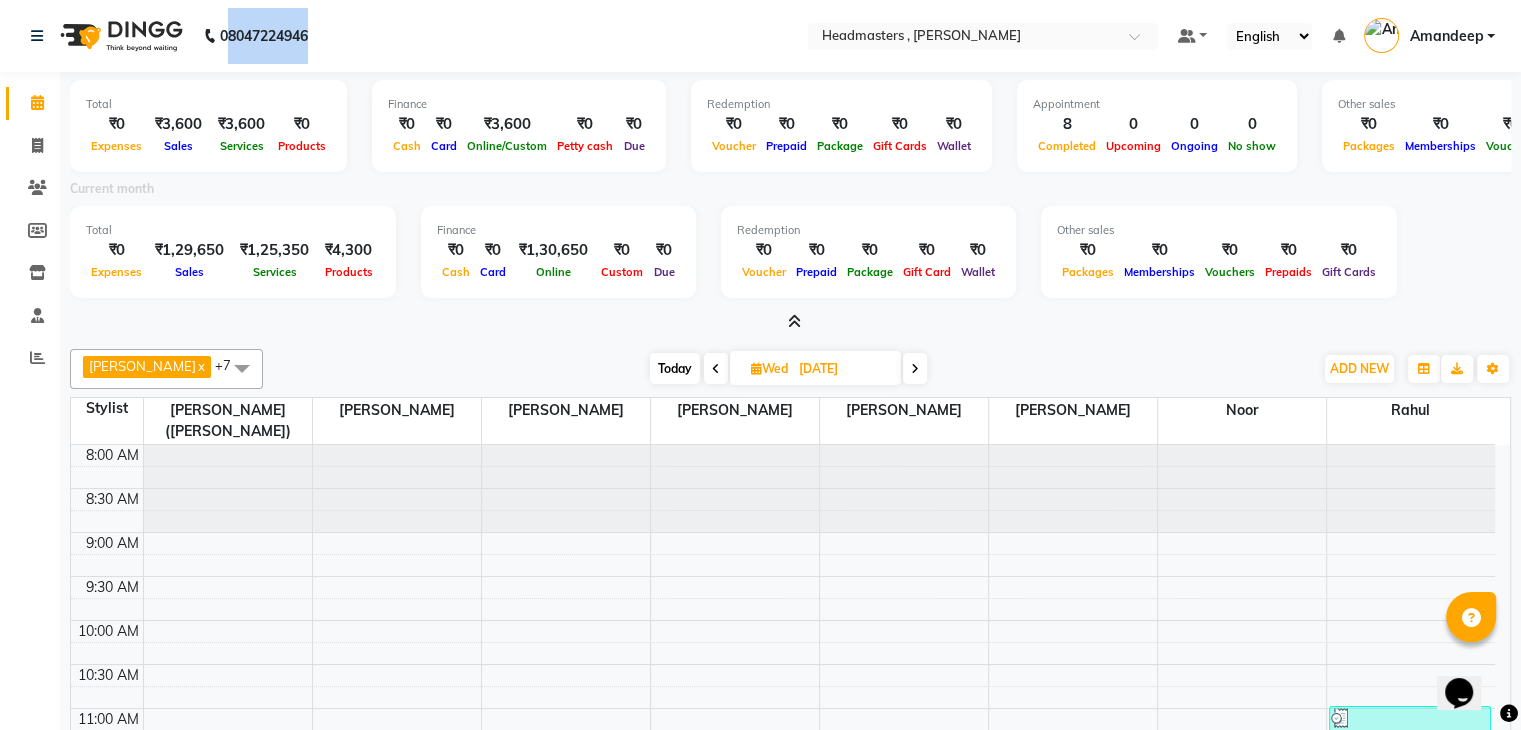 drag, startPoint x: 225, startPoint y: 32, endPoint x: 400, endPoint y: 46, distance: 175.55911 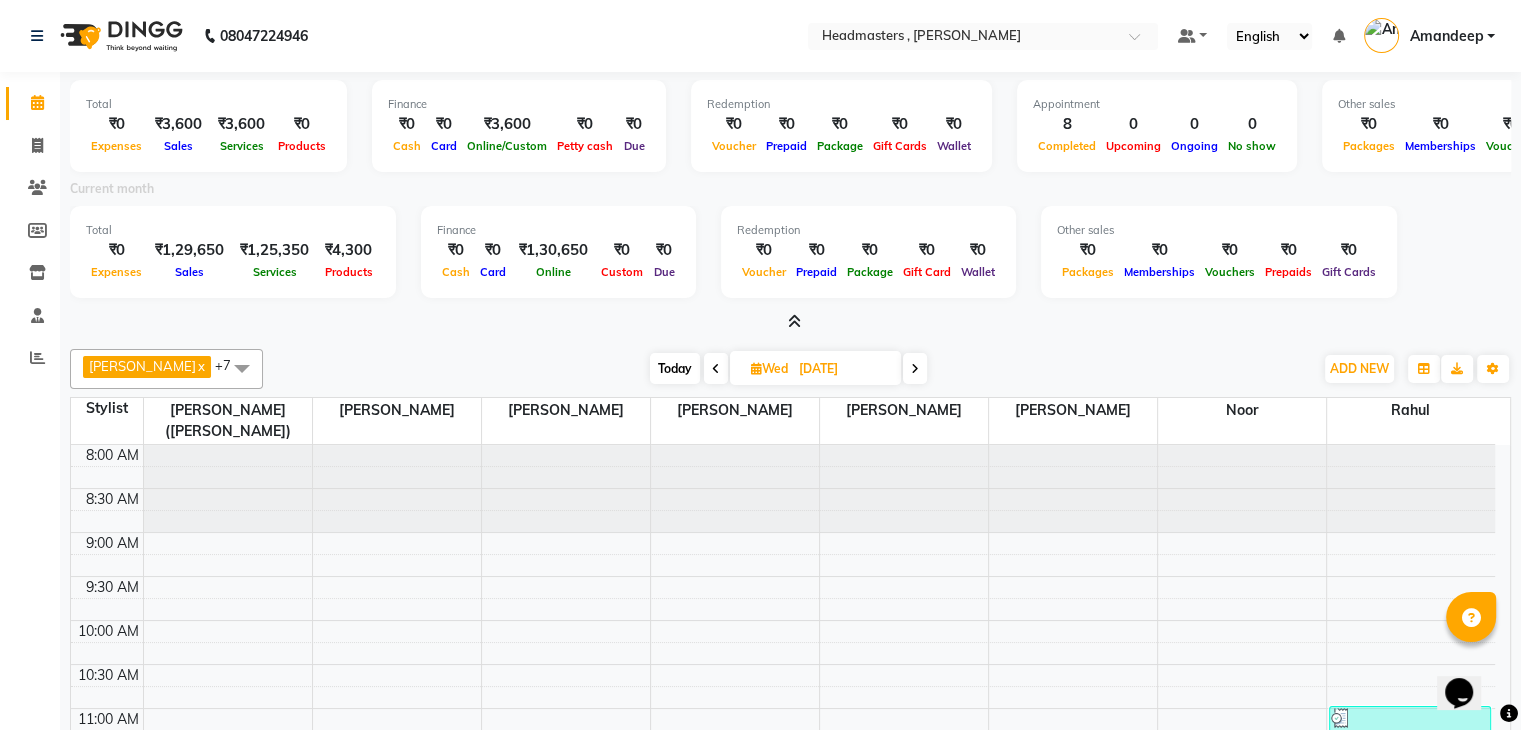 click on "Current month" at bounding box center [790, 192] 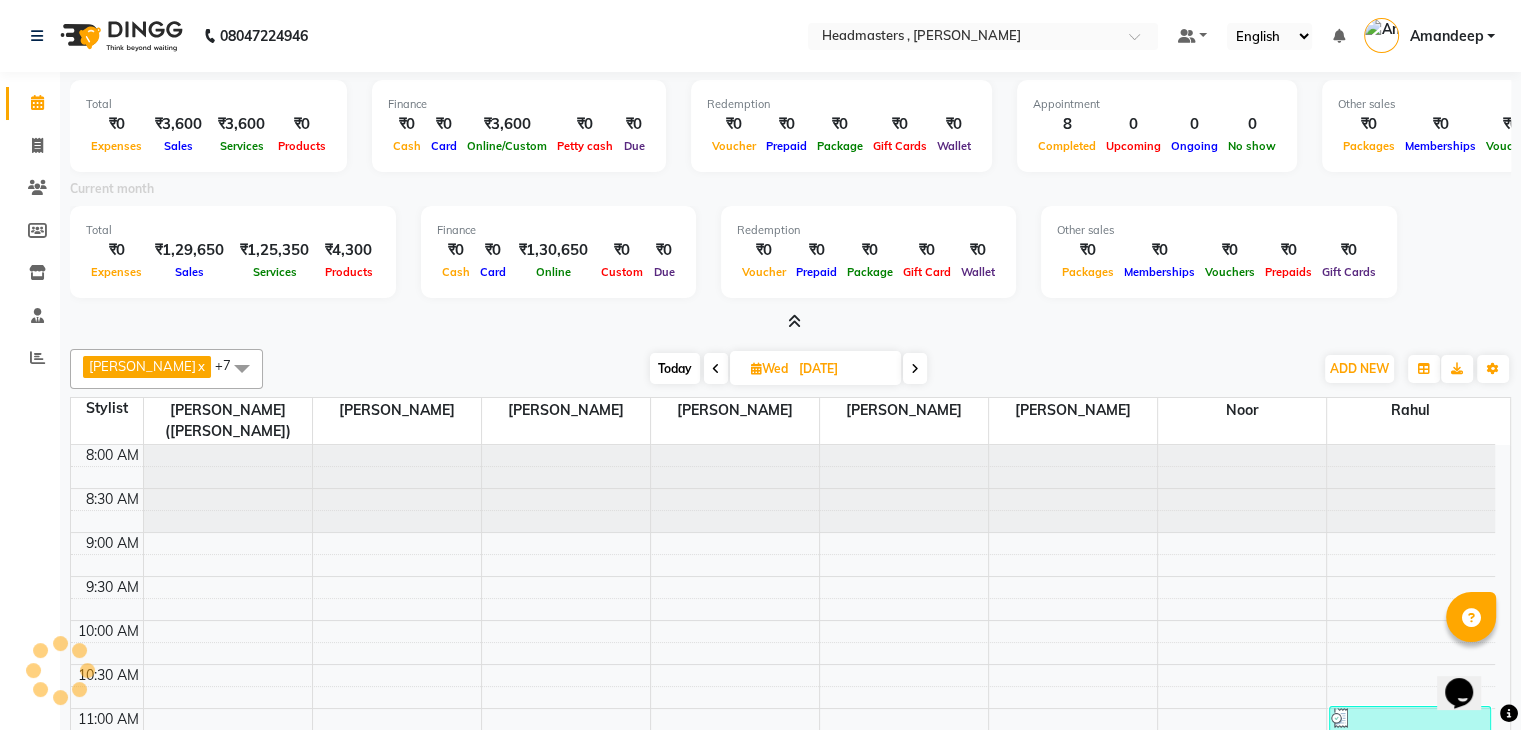 click at bounding box center [790, 322] 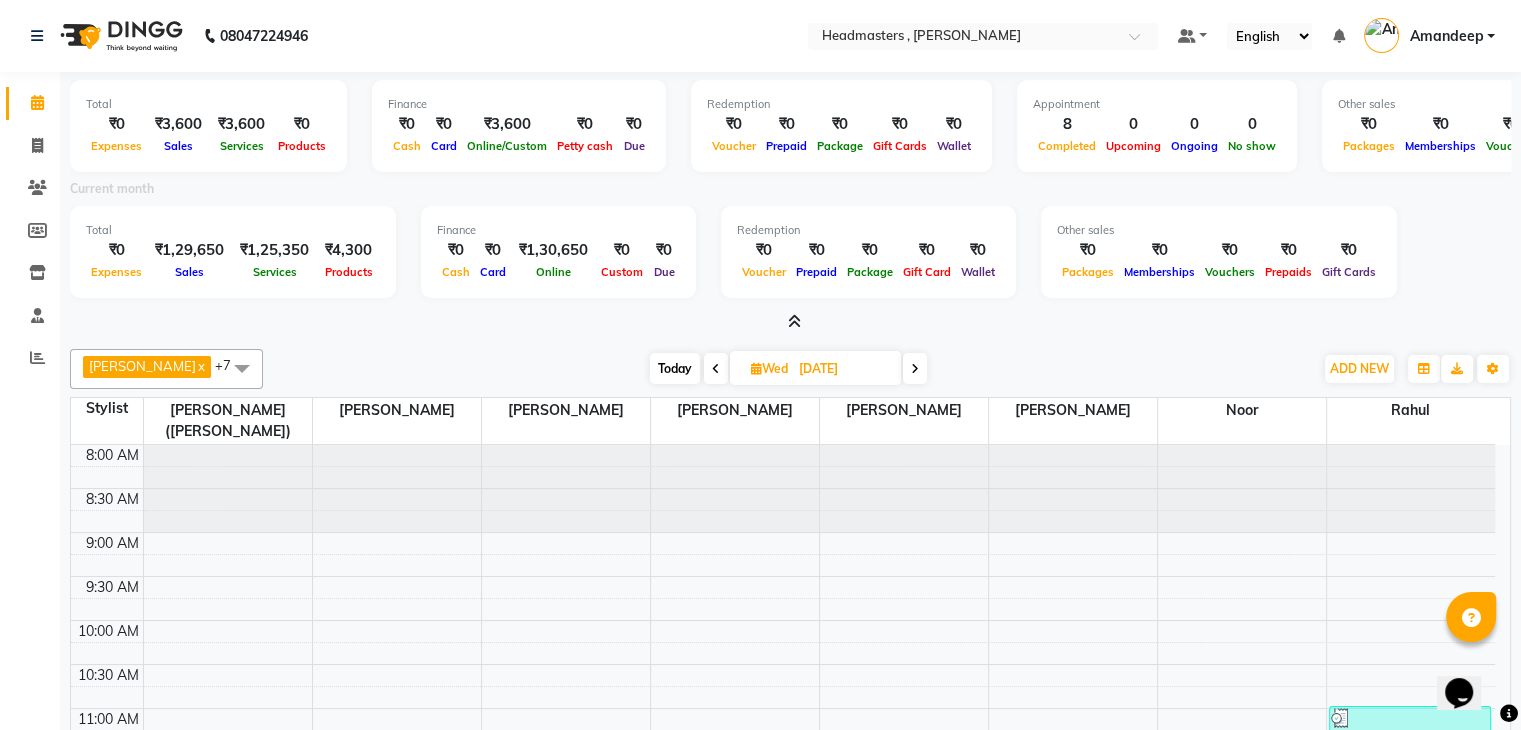 click on "Total  ₹0  Expenses ₹3,600  Sales ₹3,600  Services ₹0  Products Finance  ₹0  Cash ₹0  Card ₹3,600  Online/Custom ₹0 [PERSON_NAME] cash ₹0 Due  Redemption  ₹0 Voucher ₹0 Prepaid ₹0 Package ₹0  Gift Cards ₹0  Wallet  Appointment  8 Completed 0 Upcoming 0 Ongoing 0 No show  Other sales  ₹0  Packages ₹0  Memberships ₹0  Vouchers ₹0  Prepaids ₹0  Gift Cards Current month Total  ₹0  Expenses ₹1,29,650  Sales ₹1,25,350 Services ₹4,300 Products  Finance  ₹0  Cash ₹0  Card ₹1,30,650 Online ₹0 Custom ₹0 Due  Redemption  ₹0 Voucher ₹0 Prepaid ₹0 Package ₹0 Gift Card ₹0 Wallet Other sales  ₹0  Packages ₹0  Memberships ₹0  Vouchers ₹0  Prepaids ₹0  Gift Cards [PERSON_NAME]  x [PERSON_NAME]  x Noor  x [PERSON_NAME]  x [PERSON_NAME]([PERSON_NAME])  x Rahul  x [PERSON_NAME]  x +7 UnSelect All [PERSON_NAME] [PERSON_NAME] [PERSON_NAME] [PERSON_NAME]([PERSON_NAME]) [PERSON_NAME] [DATE]  [DATE] Toggle Dropdown Add Invoice Add Expense ADD NEW x" 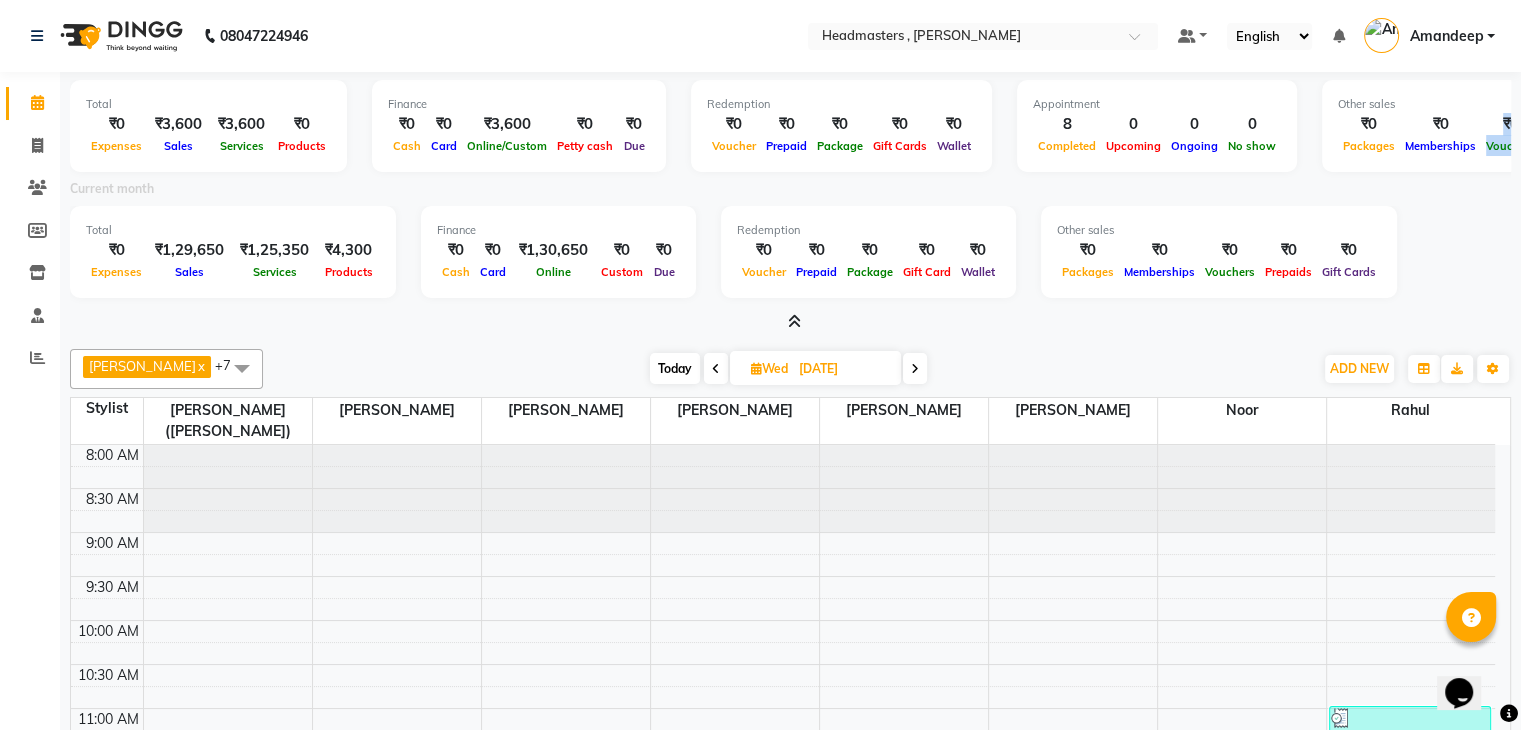 drag, startPoint x: 1513, startPoint y: 123, endPoint x: 1535, endPoint y: 131, distance: 23.409399 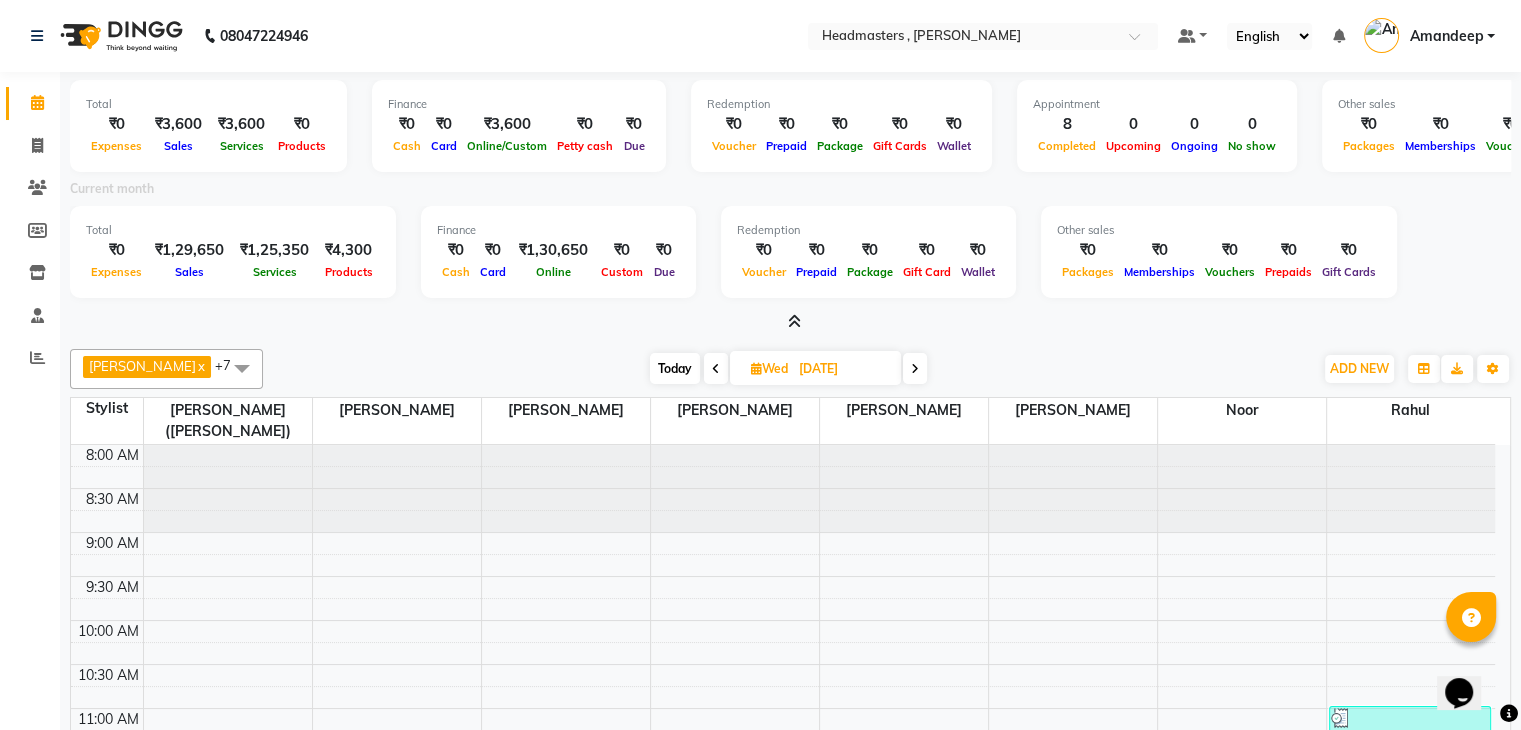 click on "Other sales  ₹0  Packages ₹0  Memberships ₹0  Vouchers ₹0  Prepaids ₹0  Gift Cards" at bounding box center (1500, 126) 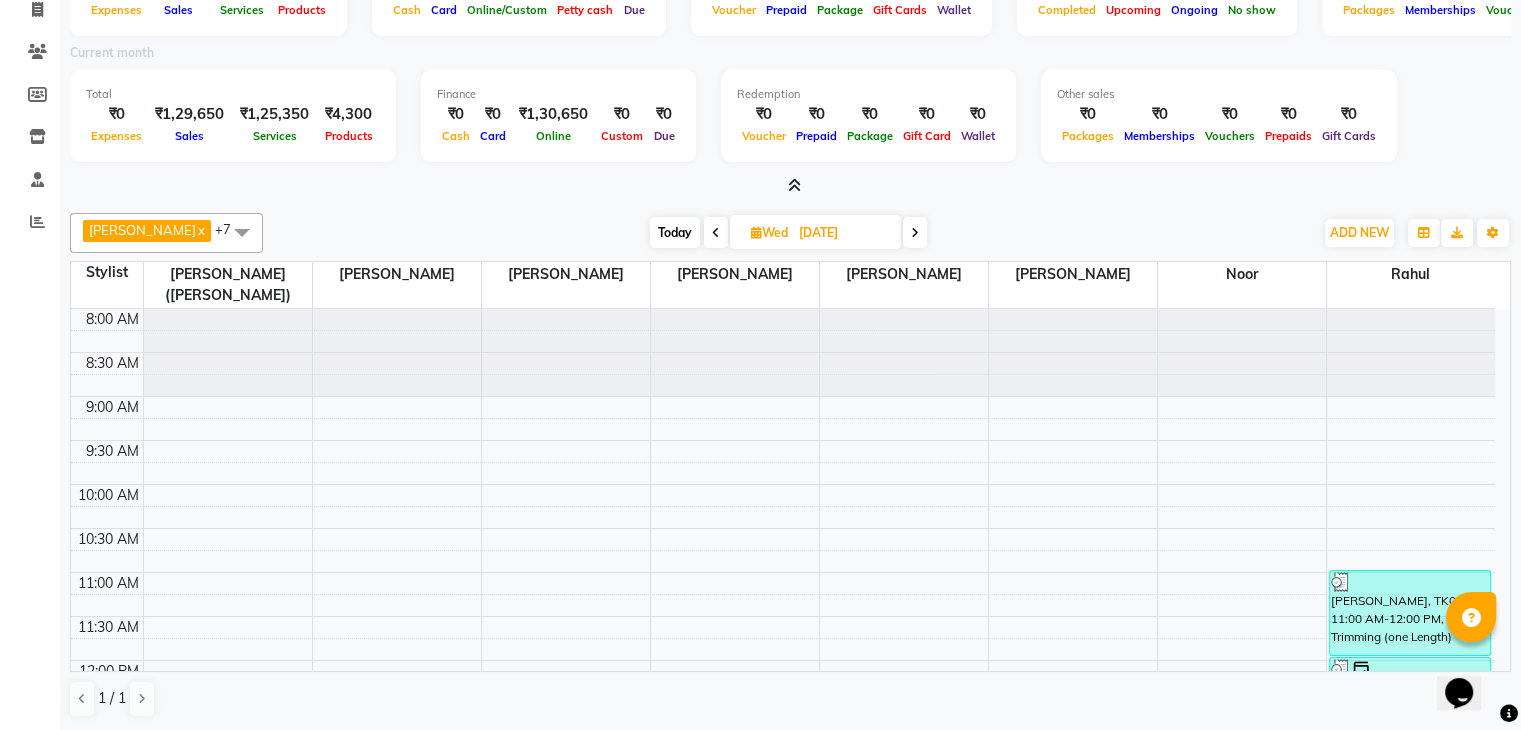 scroll, scrollTop: 0, scrollLeft: 0, axis: both 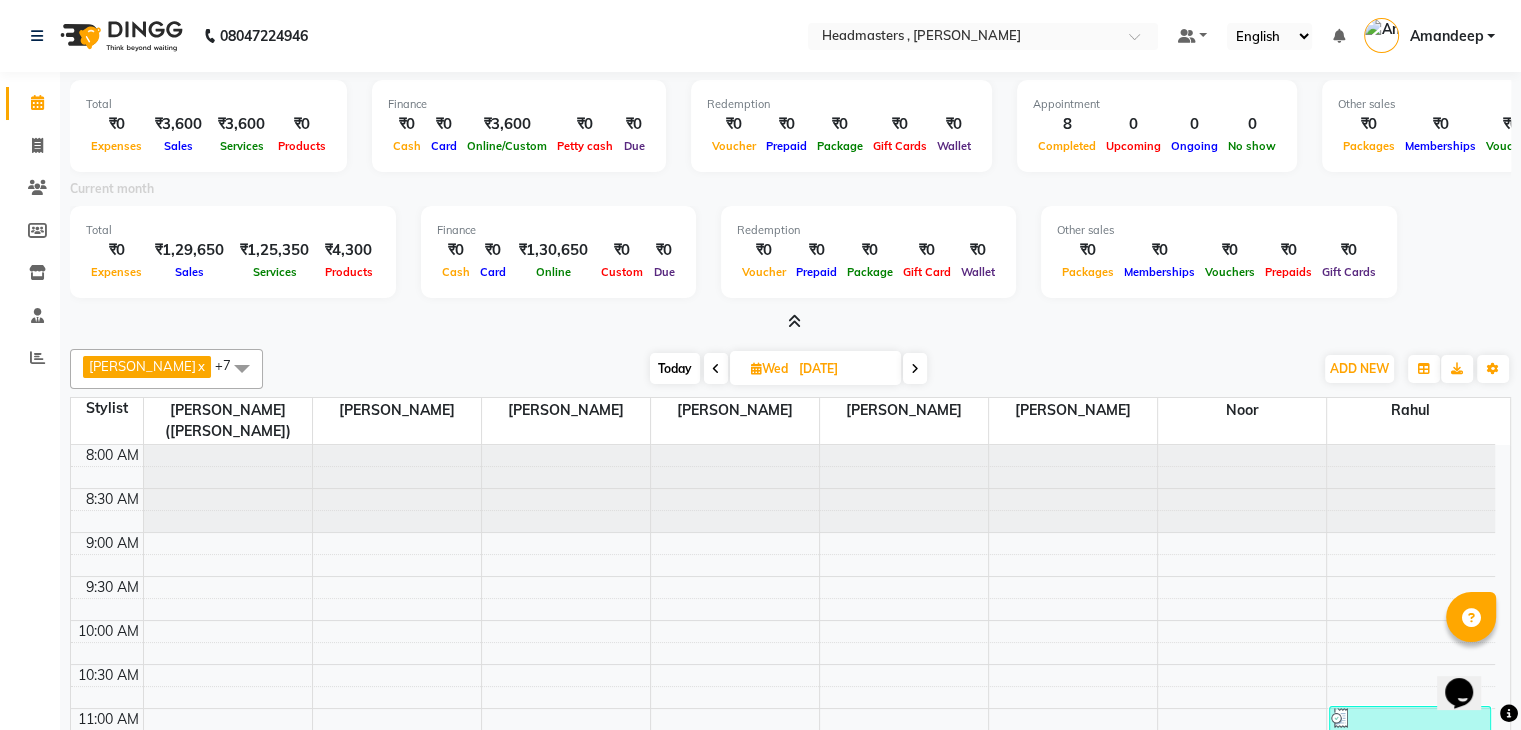 click on "Total  ₹0  Expenses ₹1,29,650  Sales ₹1,25,350 Services ₹4,300 Products  Finance  ₹0  Cash ₹0  Card ₹1,30,650 Online ₹0 Custom ₹0 Due  Redemption  ₹0 Voucher ₹0 Prepaid ₹0 Package ₹0 Gift Card ₹0 Wallet Other sales  ₹0  Packages ₹0  Memberships ₹0  Vouchers ₹0  Prepaids ₹0  Gift Cards" at bounding box center (790, 255) 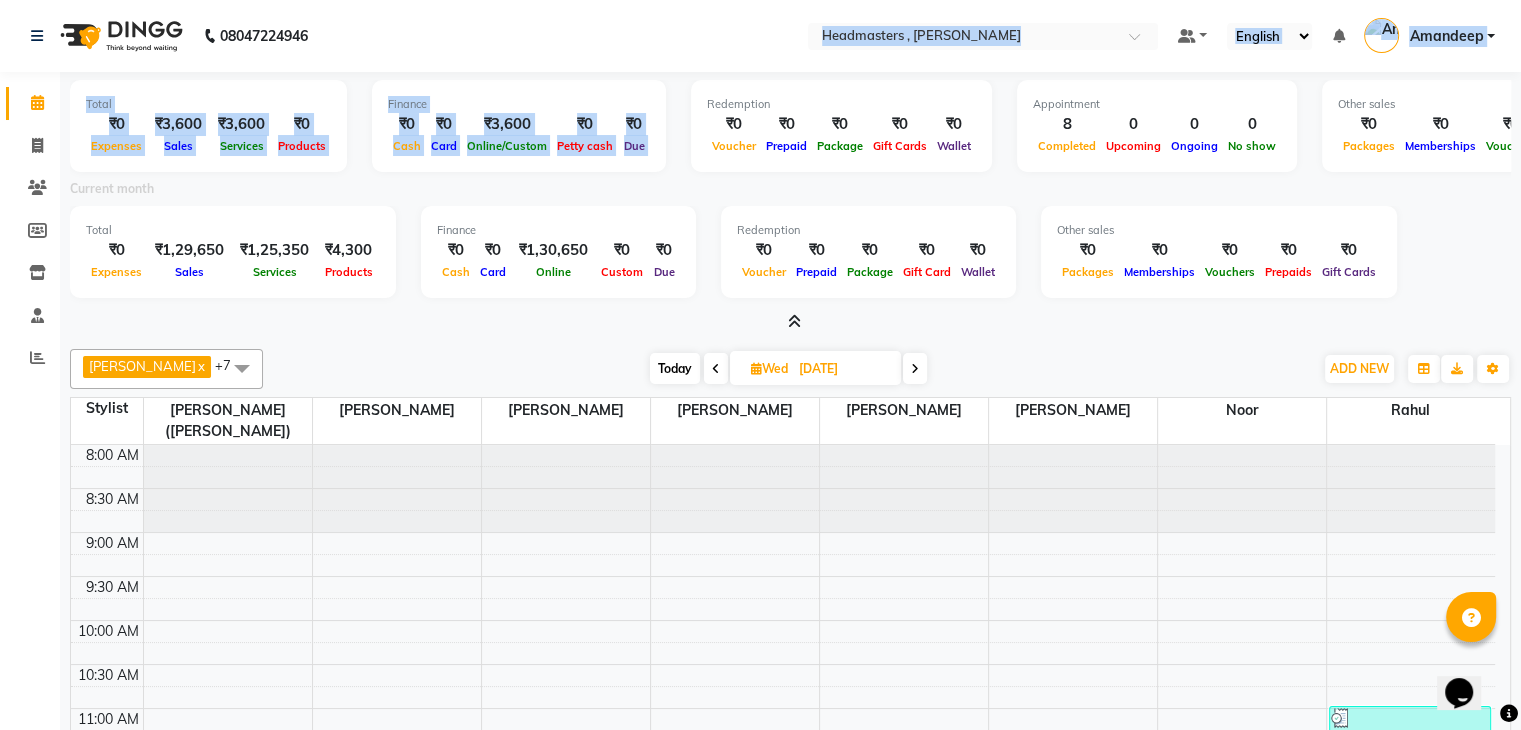 drag, startPoint x: 682, startPoint y: 77, endPoint x: 604, endPoint y: 44, distance: 84.693565 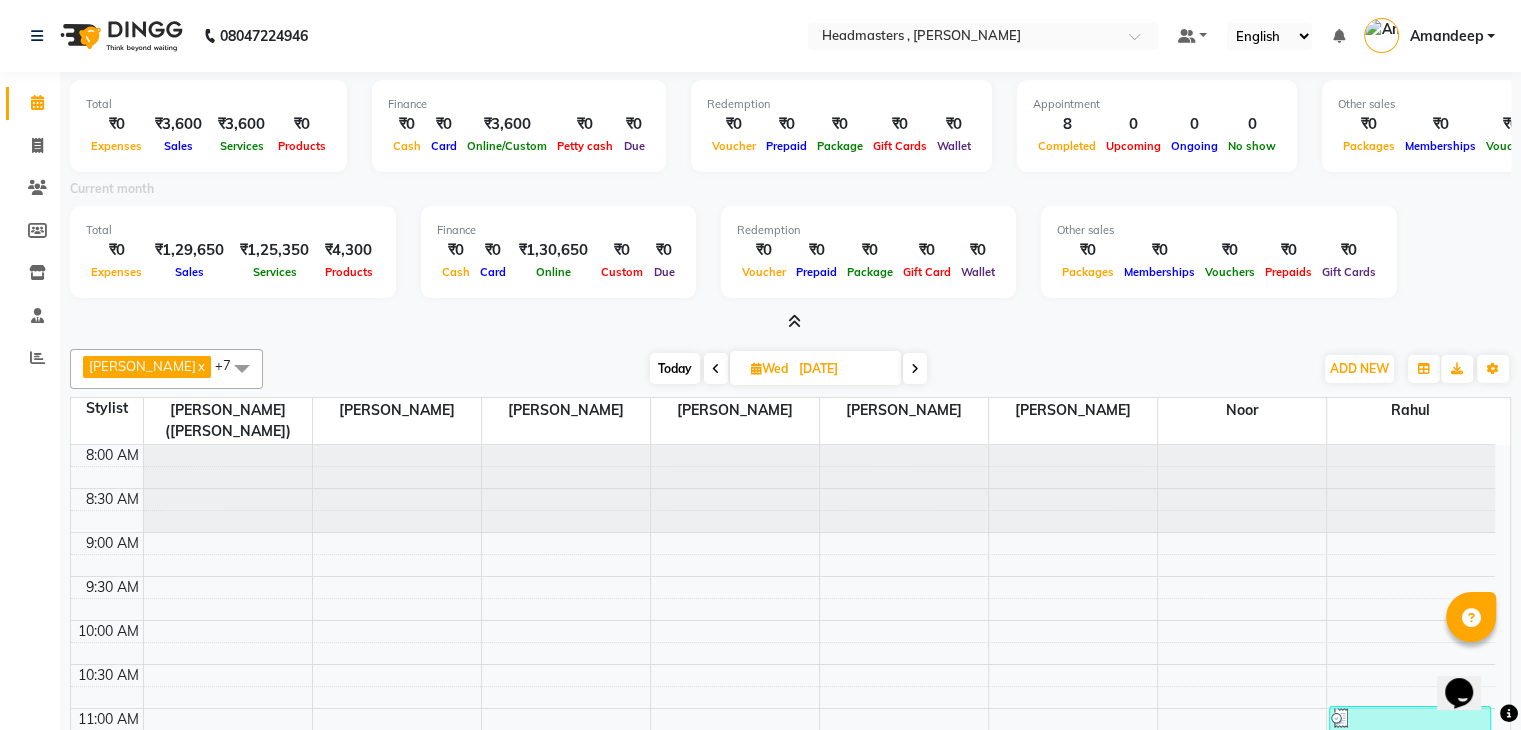 click on "08047224946 Select Location × Headmasters , Sri Muktsar Sahib Default Panel My Panel English ENGLISH Español العربية मराठी हिंदी ગુજરાતી தமிழ் 中文 Notifications nothing to show [PERSON_NAME] Manage Profile Change Password Sign out  Version:3.15.4" 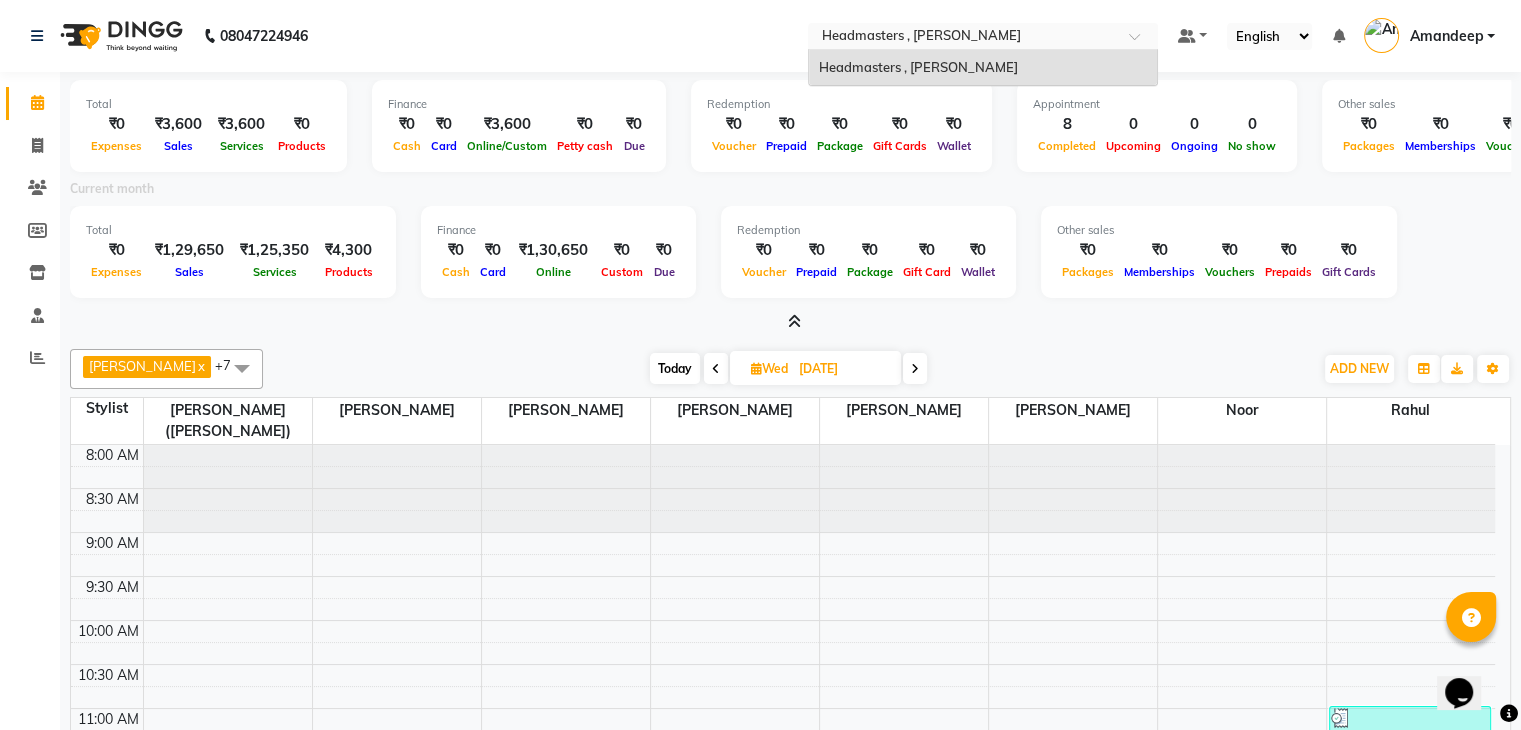 click on "Select Location × Headmasters , [GEOGRAPHIC_DATA] Sahib" at bounding box center [983, 36] 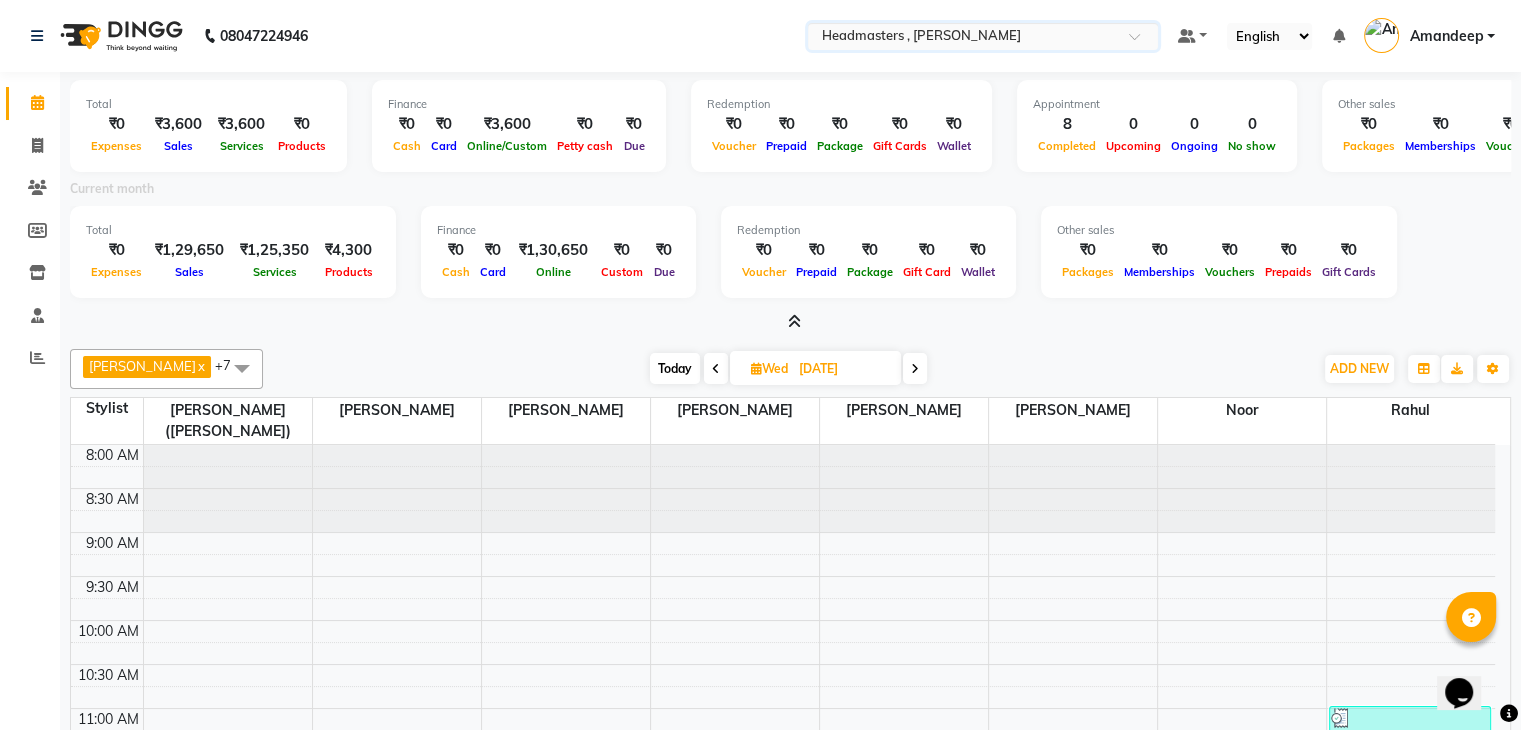 click on "08047224946 Select Location × Headmasters , Sri Muktsar Sahib Default Panel My Panel English ENGLISH Español العربية मराठी हिंदी ગુજરાતી தமிழ் 中文 Notifications nothing to show [PERSON_NAME] Manage Profile Change Password Sign out  Version:3.15.4" 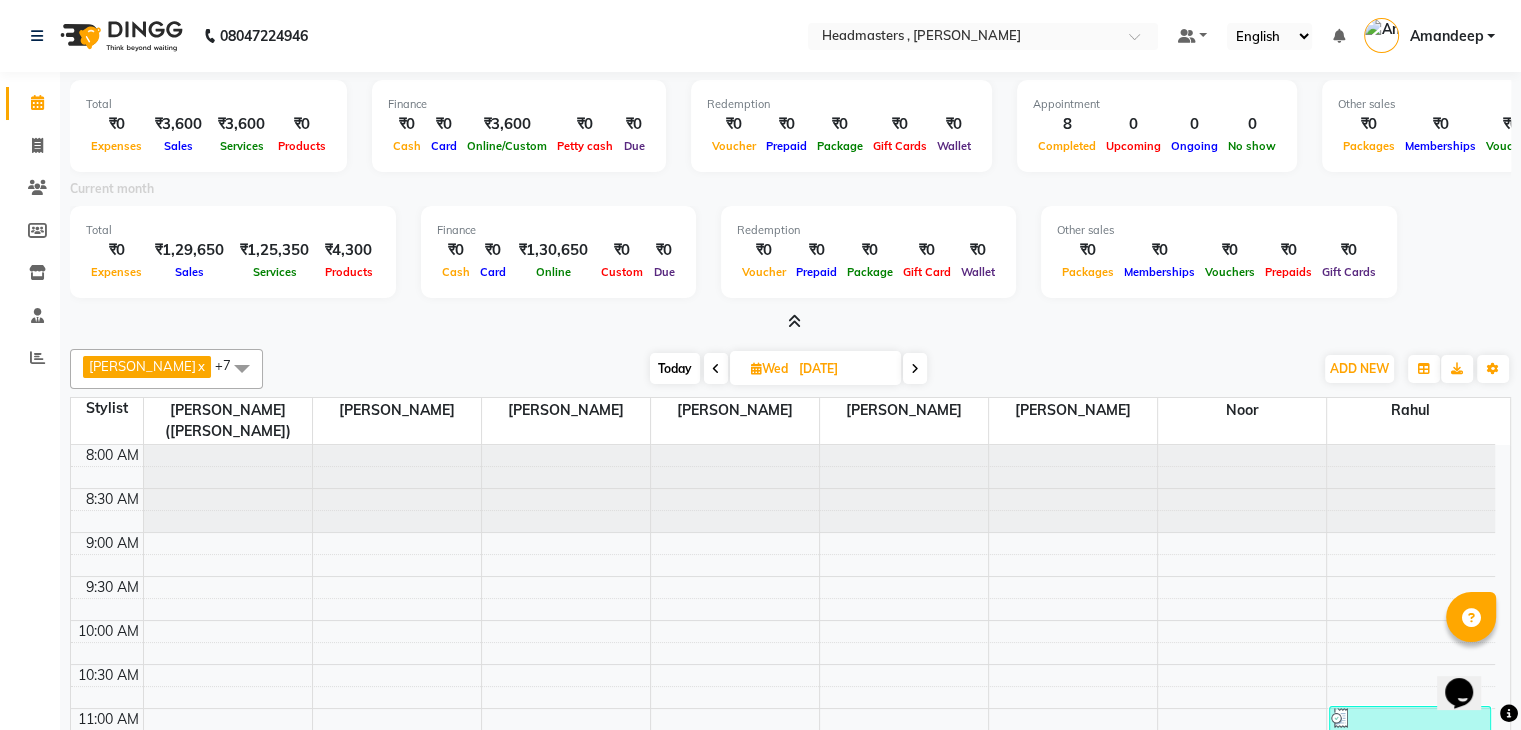 click at bounding box center [242, 368] 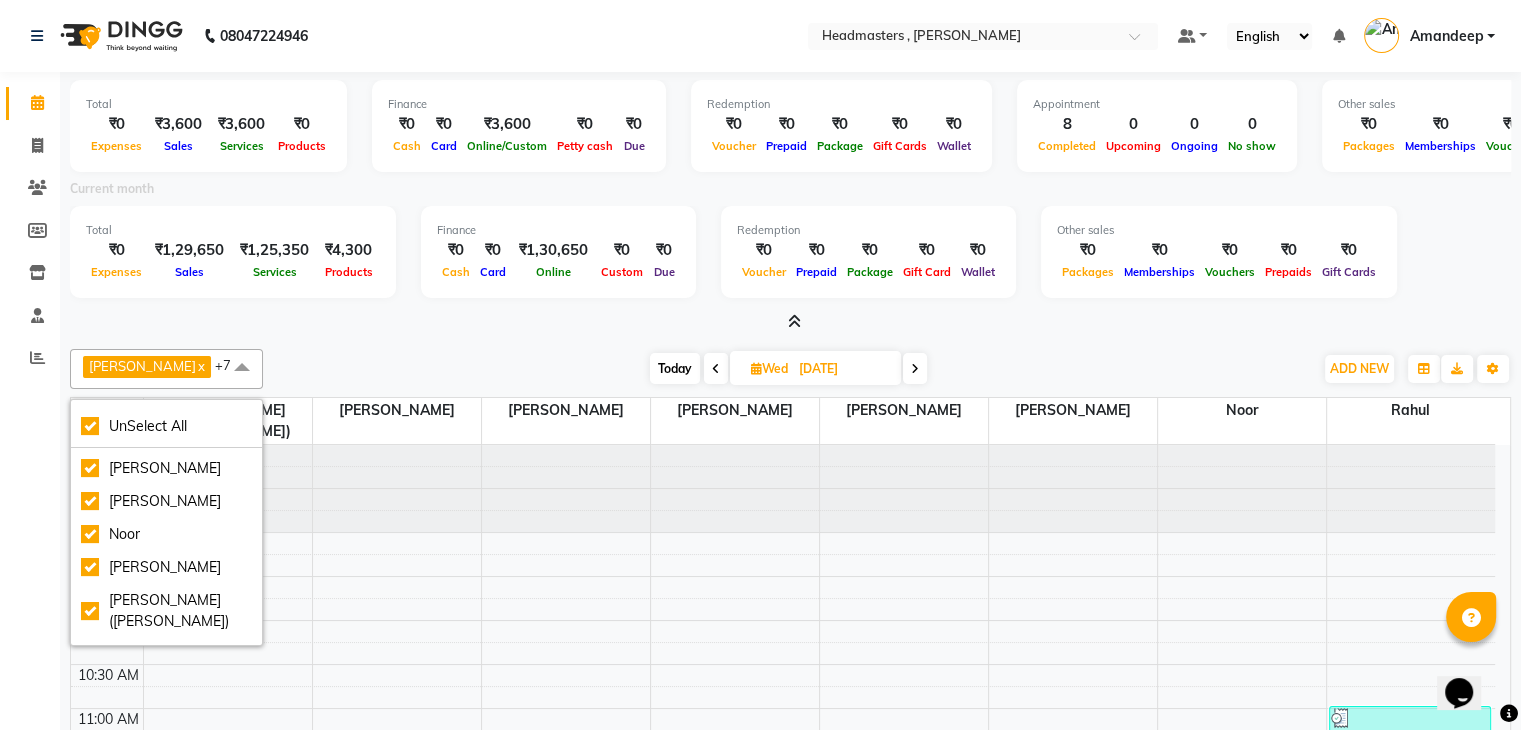 scroll, scrollTop: 0, scrollLeft: 0, axis: both 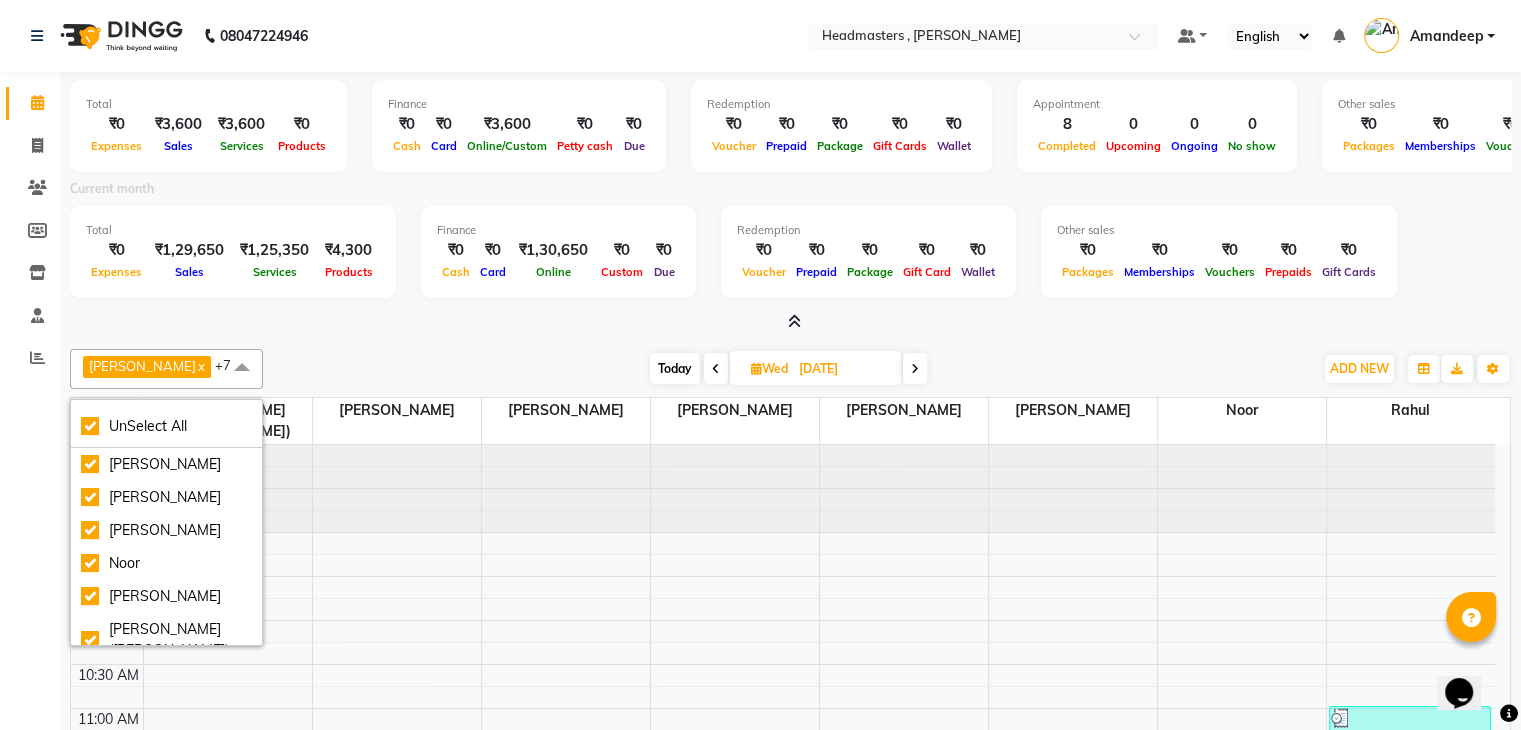 click on "[DATE]  [DATE]" at bounding box center [788, 369] 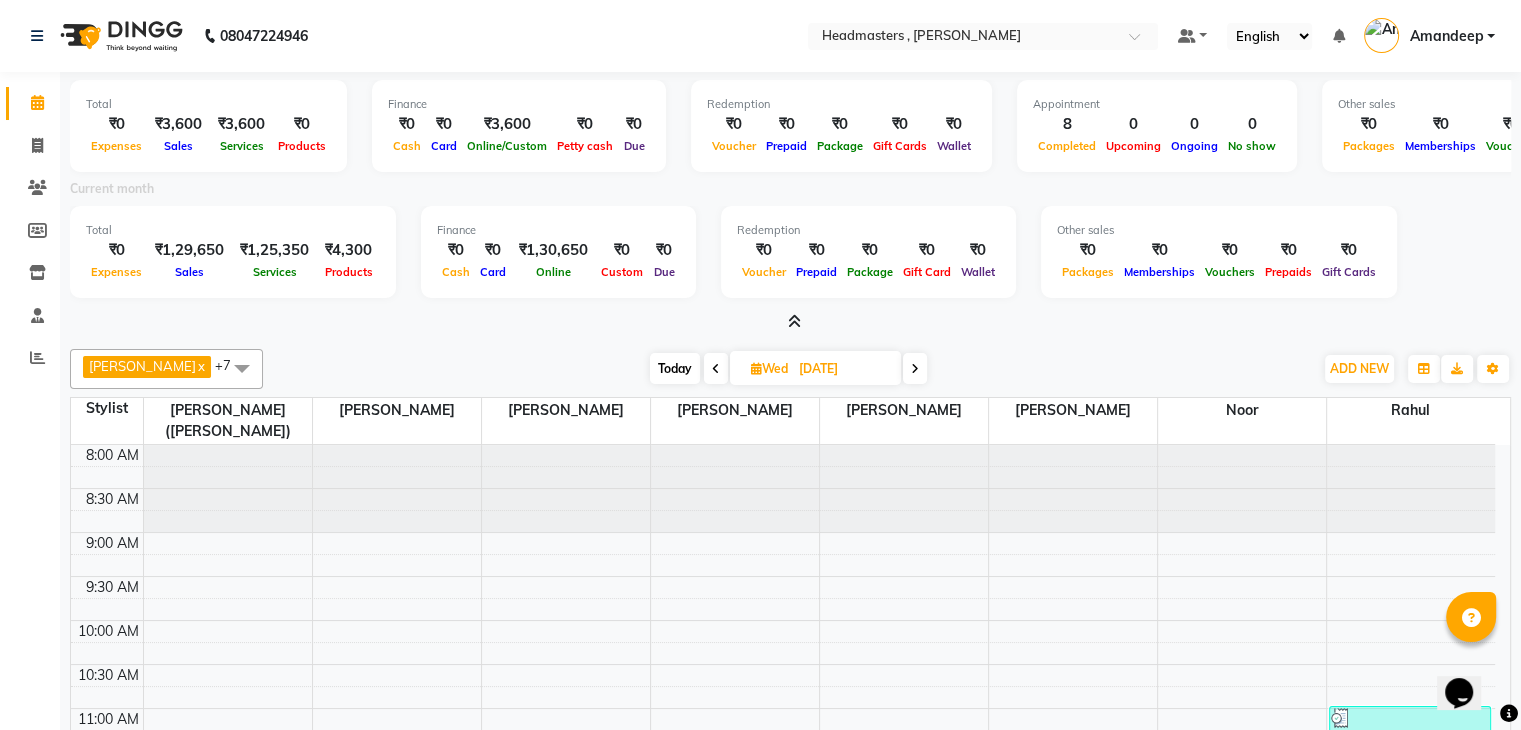 click on "[DATE]  [DATE]" at bounding box center (788, 369) 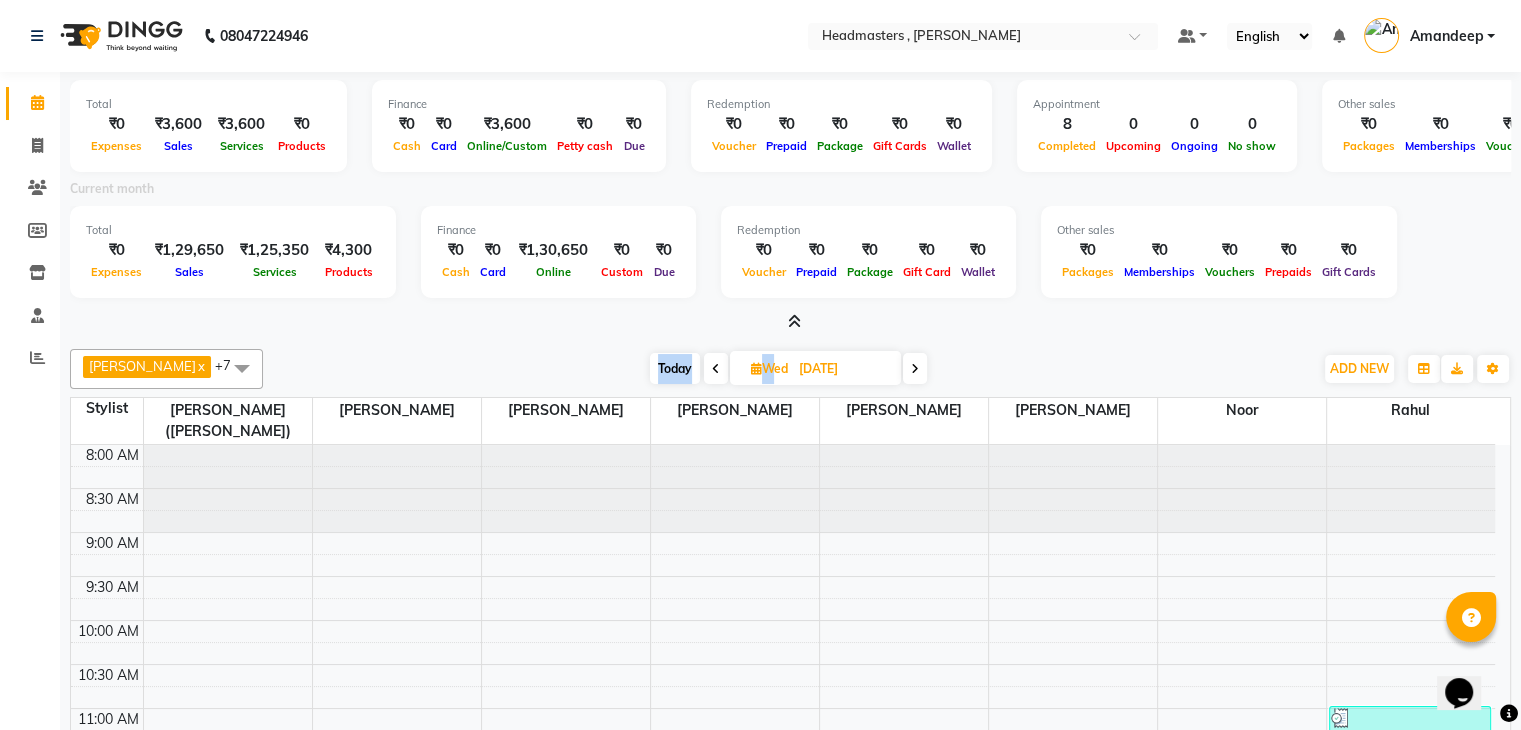click on "[DATE]  [DATE]" at bounding box center [788, 369] 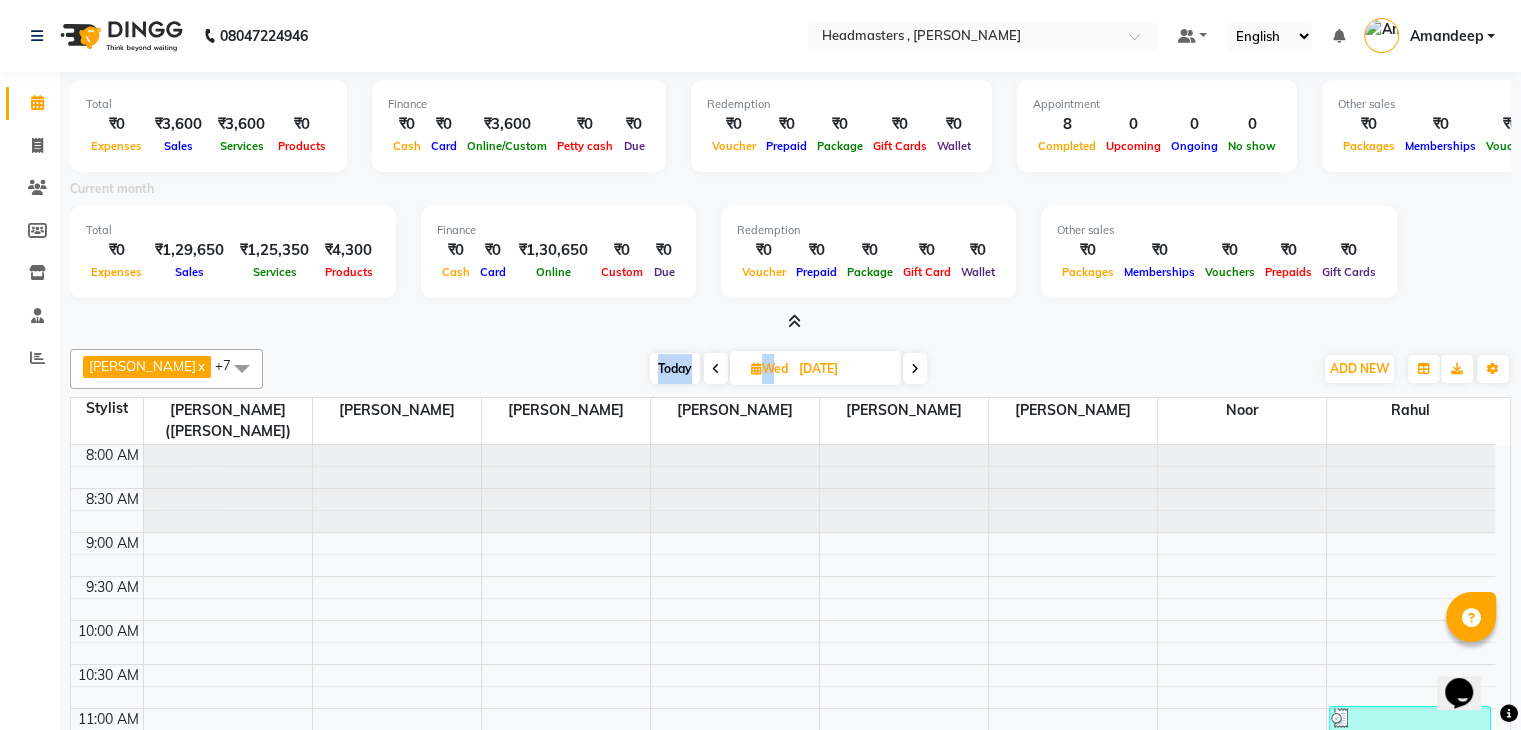 click on "Total  ₹0  Expenses ₹3,600  Sales ₹3,600  Services ₹0  Products Finance  ₹0  Cash ₹0  Card ₹3,600  Online/Custom ₹0 [PERSON_NAME] cash ₹0 Due  Redemption  ₹0 Voucher ₹0 Prepaid ₹0 Package ₹0  Gift Cards ₹0  Wallet  Appointment  8 Completed 0 Upcoming 0 Ongoing 0 No show  Other sales  ₹0  Packages ₹0  Memberships ₹0  Vouchers ₹0  Prepaids ₹0  Gift Cards Current month Total  ₹0  Expenses ₹1,29,650  Sales ₹1,25,350 Services ₹4,300 Products  Finance  ₹0  Cash ₹0  Card ₹1,30,650 Online ₹0 Custom ₹0 Due  Redemption  ₹0 Voucher ₹0 Prepaid ₹0 Package ₹0 Gift Card ₹0 Wallet Other sales  ₹0  Packages ₹0  Memberships ₹0  Vouchers ₹0  Prepaids ₹0  Gift Cards [PERSON_NAME]  x [PERSON_NAME]  x Noor  x [PERSON_NAME]  x [PERSON_NAME]([PERSON_NAME])  x Rahul  x [PERSON_NAME]  x +7 UnSelect All [PERSON_NAME] [PERSON_NAME] [PERSON_NAME] [PERSON_NAME]([PERSON_NAME]) [PERSON_NAME] [DATE]  [DATE] Toggle Dropdown Add Invoice Add Expense ADD NEW x" 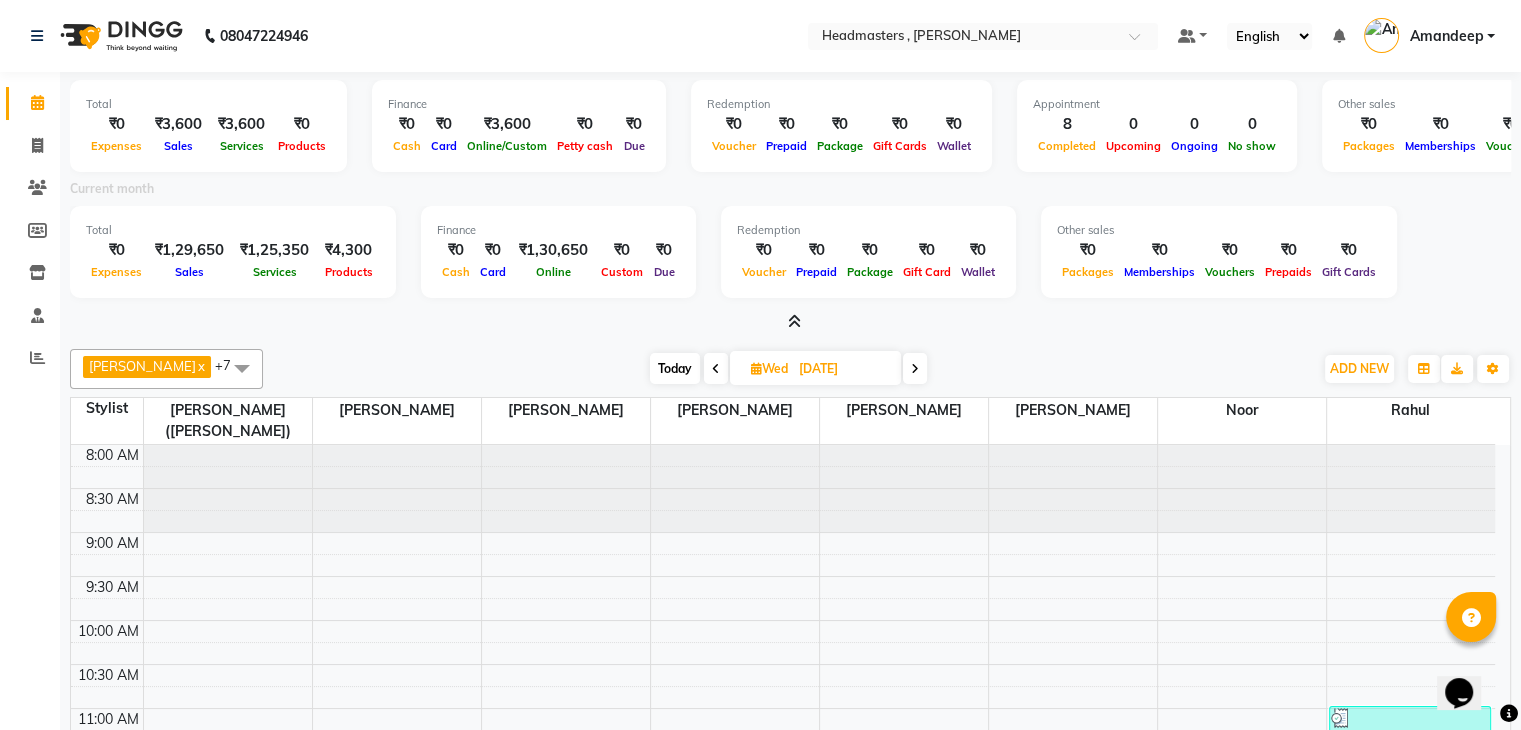 click at bounding box center [794, 321] 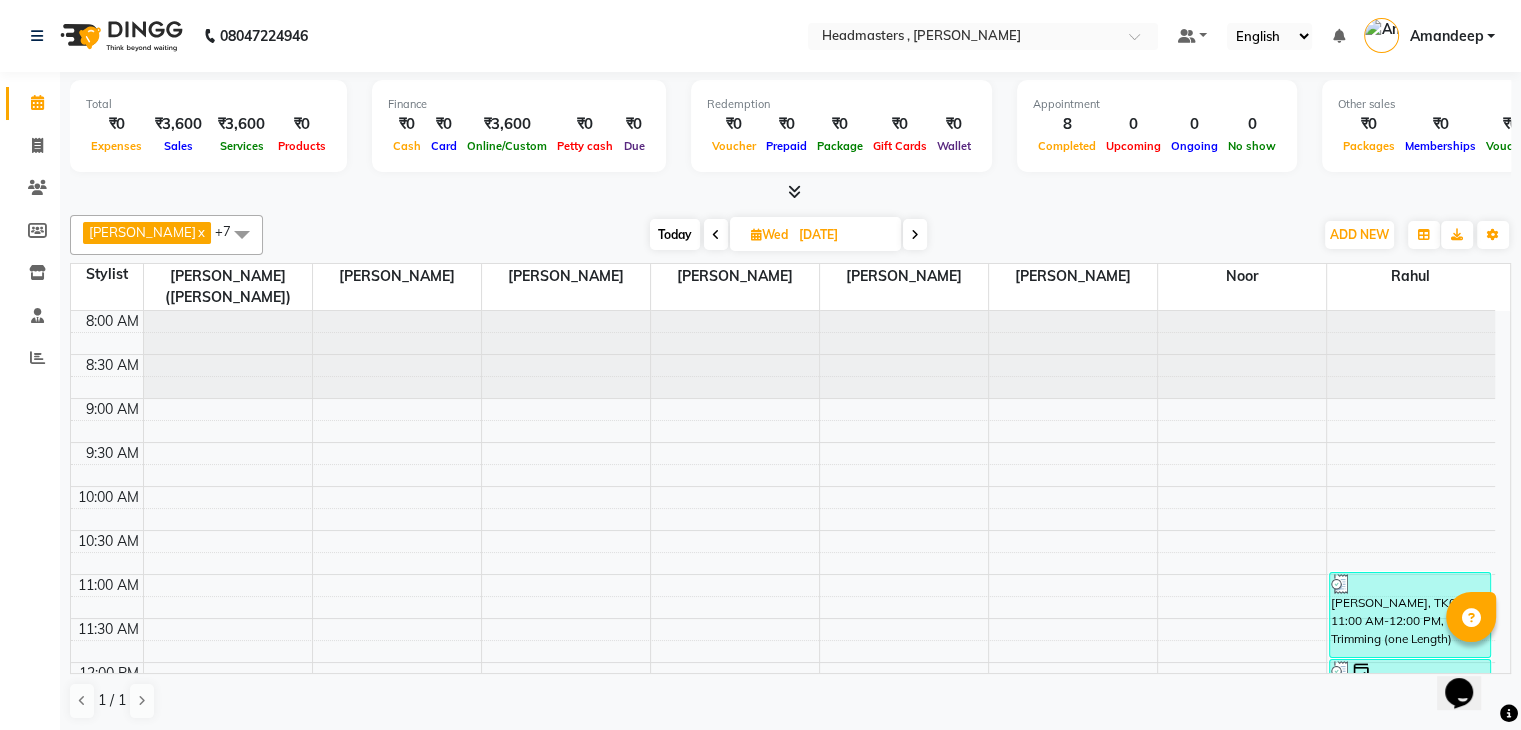 click at bounding box center [794, 191] 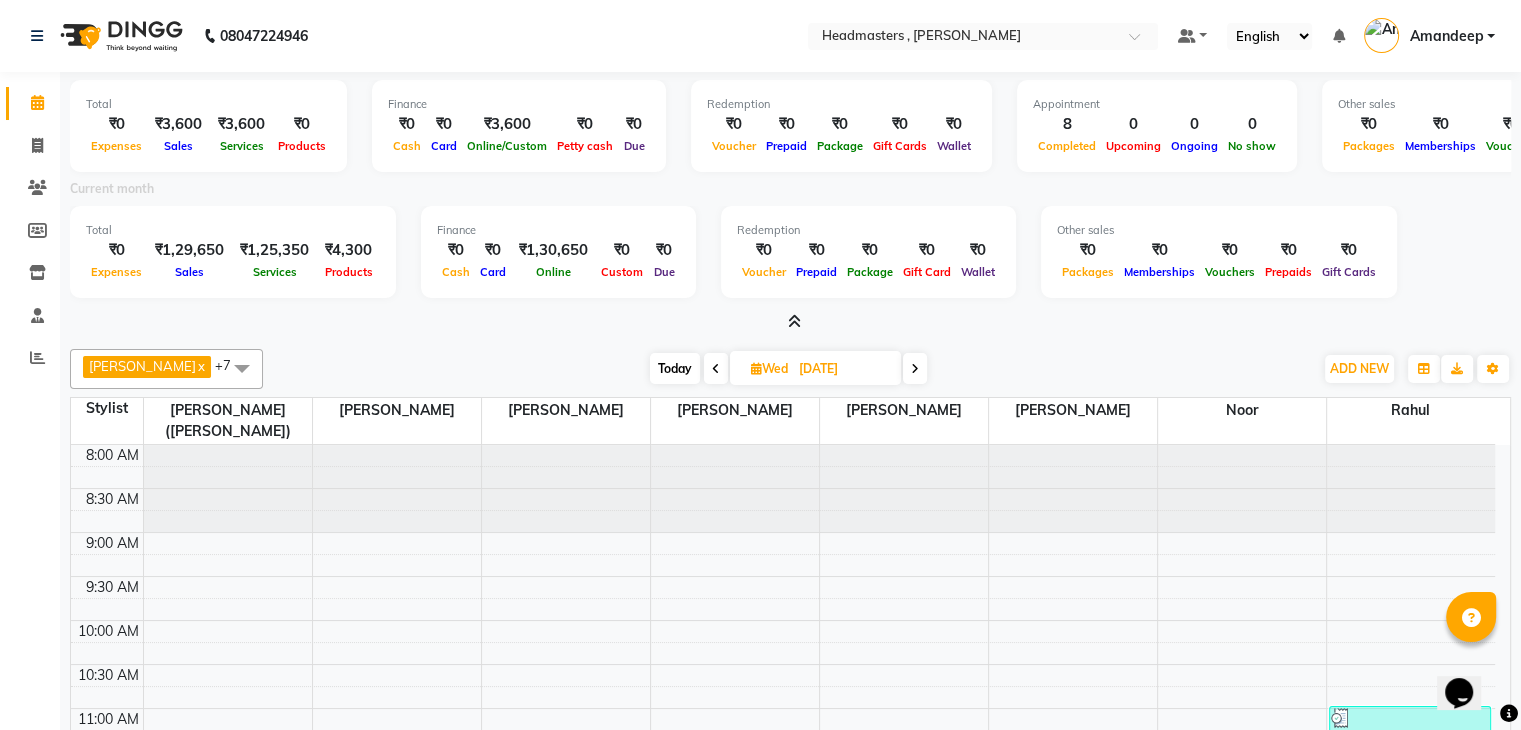 click on "08047224946 Select Location × Headmasters , Sri Muktsar Sahib Default Panel My Panel English ENGLISH Español العربية मराठी हिंदी ગુજરાતી தமிழ் 中文 Notifications nothing to show [PERSON_NAME] Manage Profile Change Password Sign out  Version:3.15.4" 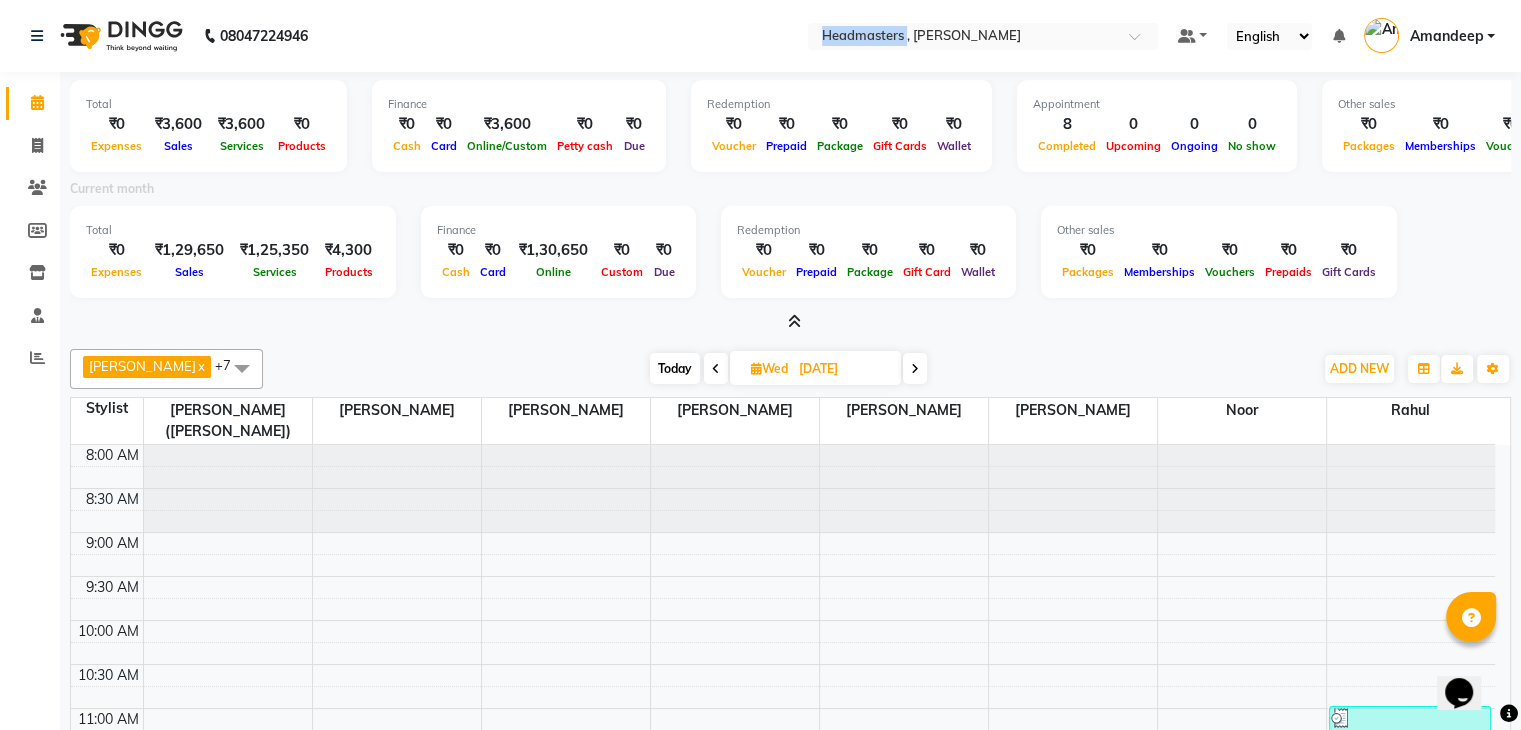 click on "08047224946 Select Location × Headmasters , Sri Muktsar Sahib Default Panel My Panel English ENGLISH Español العربية मराठी हिंदी ગુજરાતી தமிழ் 中文 Notifications nothing to show [PERSON_NAME] Manage Profile Change Password Sign out  Version:3.15.4" 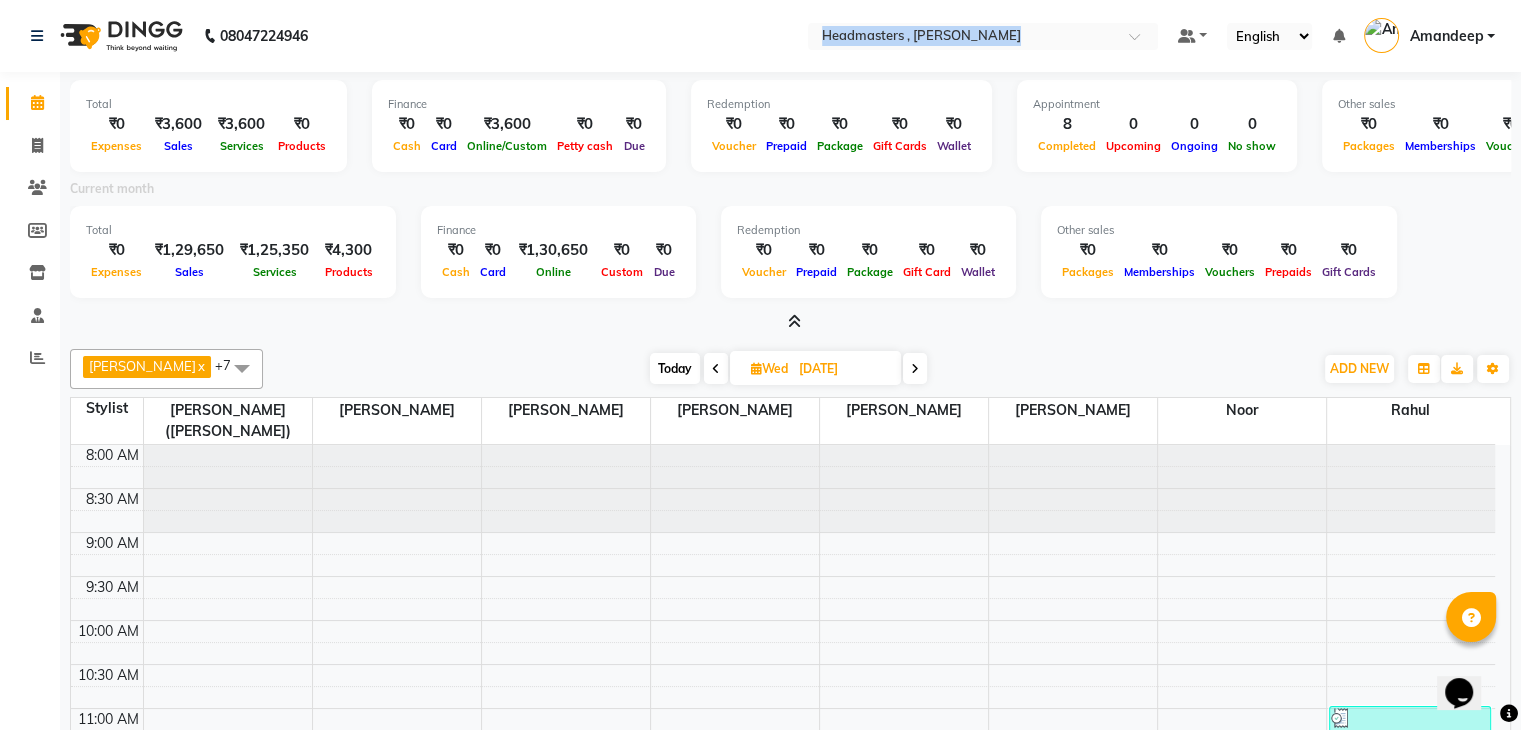 click on "08047224946 Select Location × Headmasters , Sri Muktsar Sahib Default Panel My Panel English ENGLISH Español العربية मराठी हिंदी ગુજરાતી தமிழ் 中文 Notifications nothing to show [PERSON_NAME] Manage Profile Change Password Sign out  Version:3.15.4" 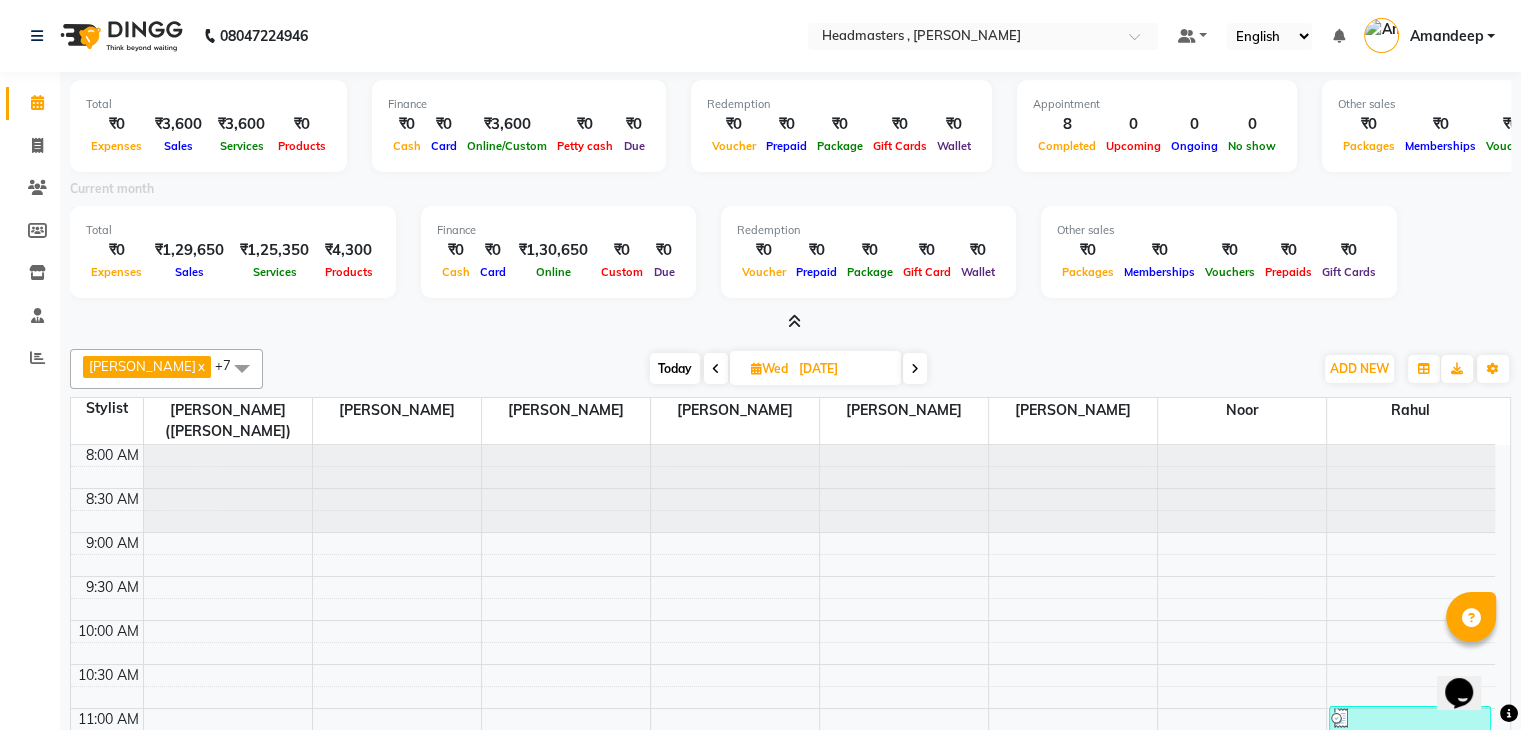 scroll, scrollTop: 136, scrollLeft: 0, axis: vertical 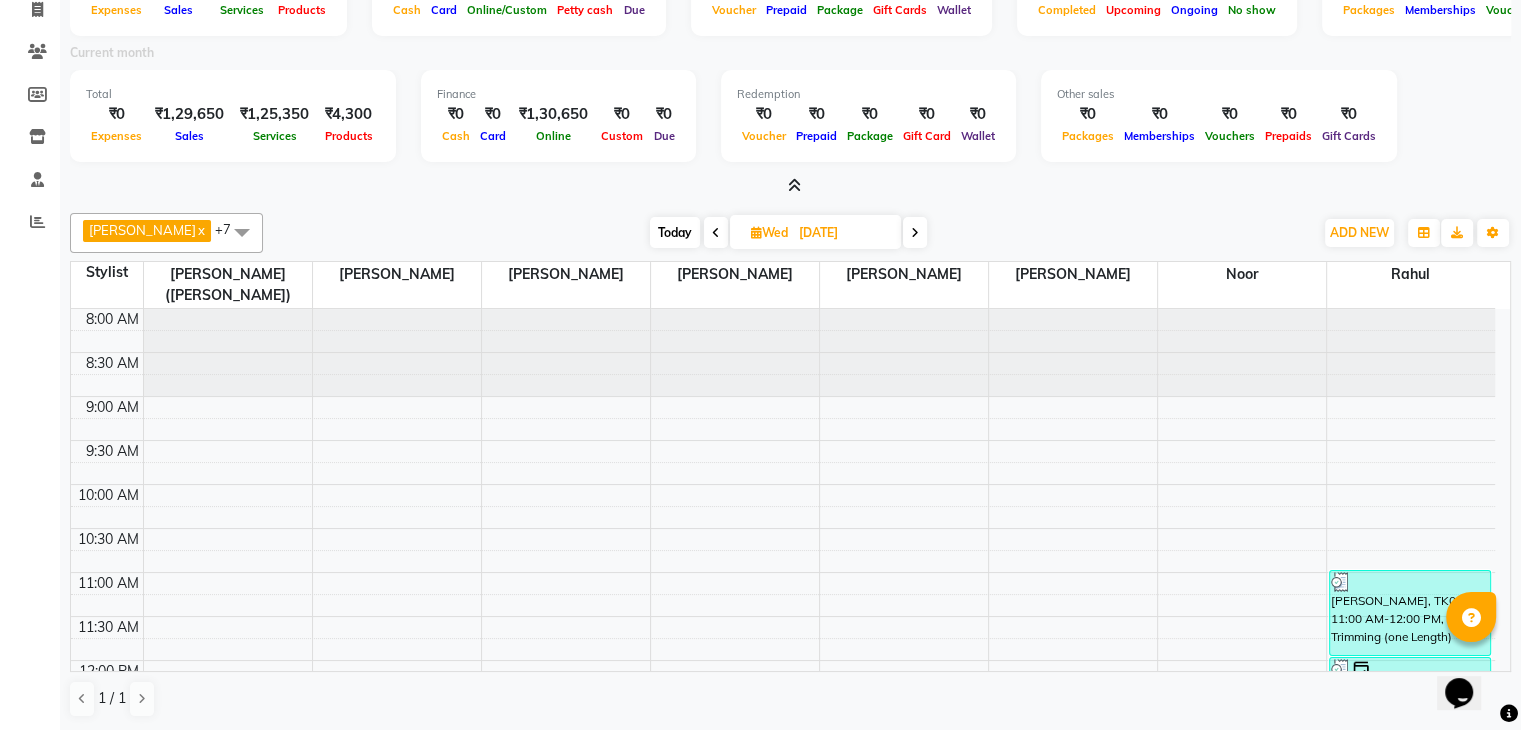 click on "[DATE]  [DATE]" at bounding box center (788, 233) 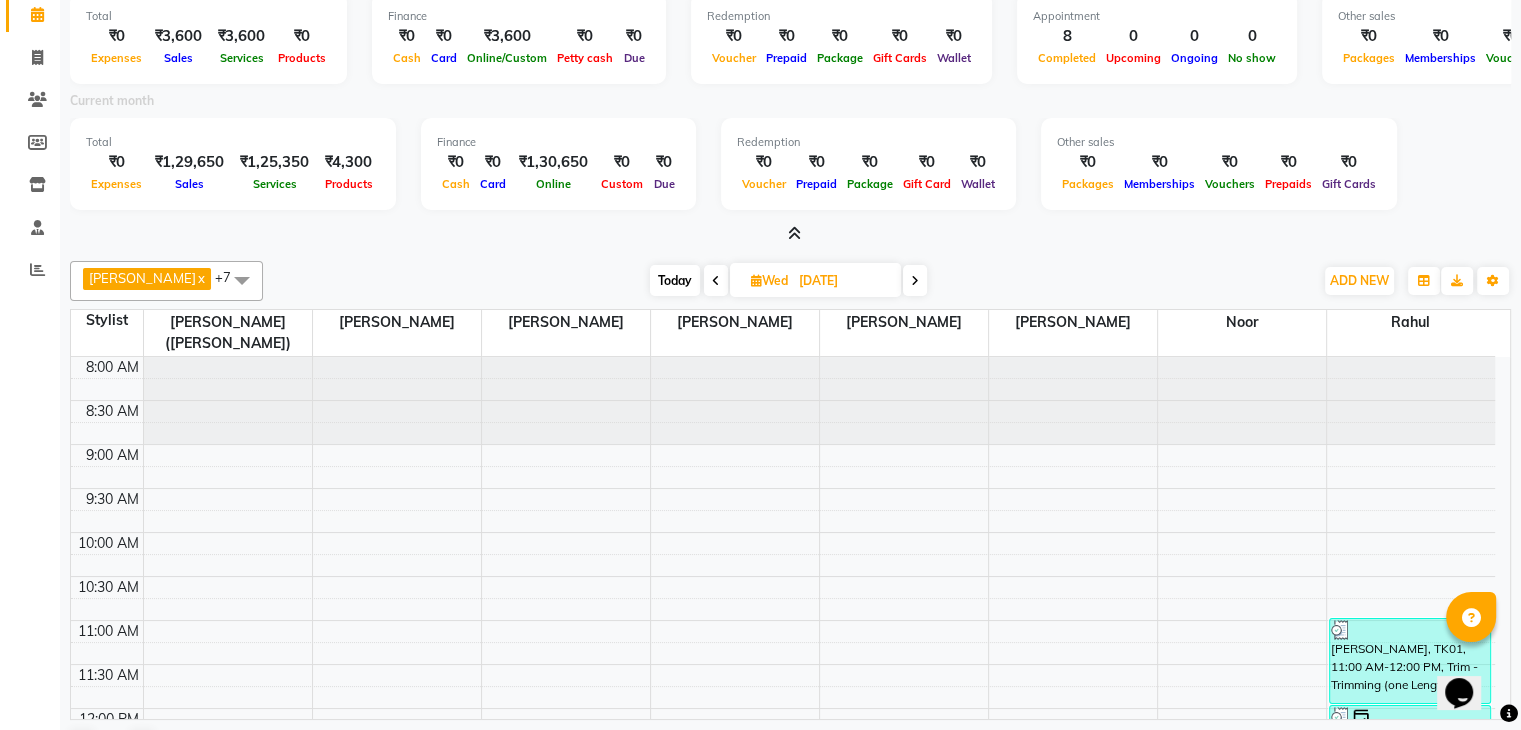 scroll, scrollTop: 136, scrollLeft: 0, axis: vertical 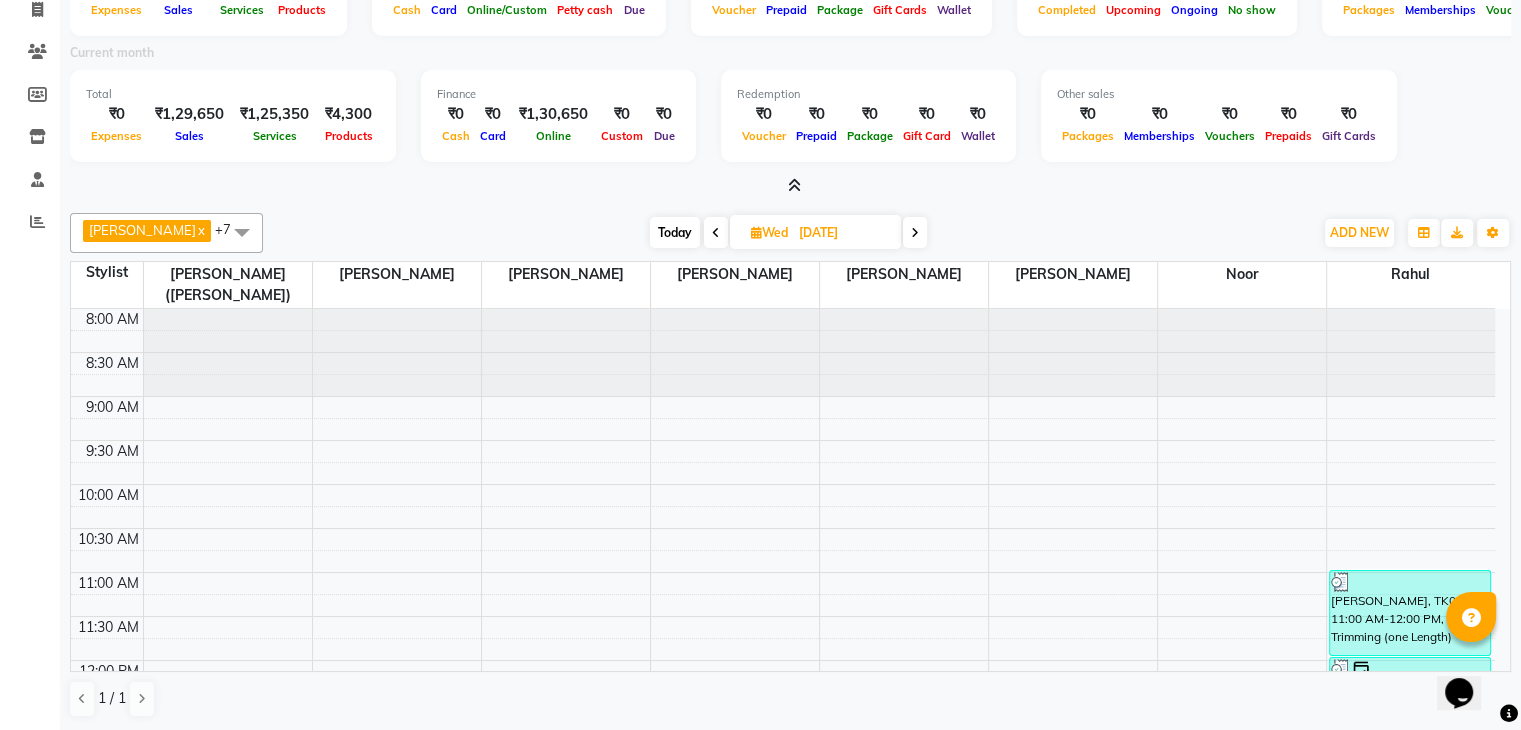 click on "Total  ₹0  Expenses ₹1,29,650  Sales ₹1,25,350 Services ₹4,300 Products  Finance  ₹0  Cash ₹0  Card ₹1,30,650 Online ₹0 Custom ₹0 Due  Redemption  ₹0 Voucher ₹0 Prepaid ₹0 Package ₹0 Gift Card ₹0 Wallet Other sales  ₹0  Packages ₹0  Memberships ₹0  Vouchers ₹0  Prepaids ₹0  Gift Cards" at bounding box center (790, 119) 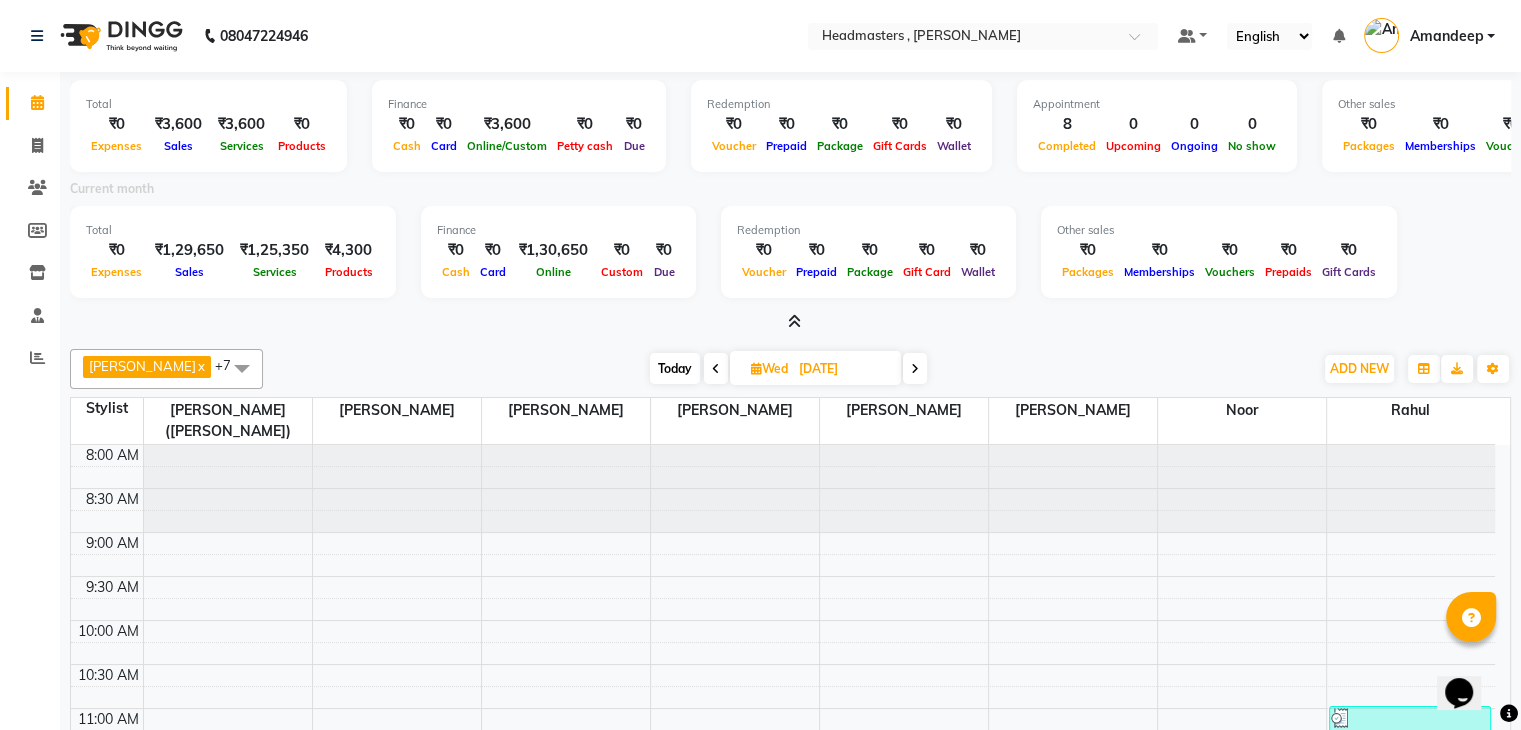 click on "08047224946 Select Location × Headmasters , Sri Muktsar Sahib Default Panel My Panel English ENGLISH Español العربية मराठी हिंदी ગુજરાતી தமிழ் 中文 Notifications nothing to show [PERSON_NAME] Manage Profile Change Password Sign out  Version:3.15.4" 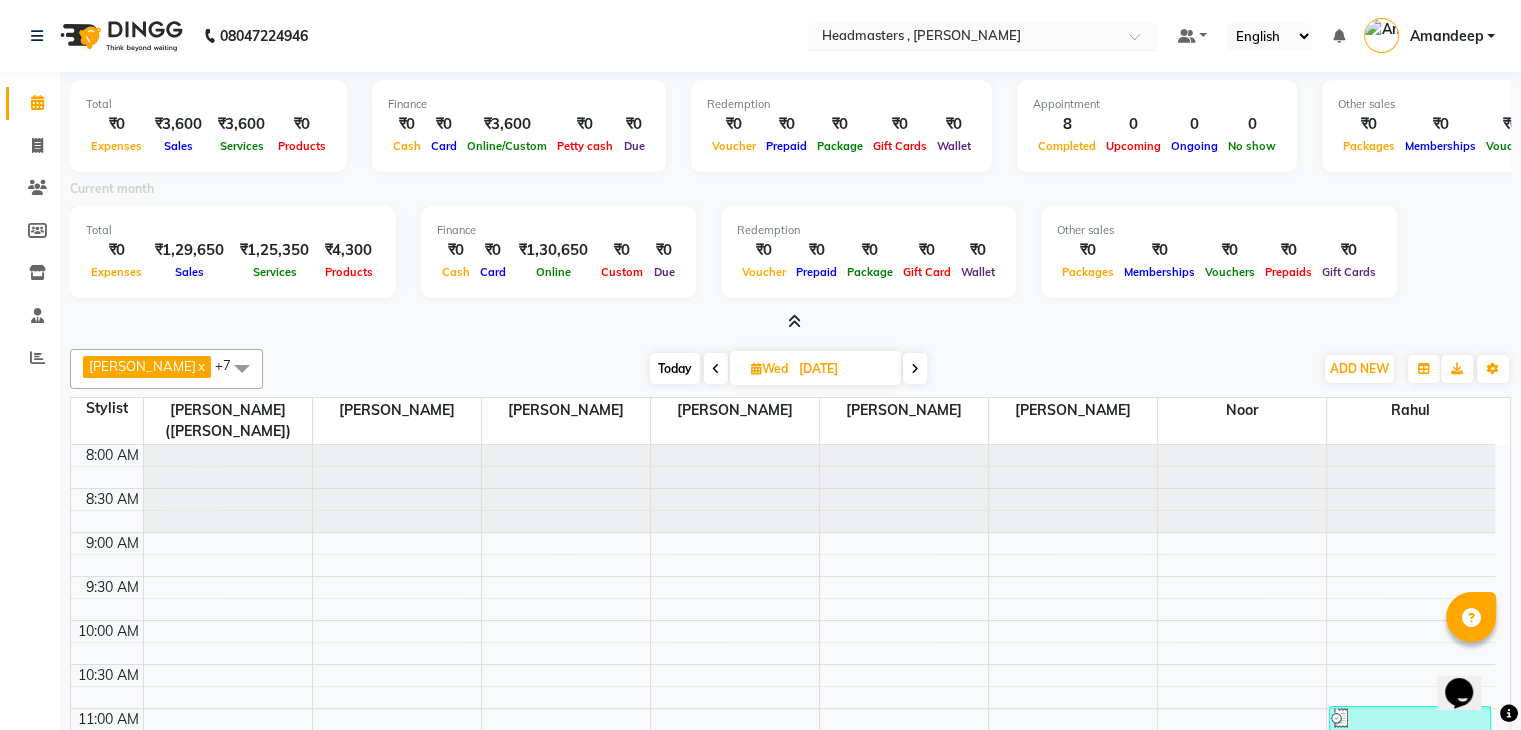 click at bounding box center [963, 38] 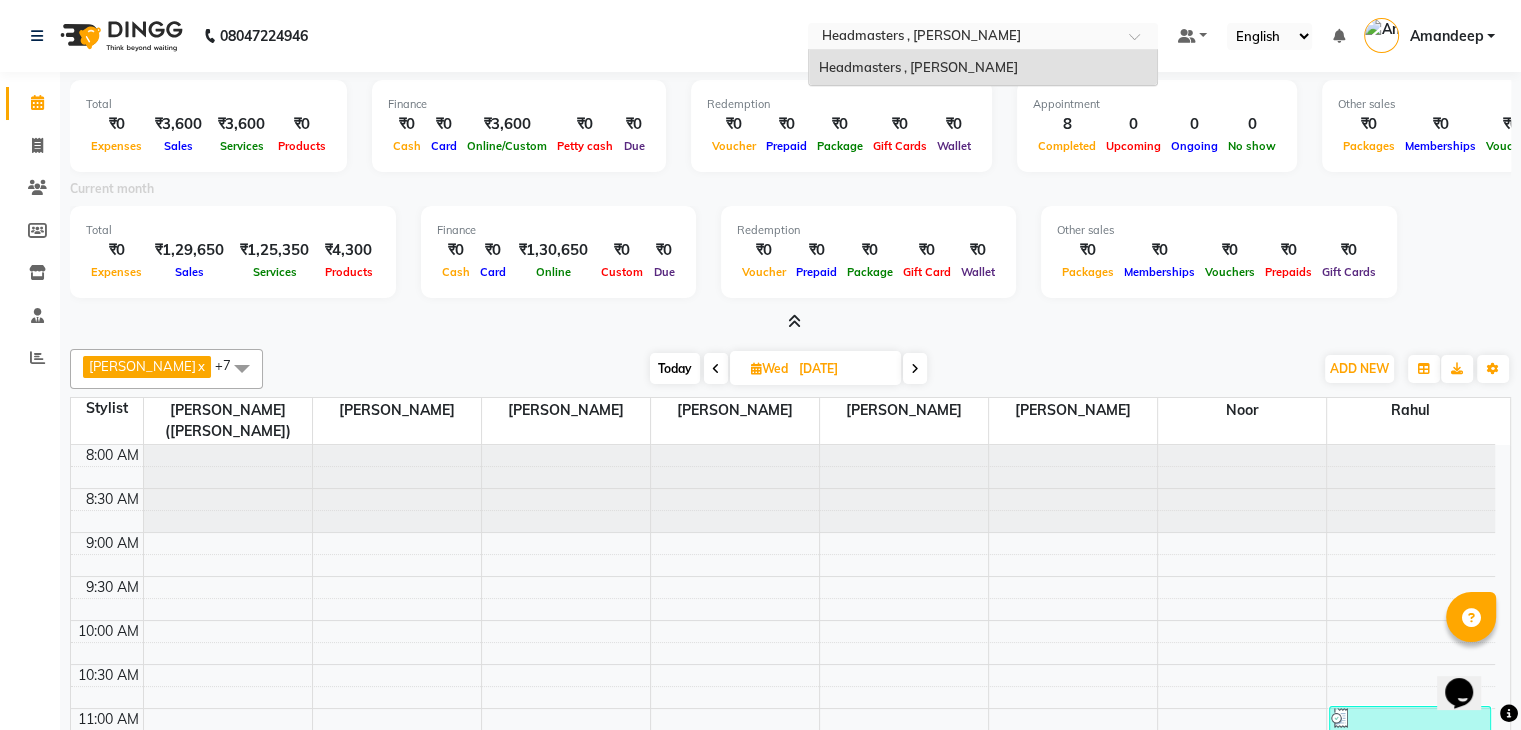 click on "Headmasters , [PERSON_NAME]" at bounding box center (983, 68) 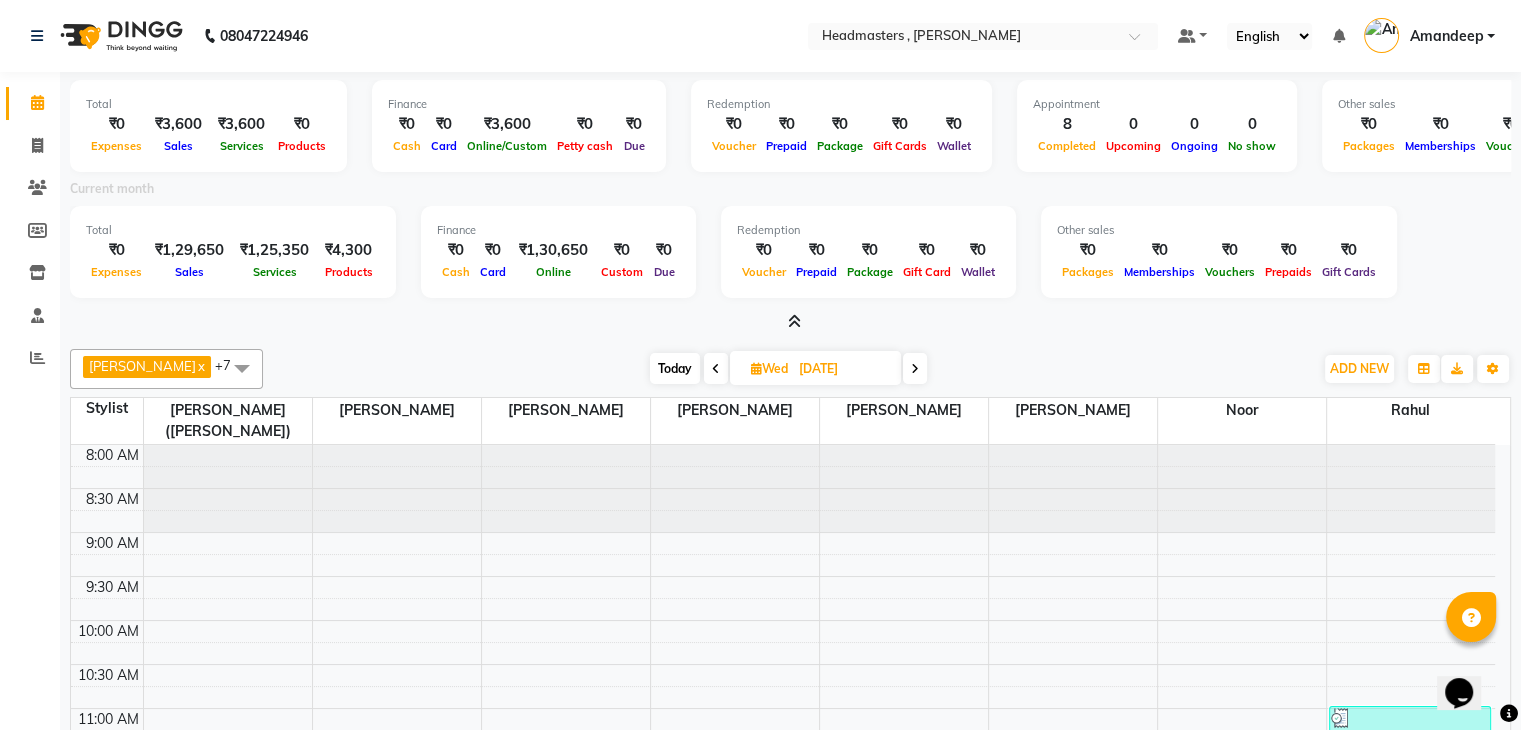 click on "08047224946 Select Location × Headmasters , Sri Muktsar Sahib Default Panel My Panel English ENGLISH Español العربية मराठी हिंदी ગુજરાતી தமிழ் 中文 Notifications nothing to show [PERSON_NAME] Manage Profile Change Password Sign out  Version:3.15.4" 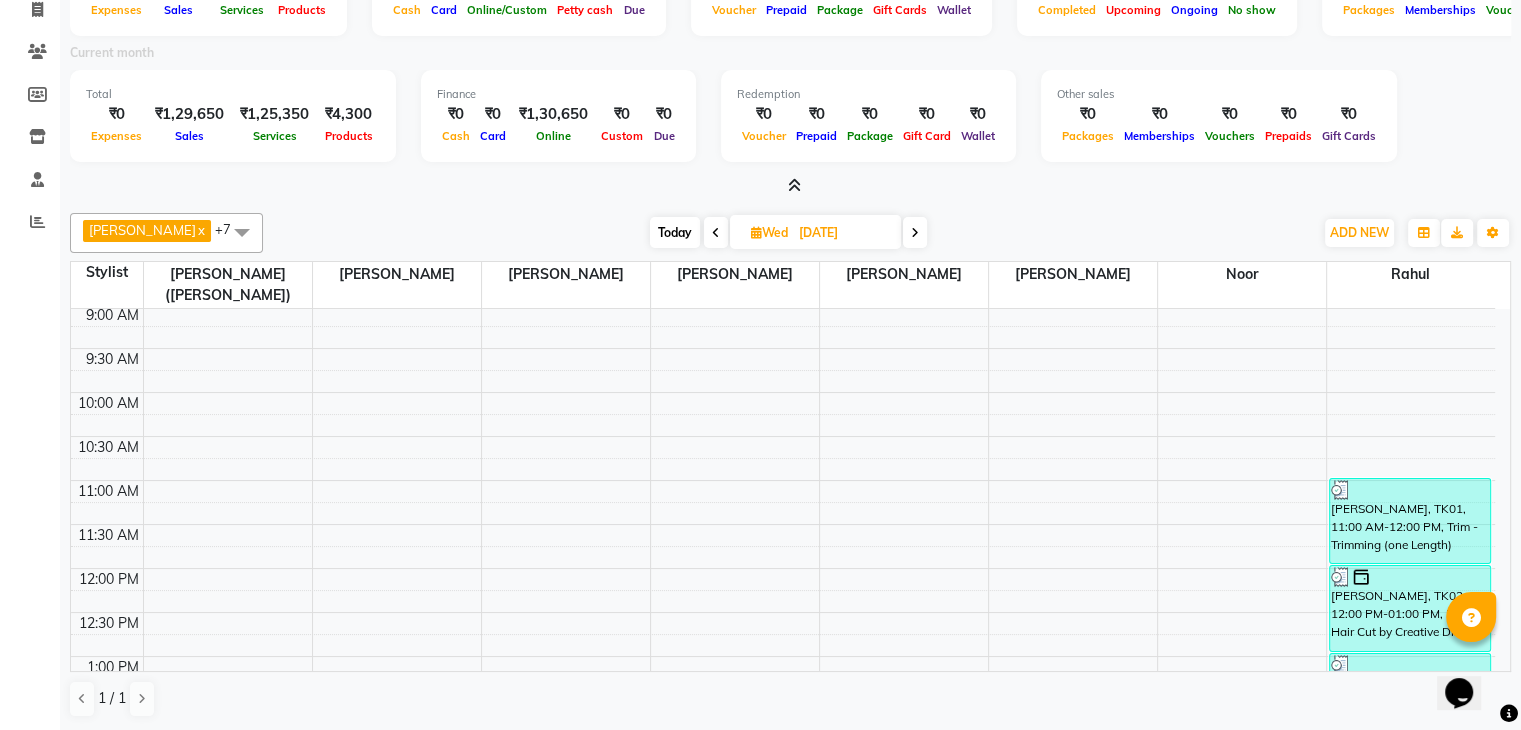 scroll, scrollTop: 83, scrollLeft: 0, axis: vertical 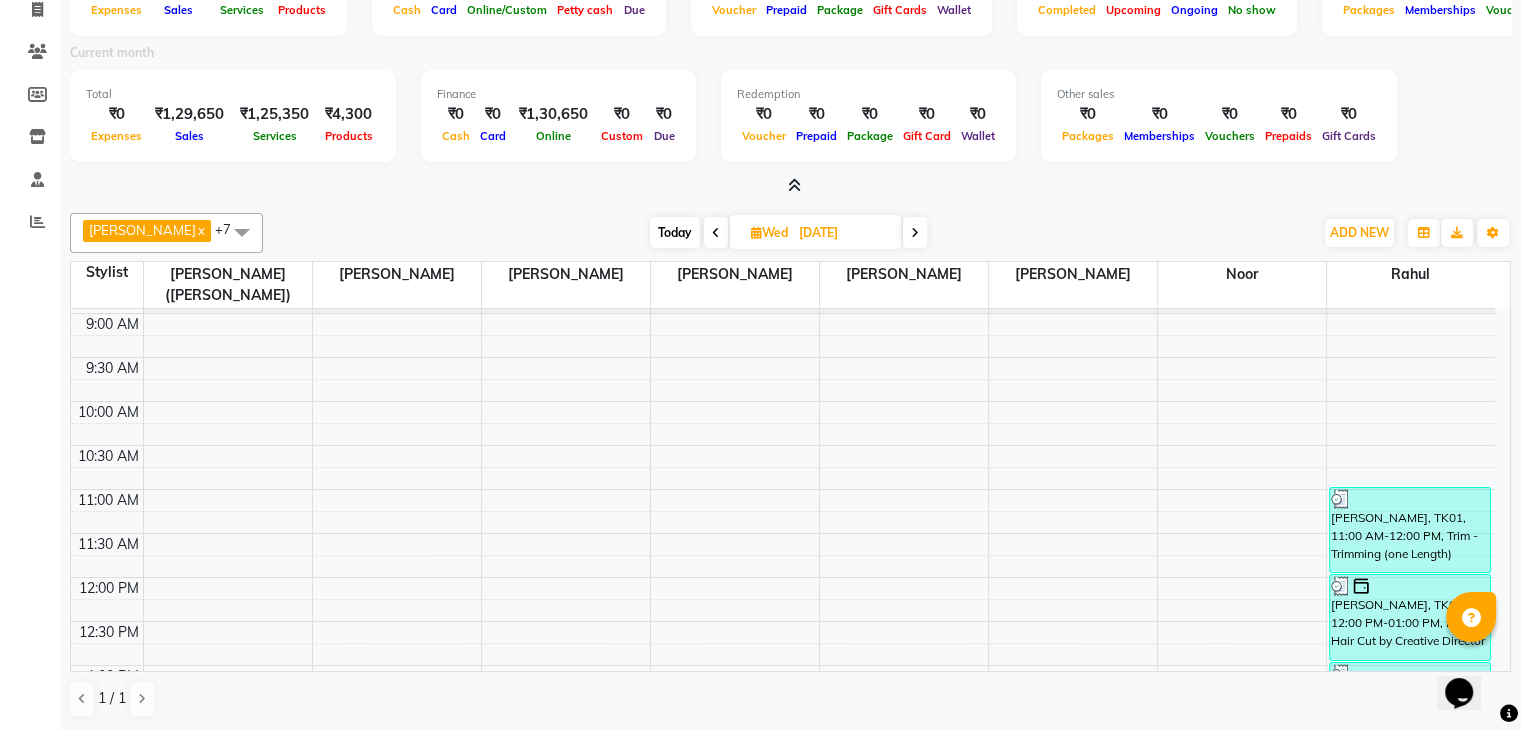 click on "[DATE]  [DATE]" at bounding box center [788, 233] 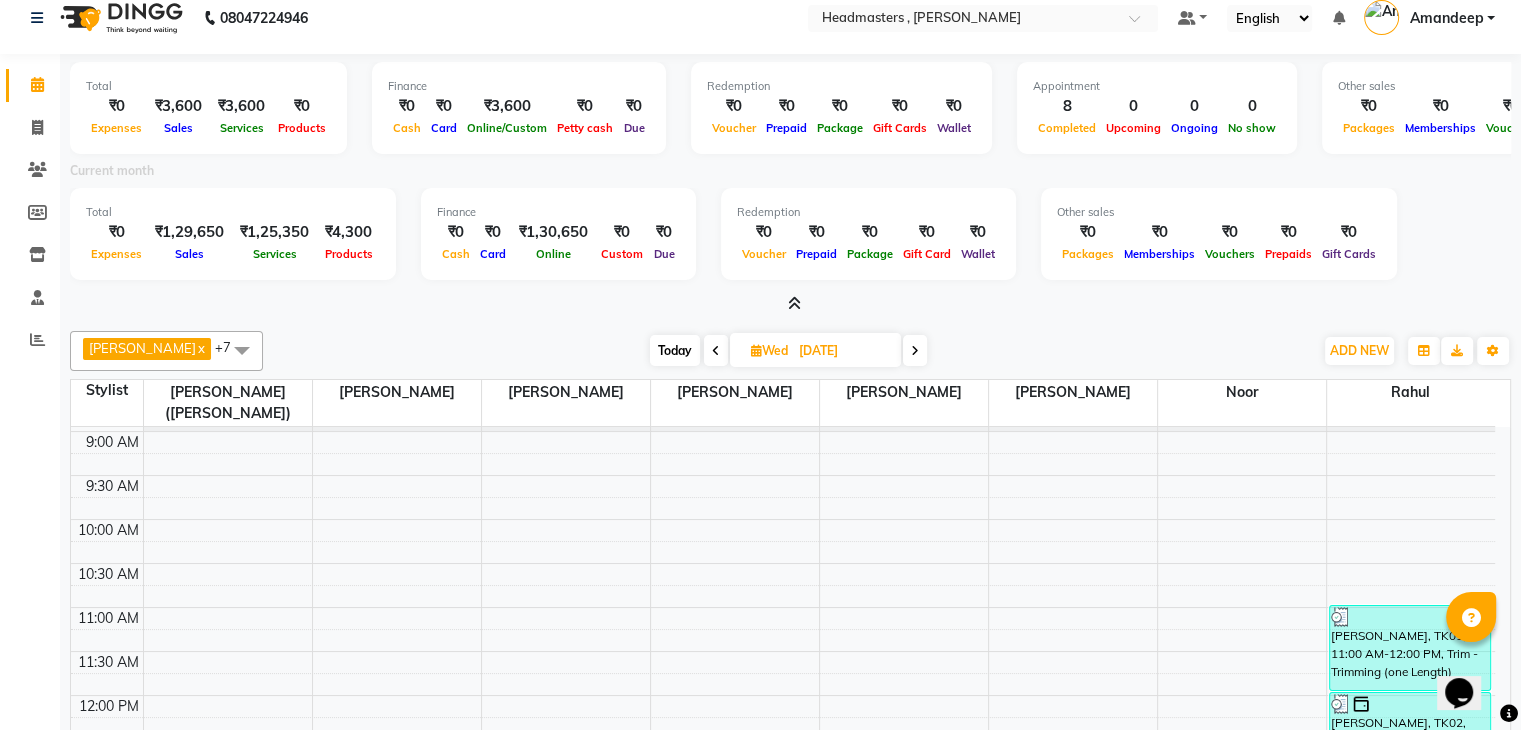 scroll, scrollTop: 44, scrollLeft: 0, axis: vertical 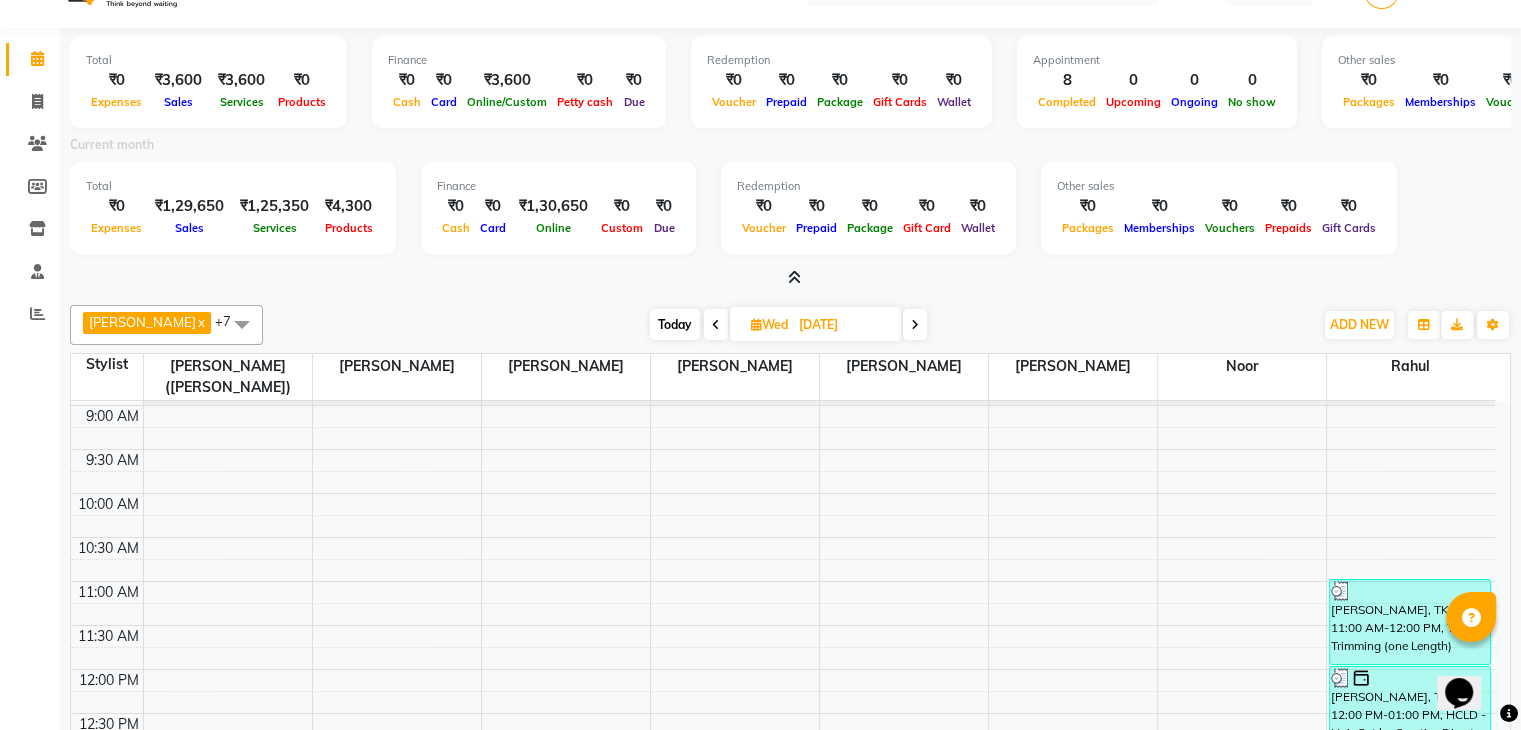 click at bounding box center (790, 278) 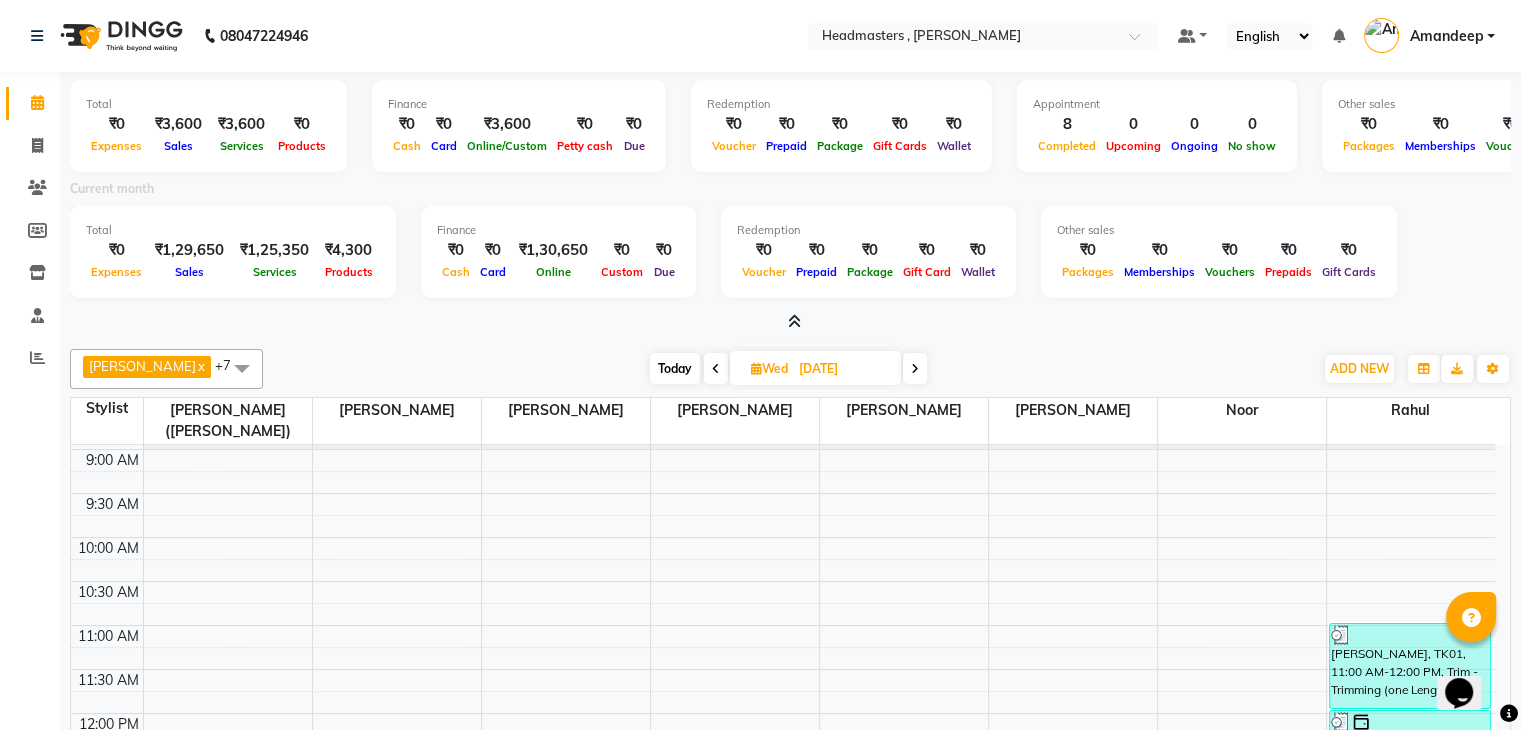 drag, startPoint x: 985, startPoint y: 169, endPoint x: 988, endPoint y: 113, distance: 56.0803 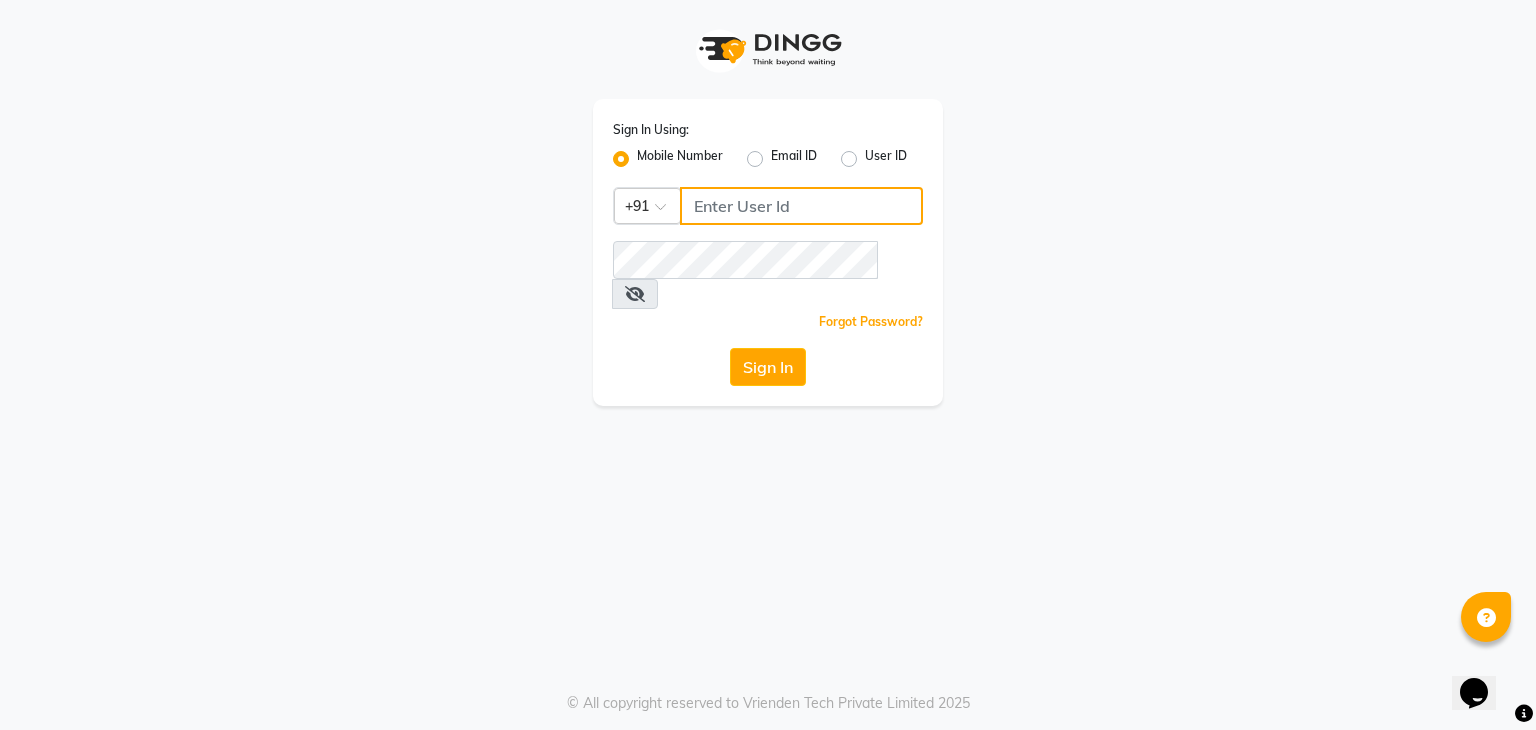 click 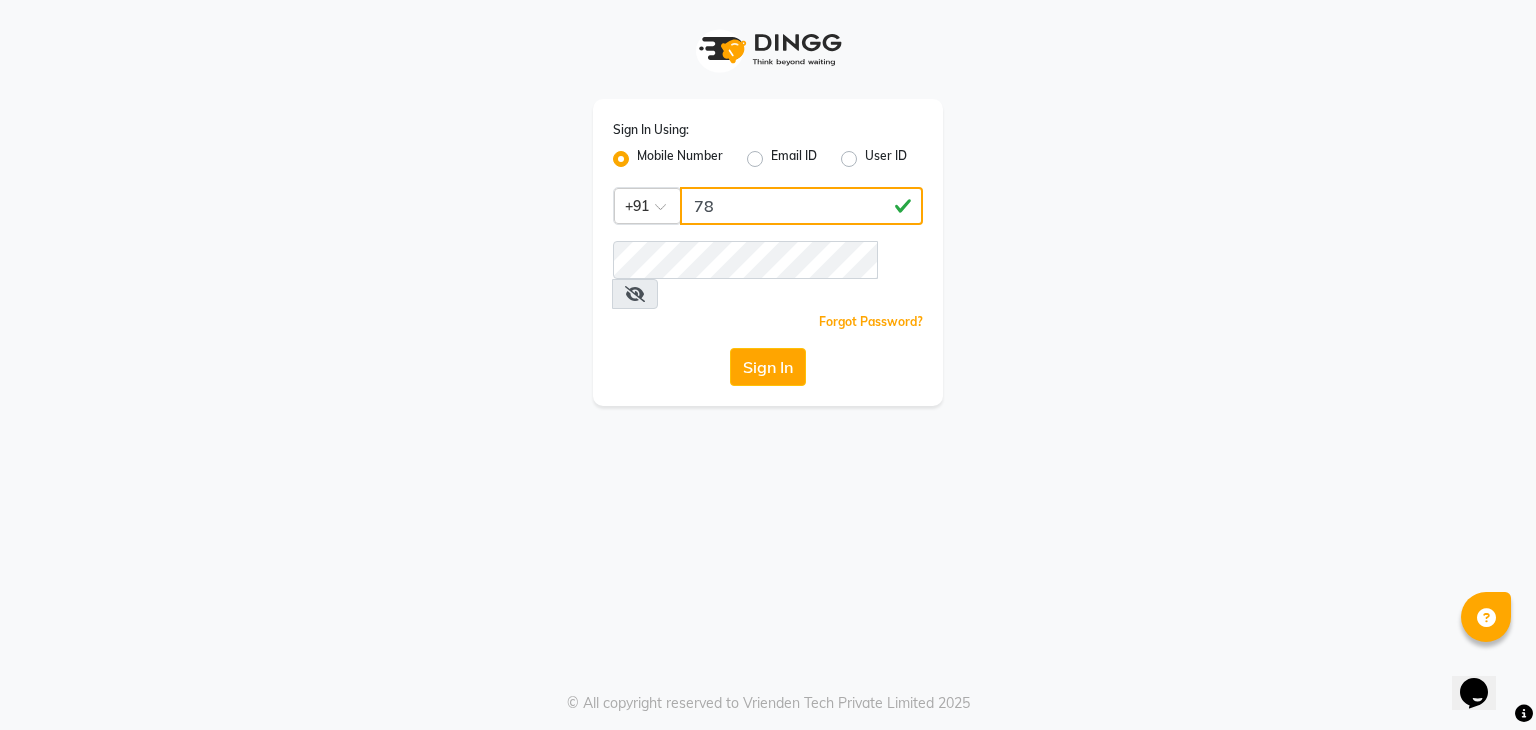 type on "7" 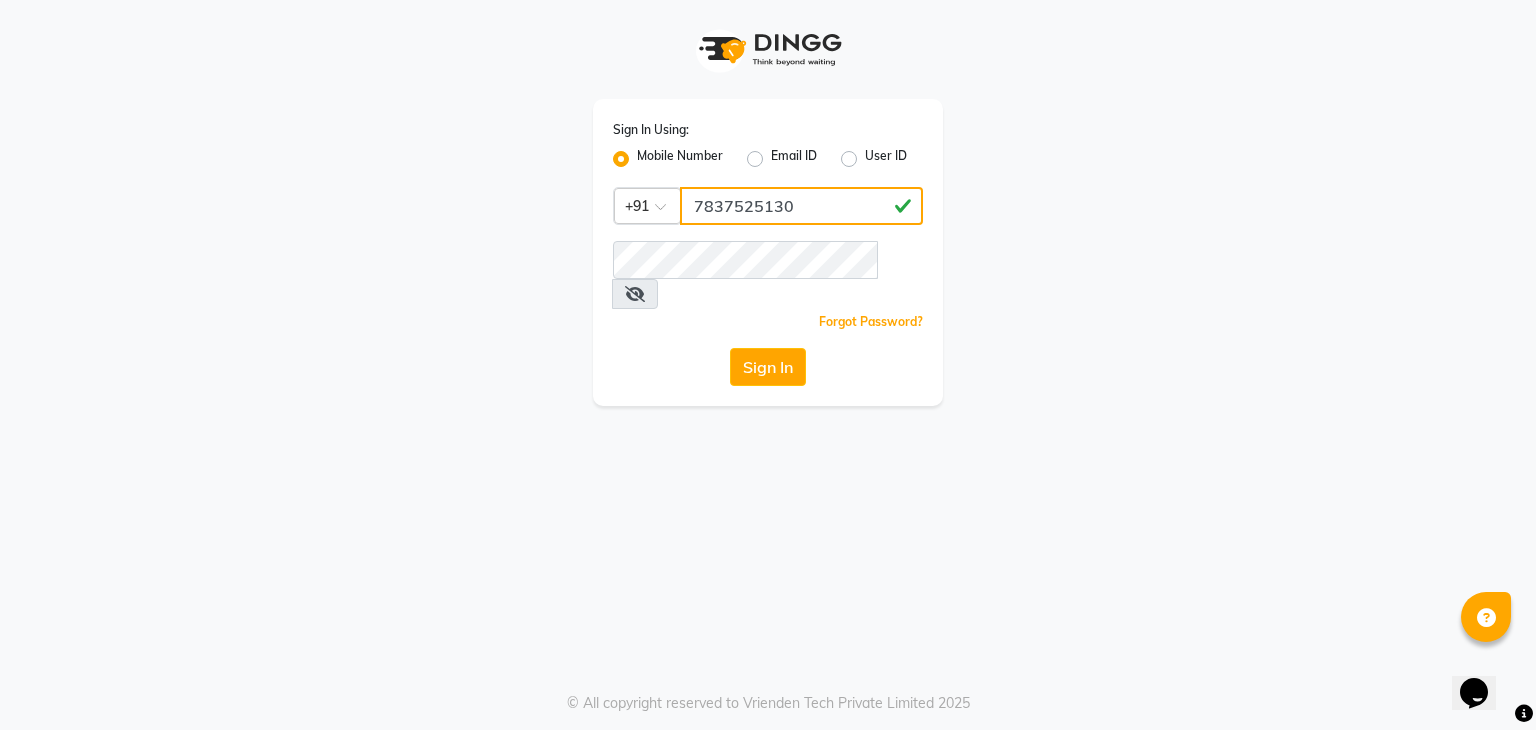 type on "7837525130" 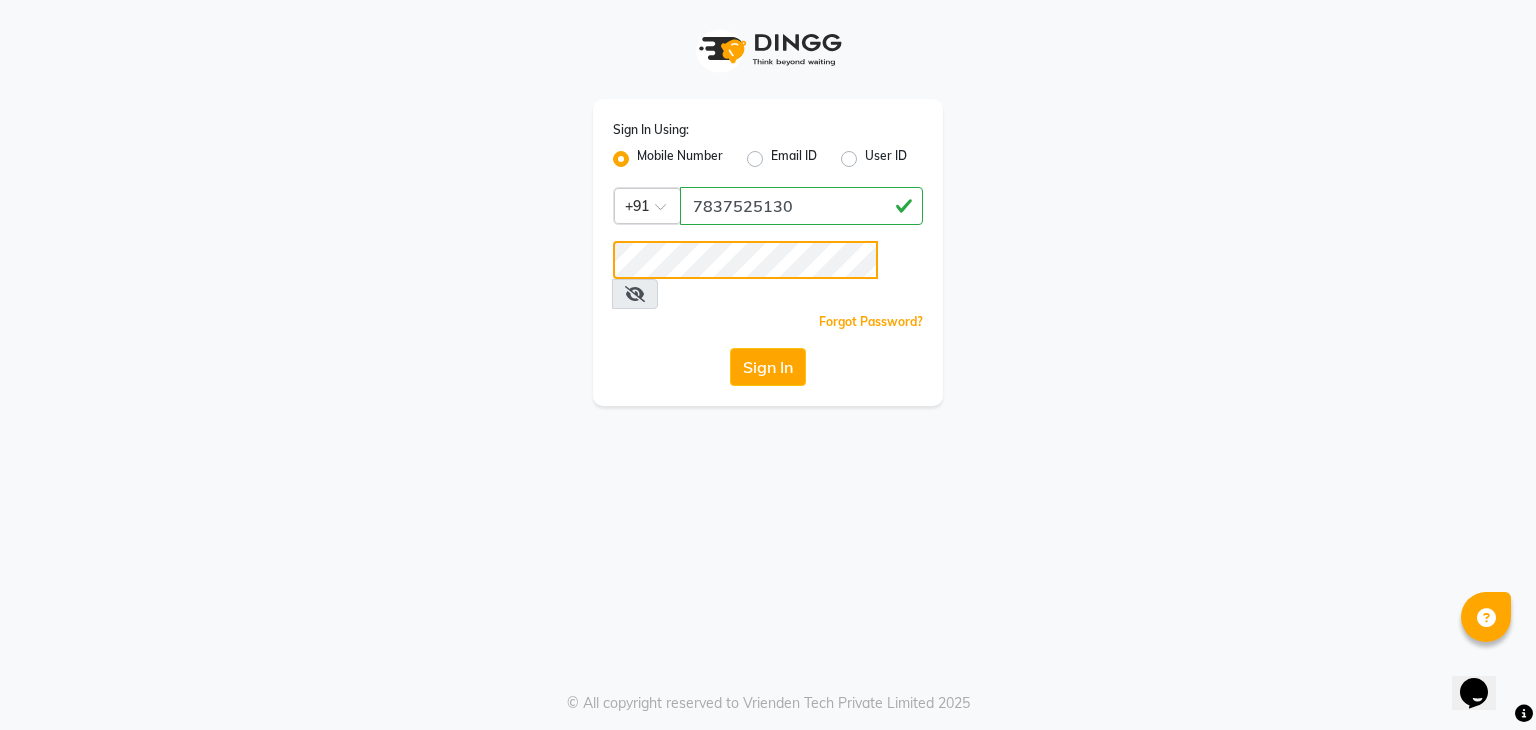 click on "Sign In" 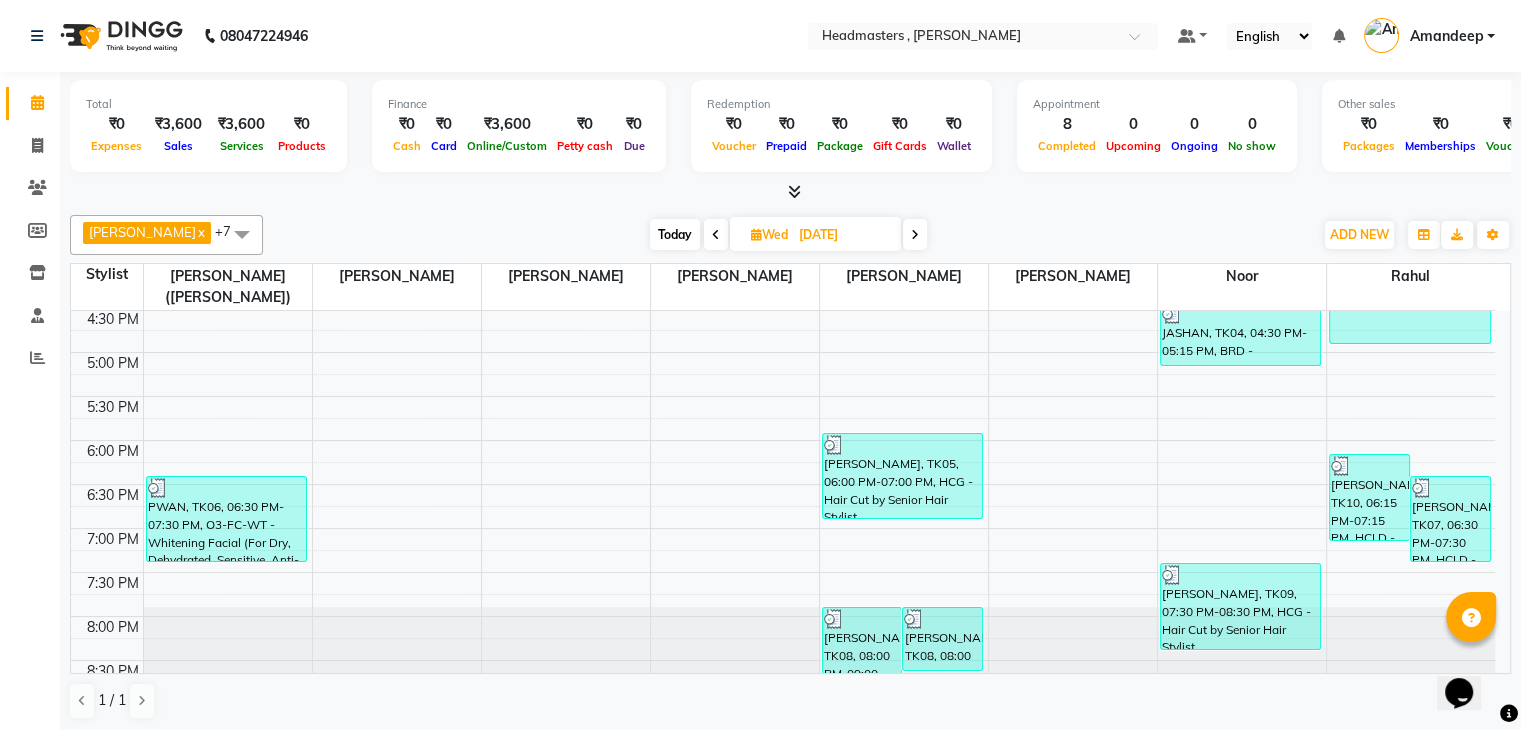 scroll, scrollTop: 770, scrollLeft: 0, axis: vertical 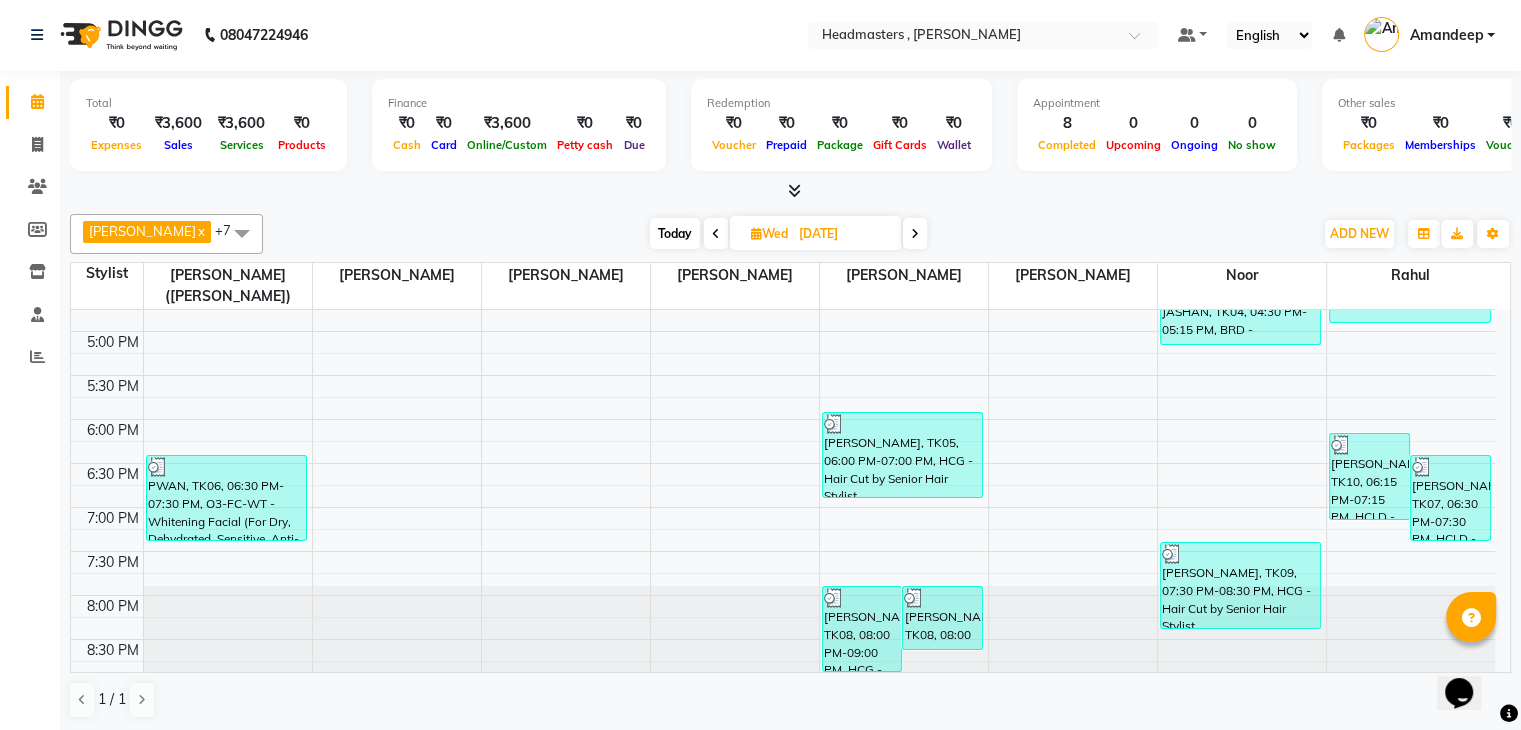 click at bounding box center (915, 233) 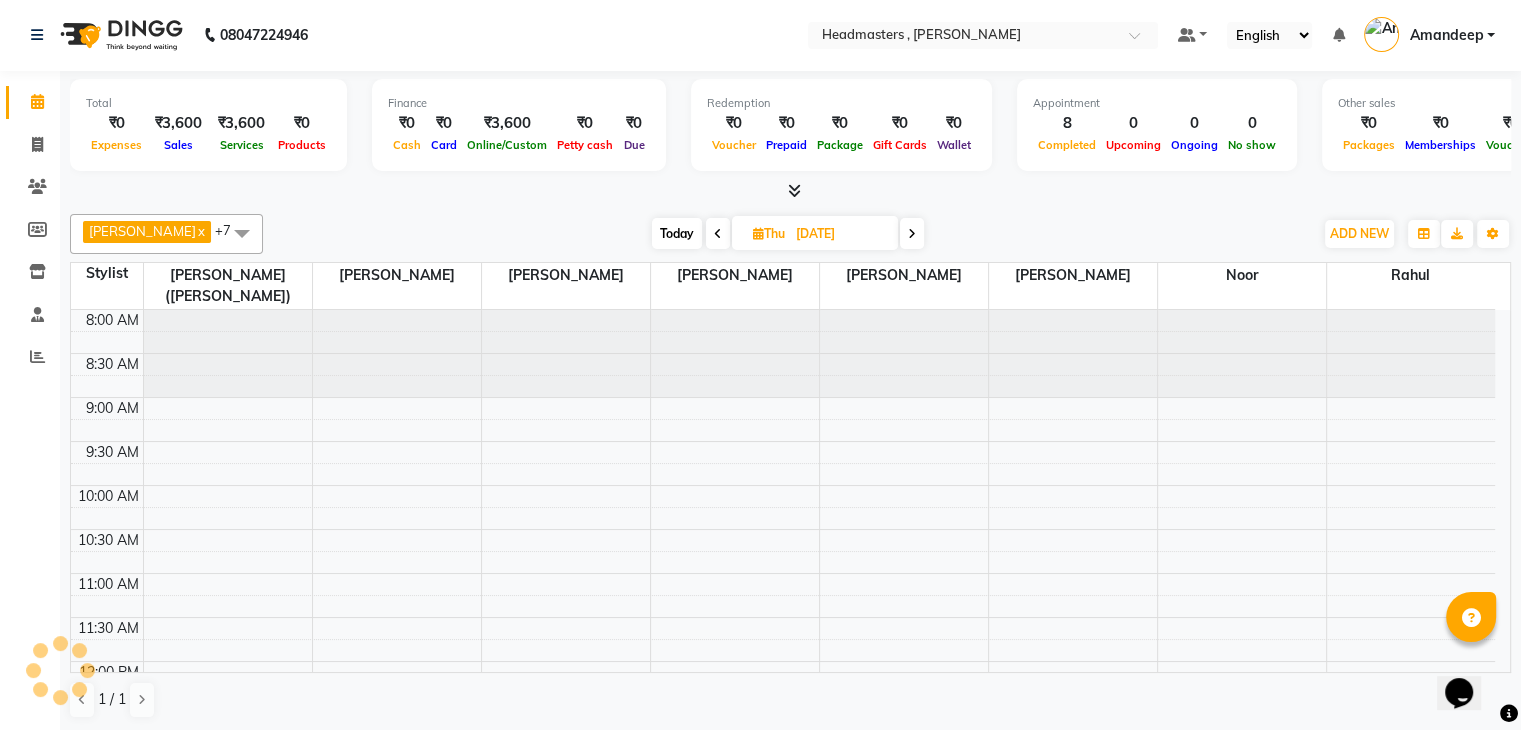 scroll, scrollTop: 524, scrollLeft: 0, axis: vertical 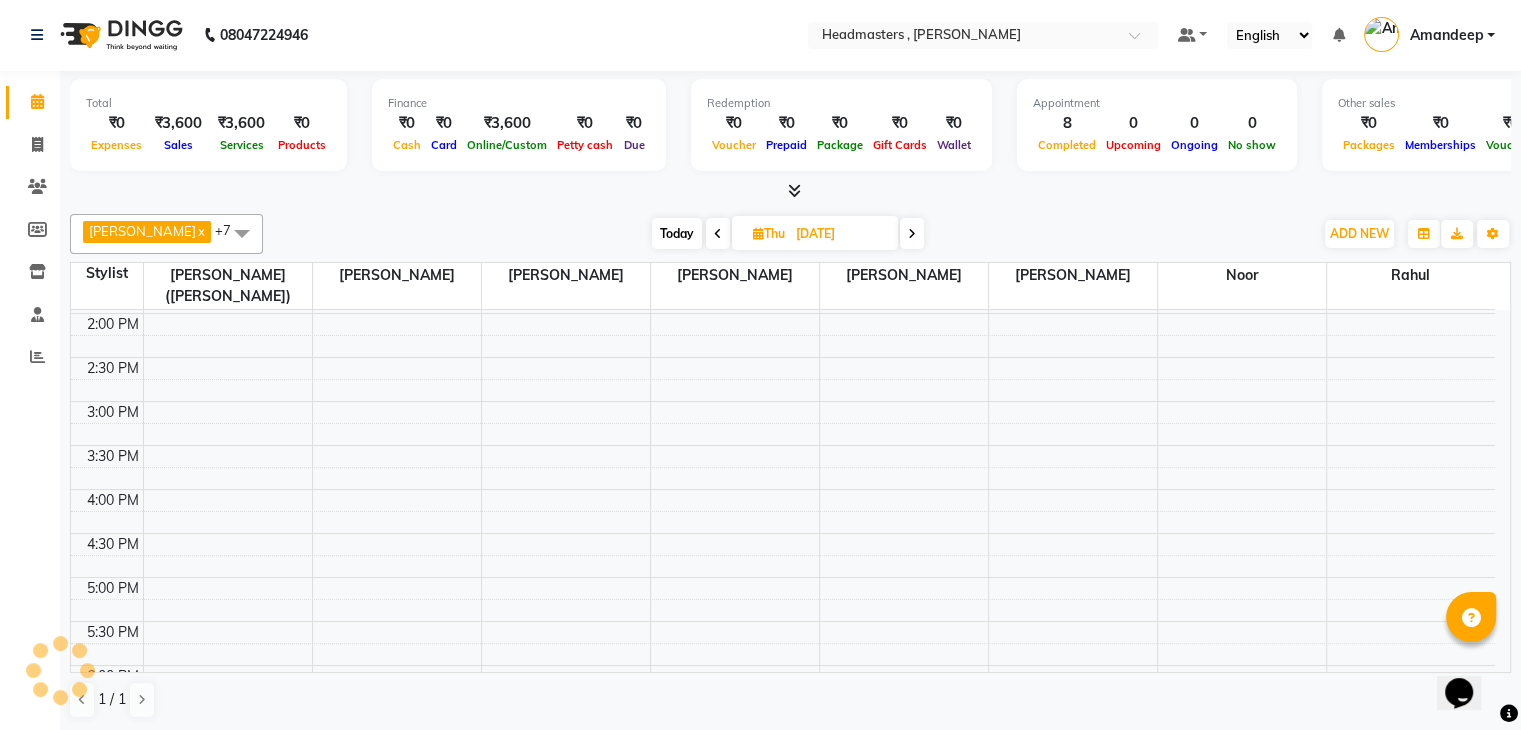 click at bounding box center (912, 233) 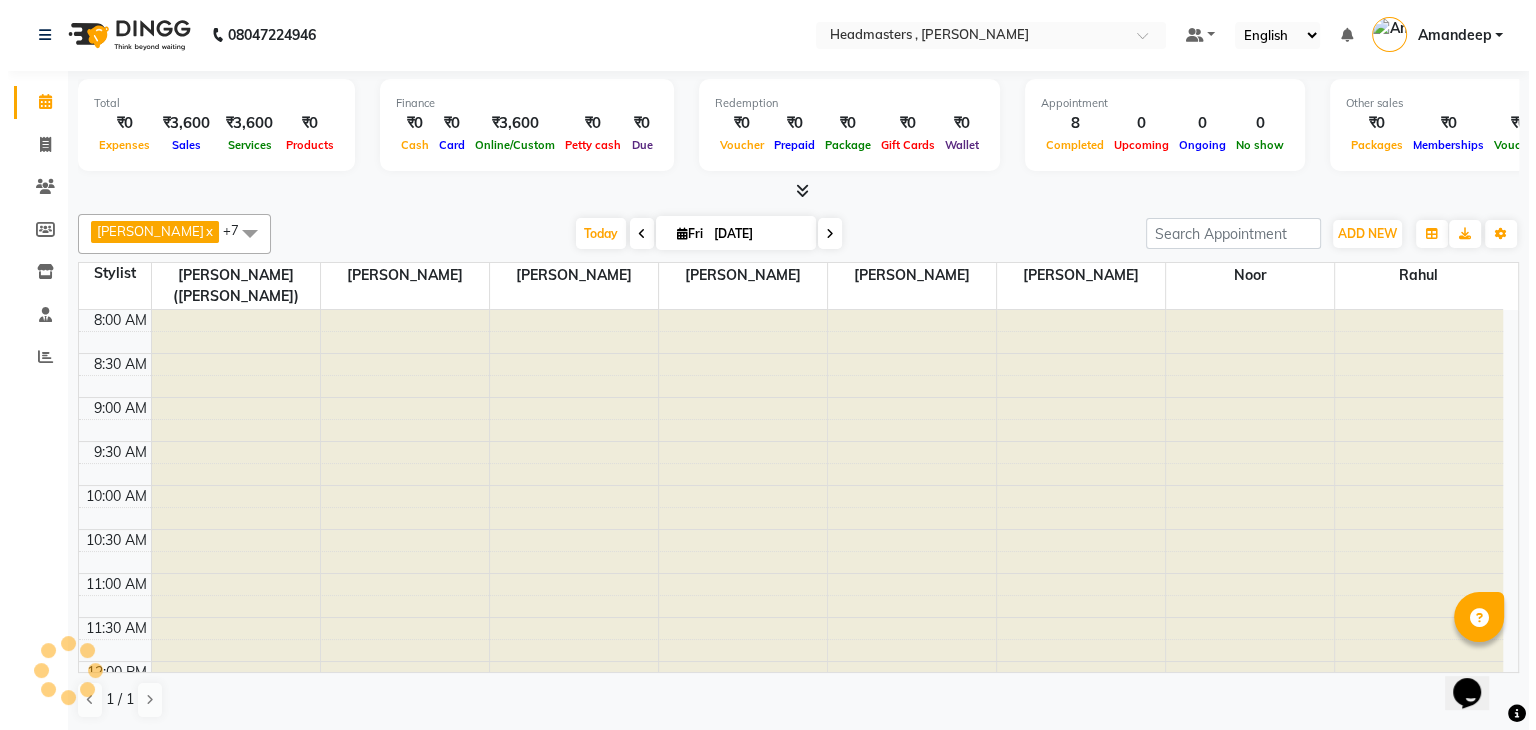 scroll, scrollTop: 524, scrollLeft: 0, axis: vertical 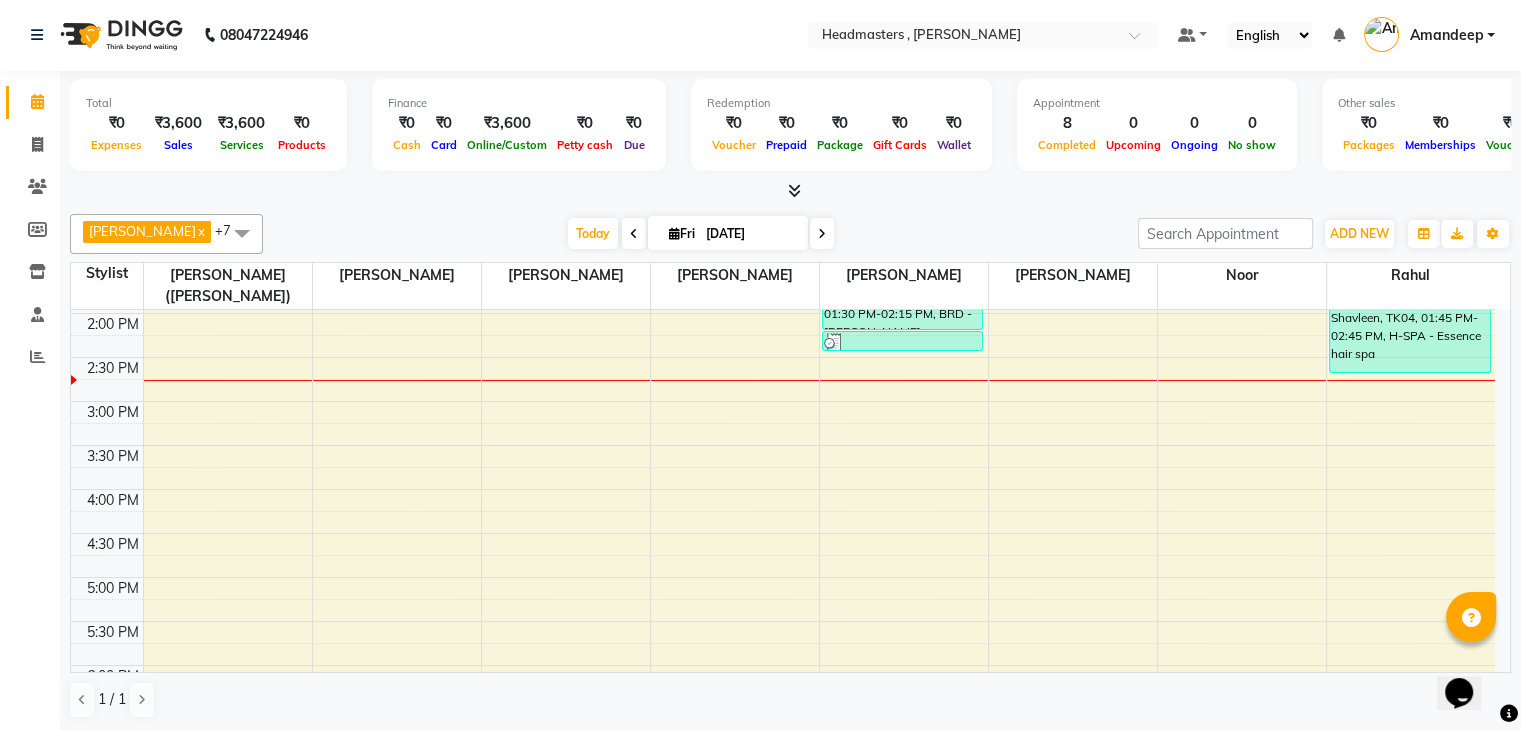 click on "[DATE]  [DATE]" at bounding box center (700, 234) 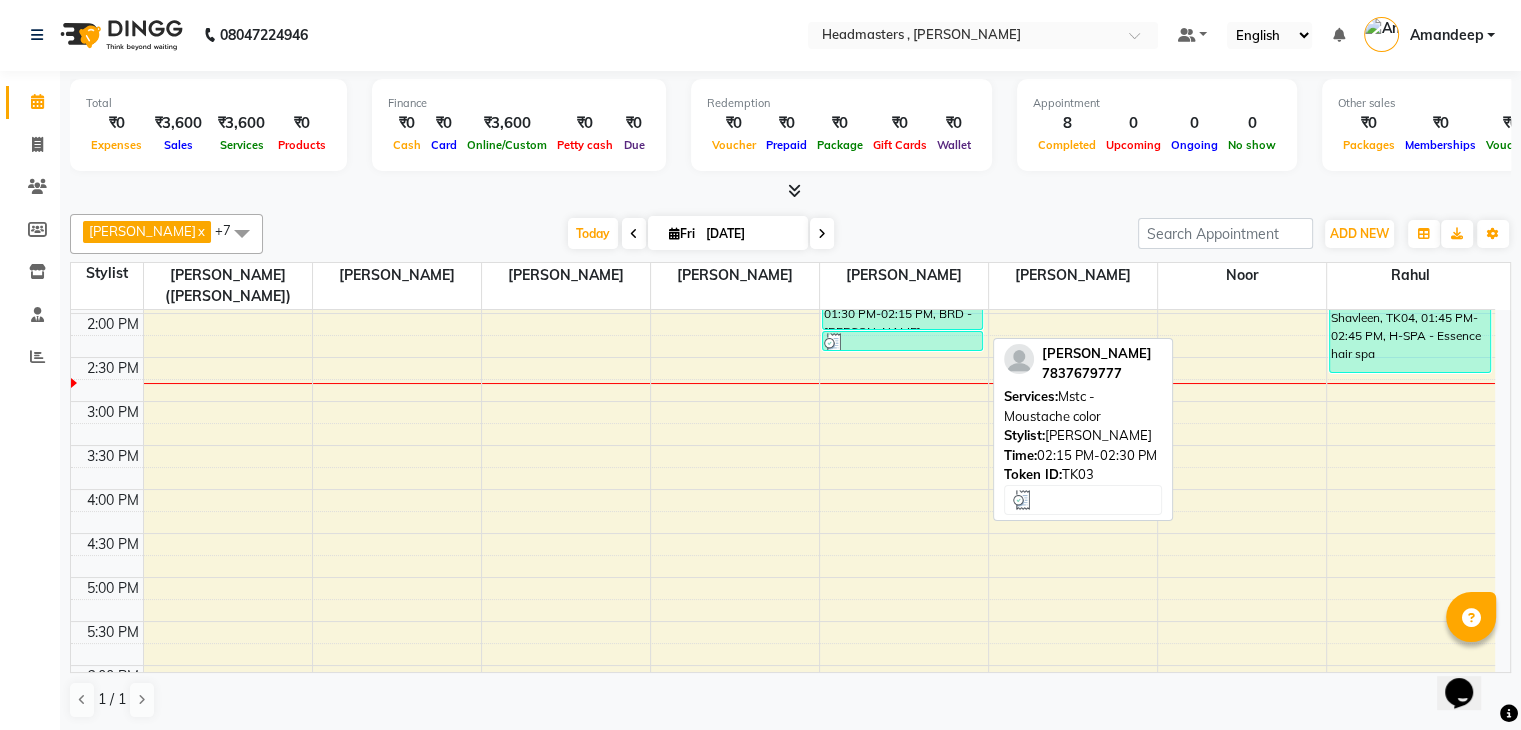 click at bounding box center (834, 343) 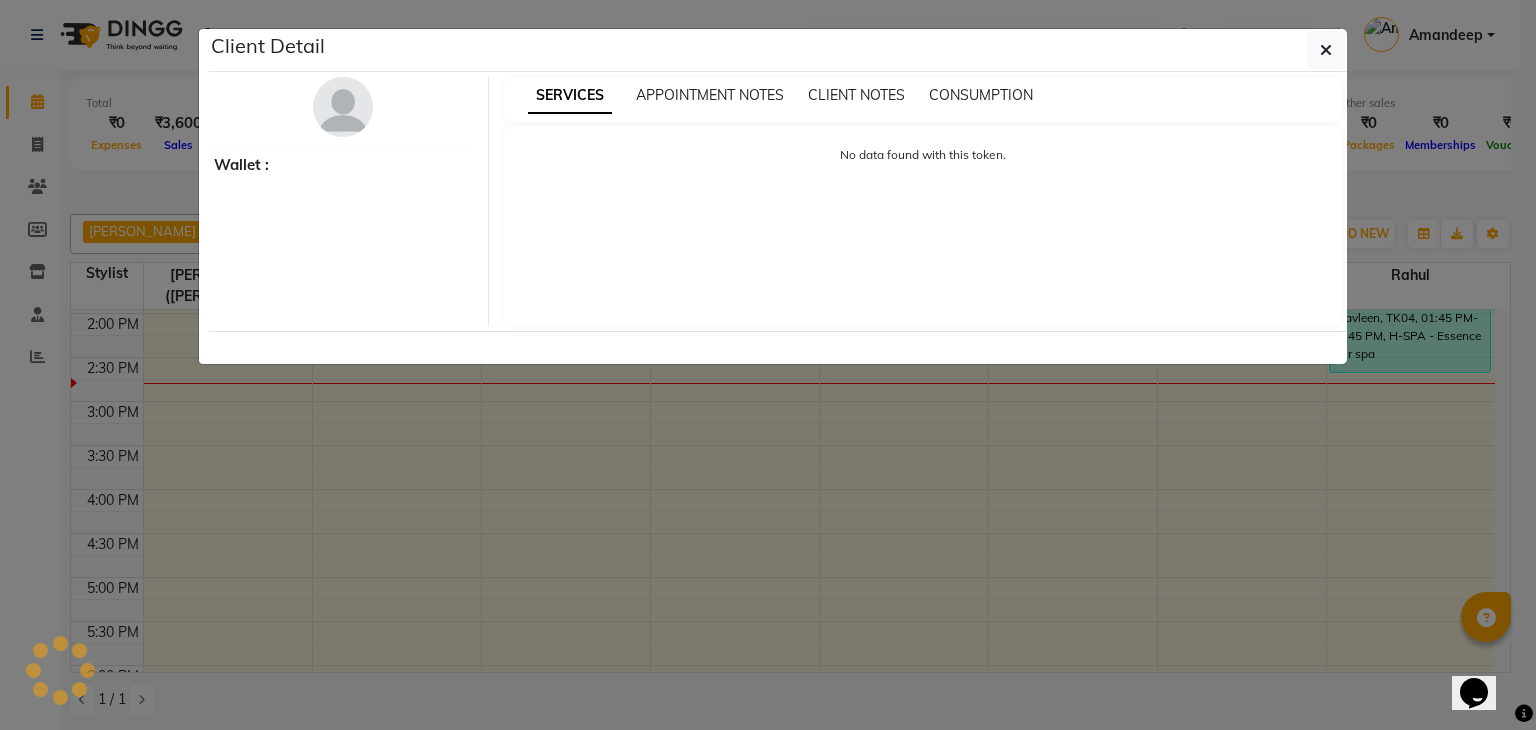select on "3" 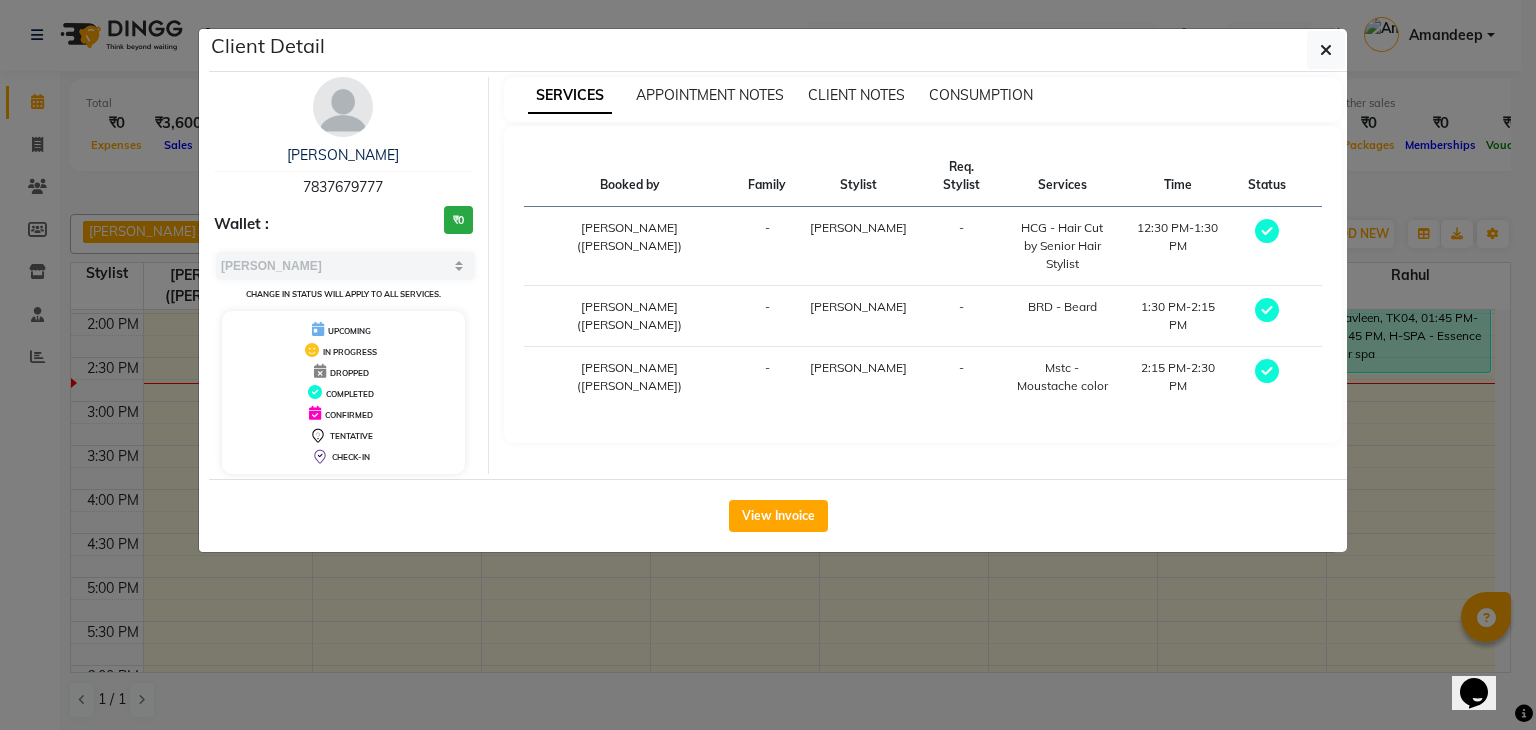 click at bounding box center (1267, 231) 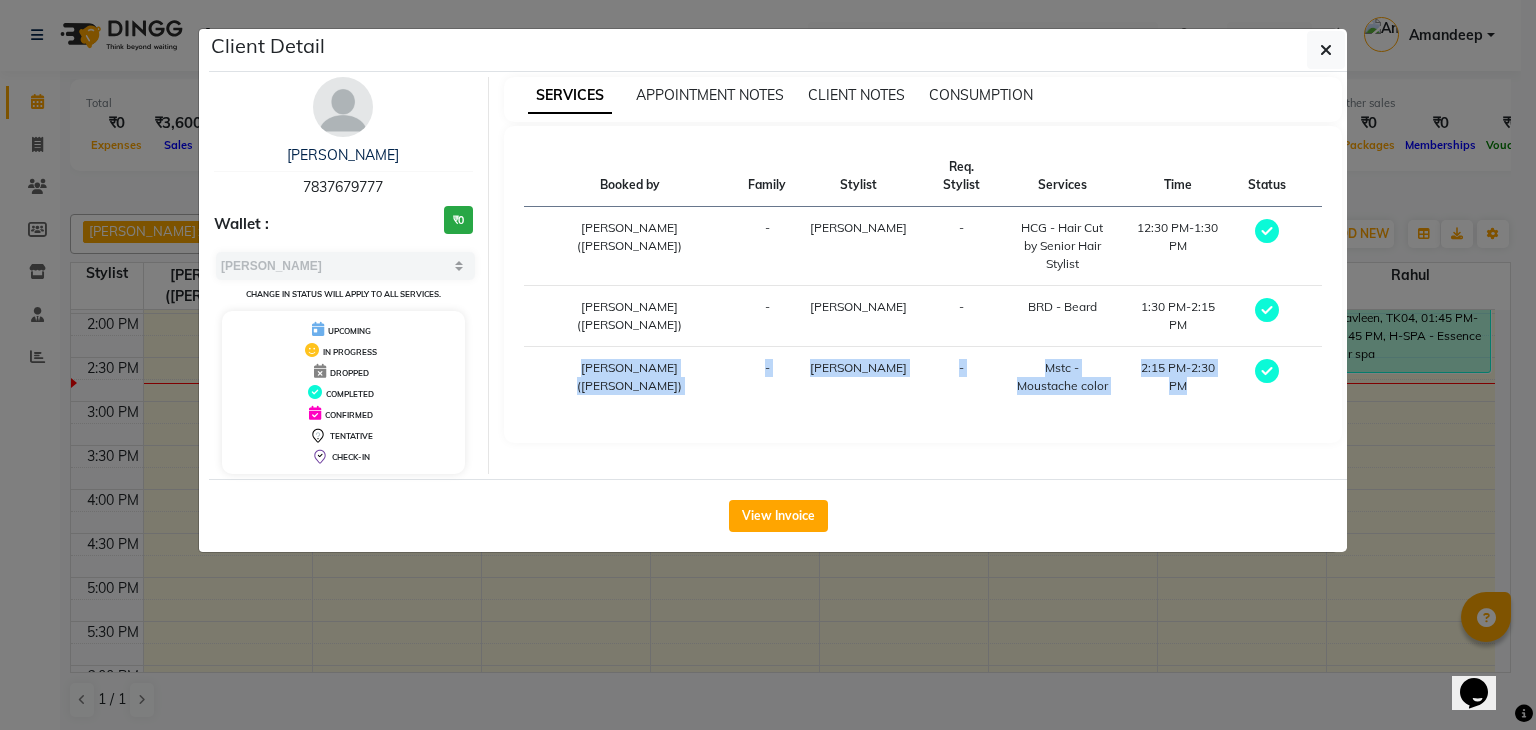 drag, startPoint x: 1260, startPoint y: 277, endPoint x: 1258, endPoint y: 325, distance: 48.04165 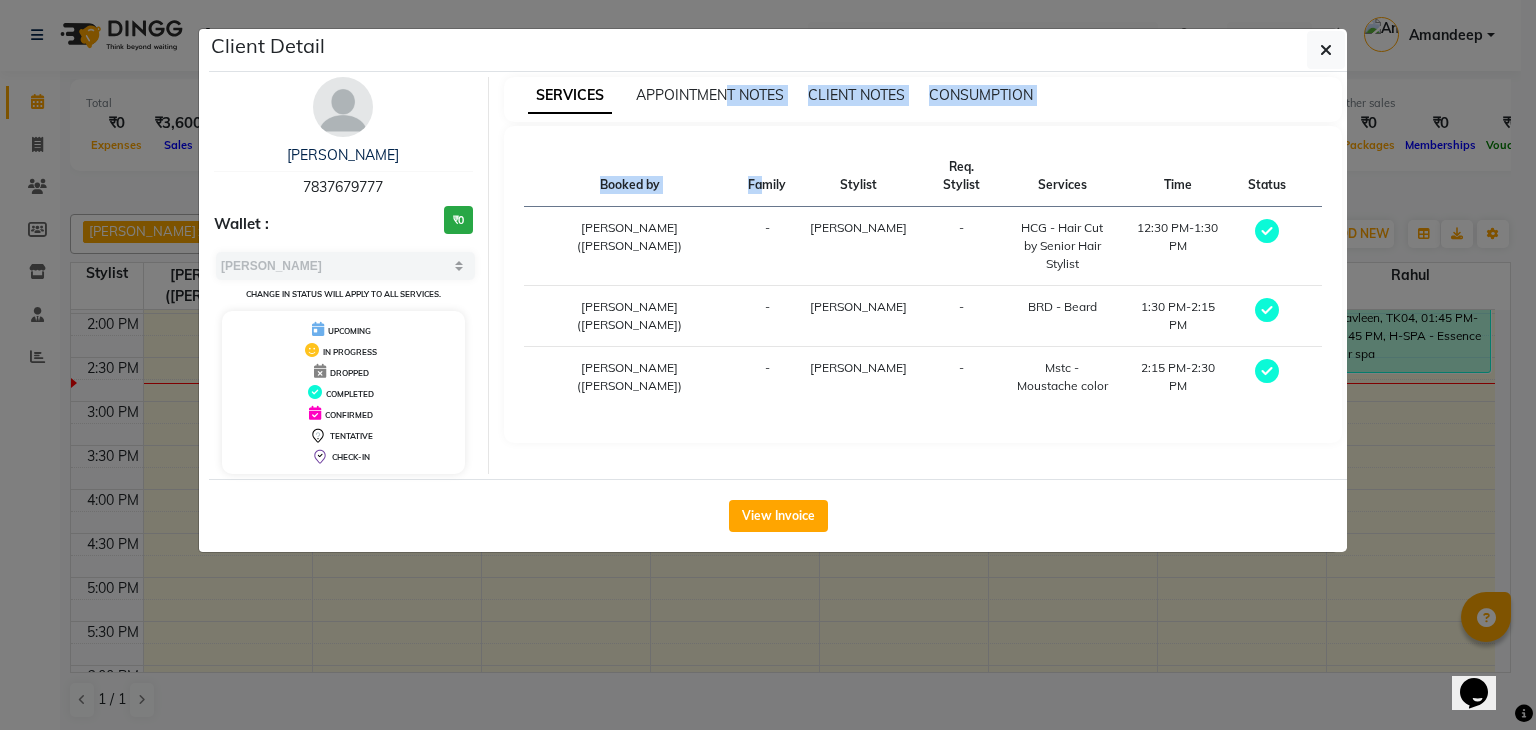 drag, startPoint x: 736, startPoint y: 165, endPoint x: 722, endPoint y: 106, distance: 60.63827 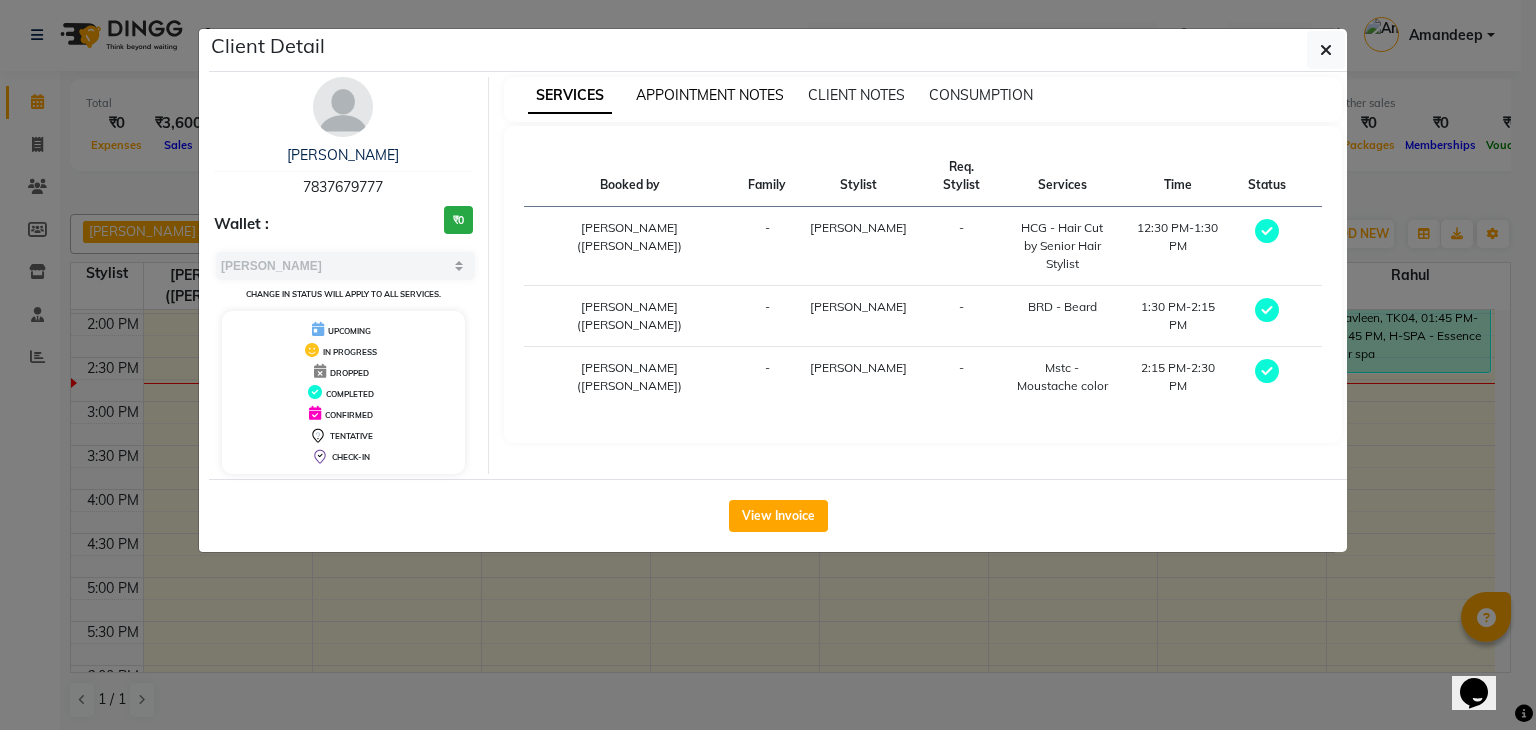 click on "APPOINTMENT NOTES" at bounding box center [710, 95] 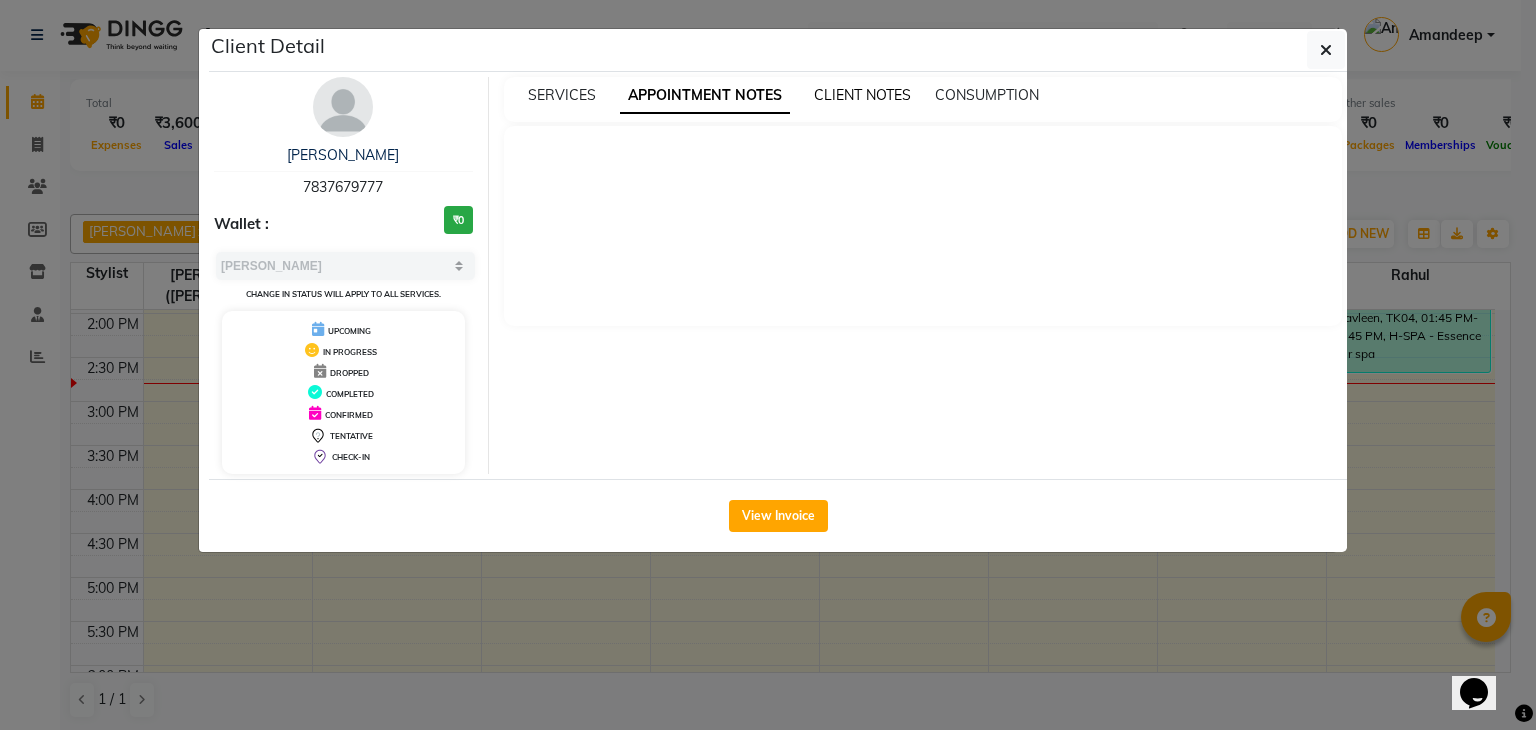 click on "CLIENT NOTES" at bounding box center (862, 95) 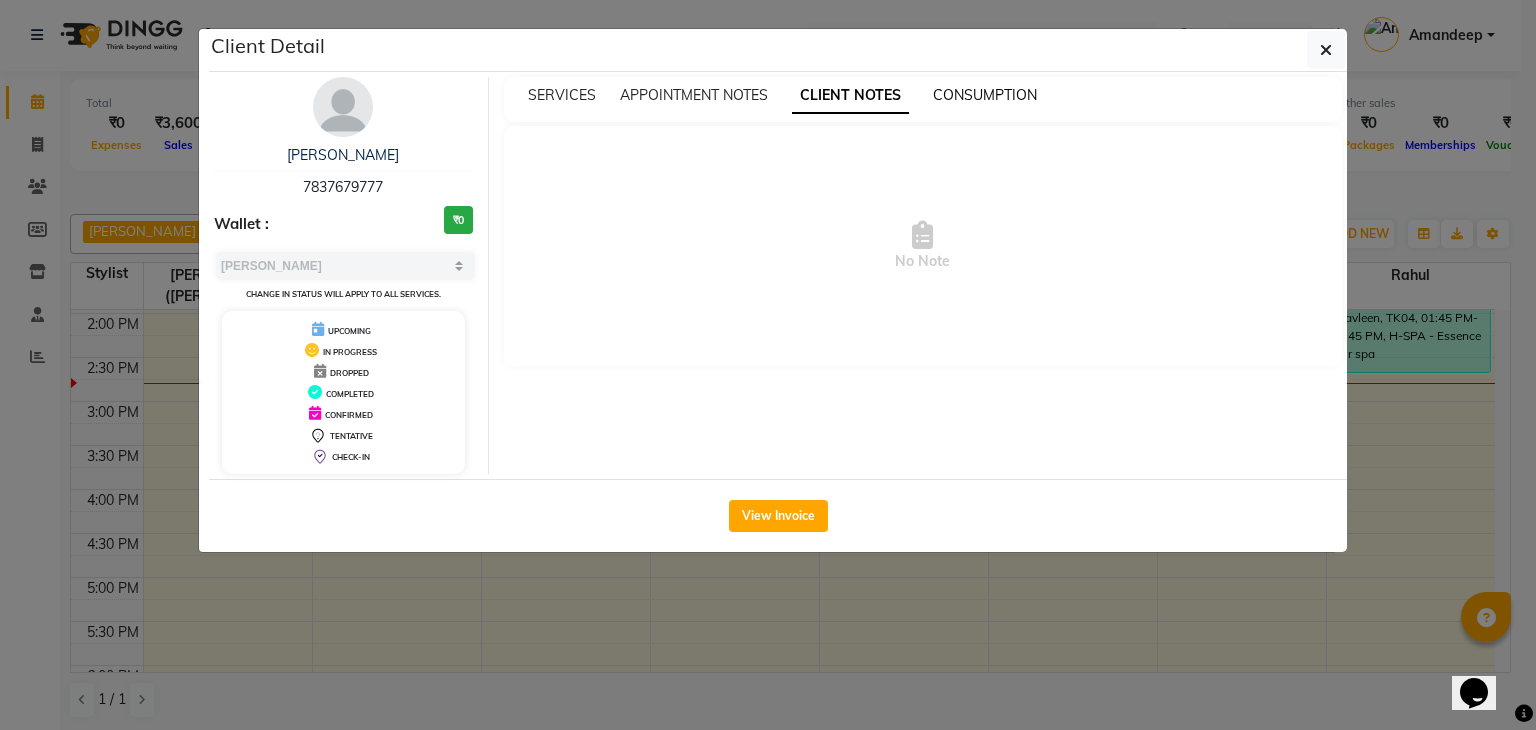 click on "CONSUMPTION" at bounding box center [985, 95] 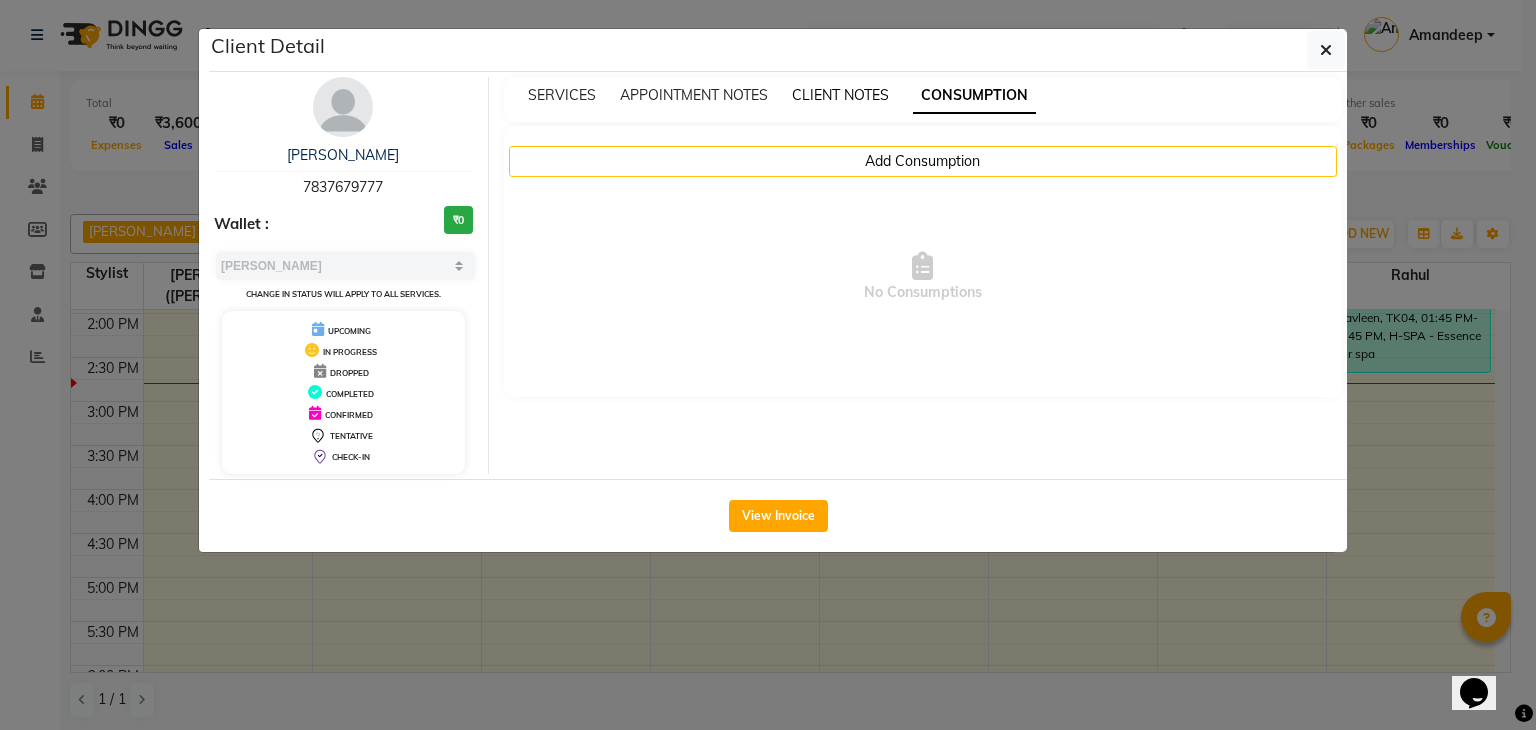 click on "CLIENT NOTES" at bounding box center (840, 95) 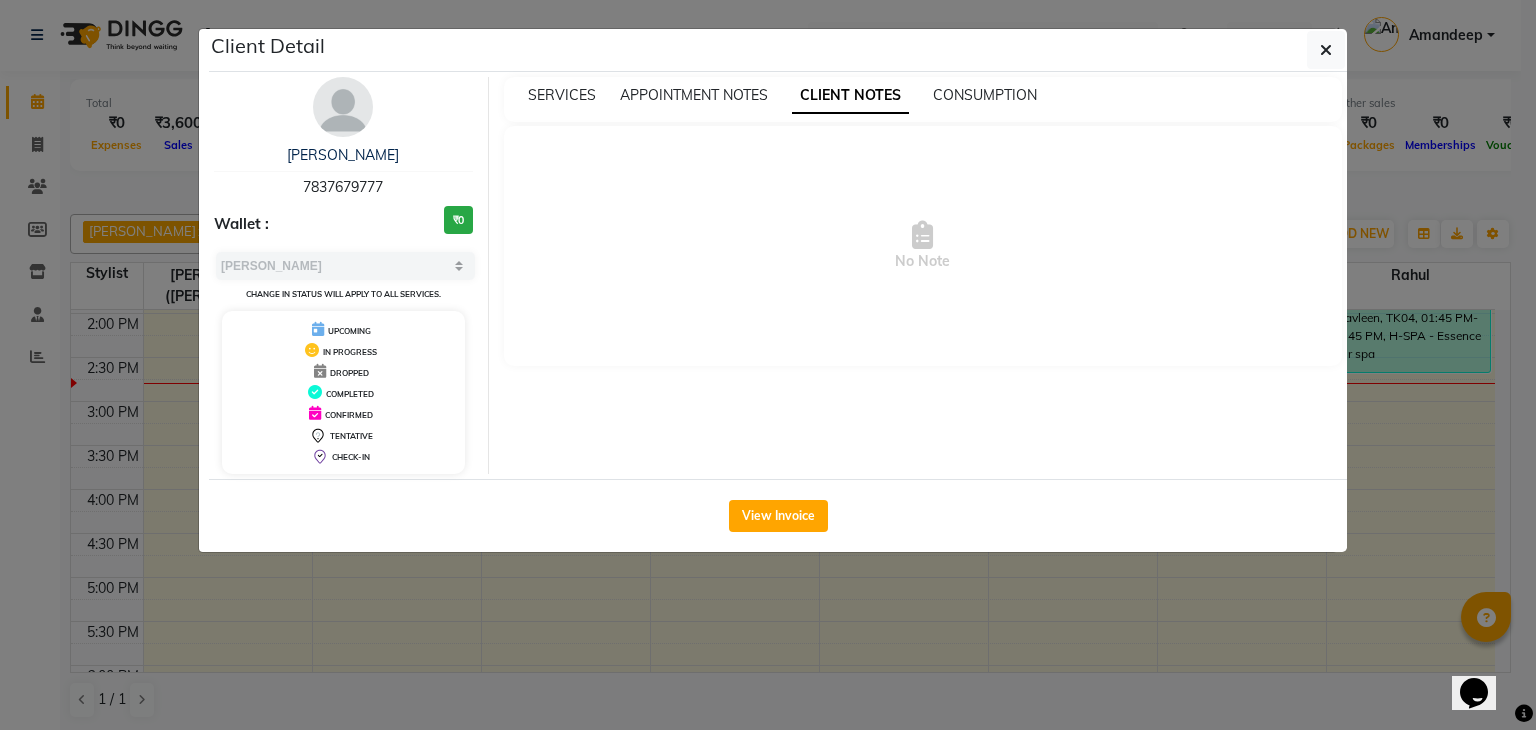 click on "SERVICES APPOINTMENT NOTES CLIENT NOTES CONSUMPTION" at bounding box center [923, 99] 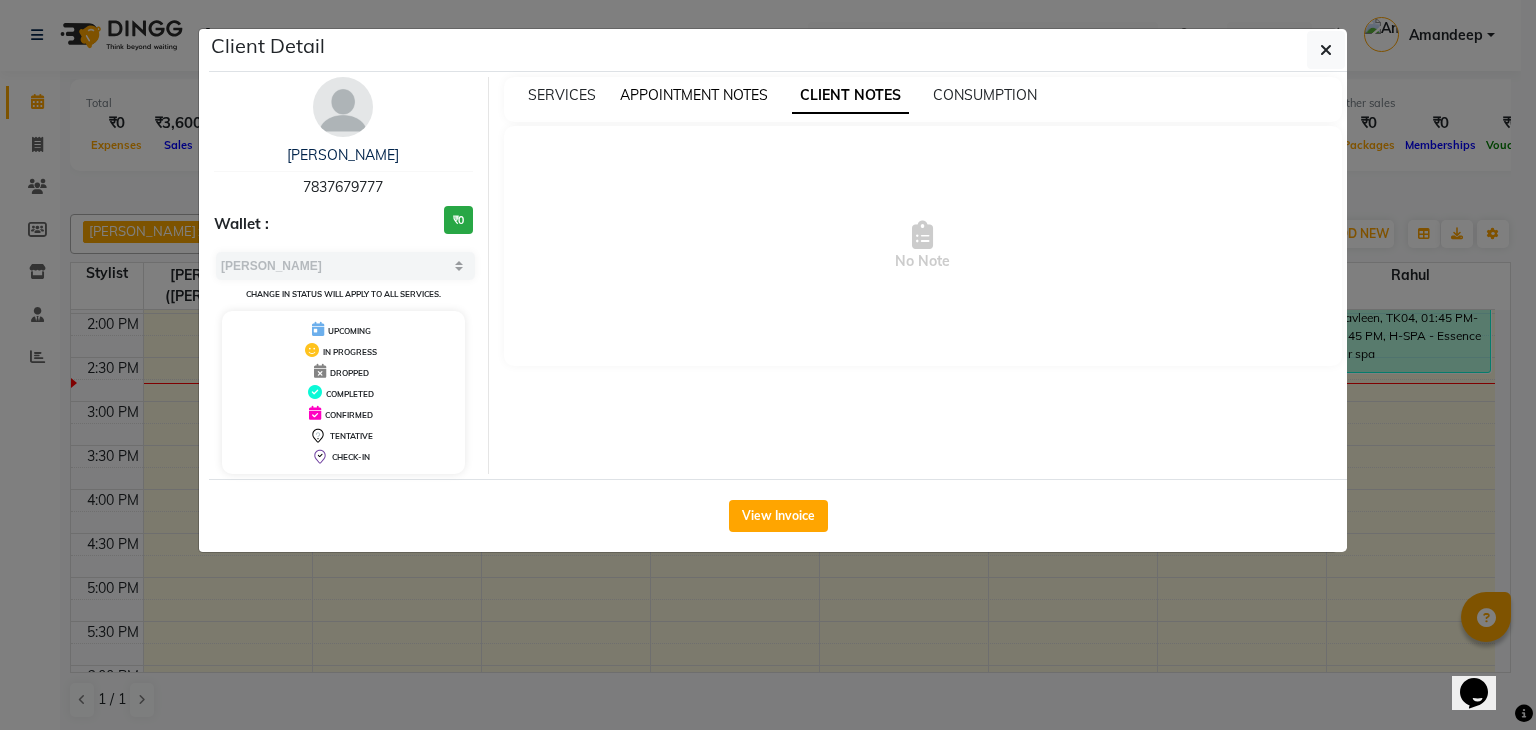 click on "APPOINTMENT NOTES" at bounding box center [694, 95] 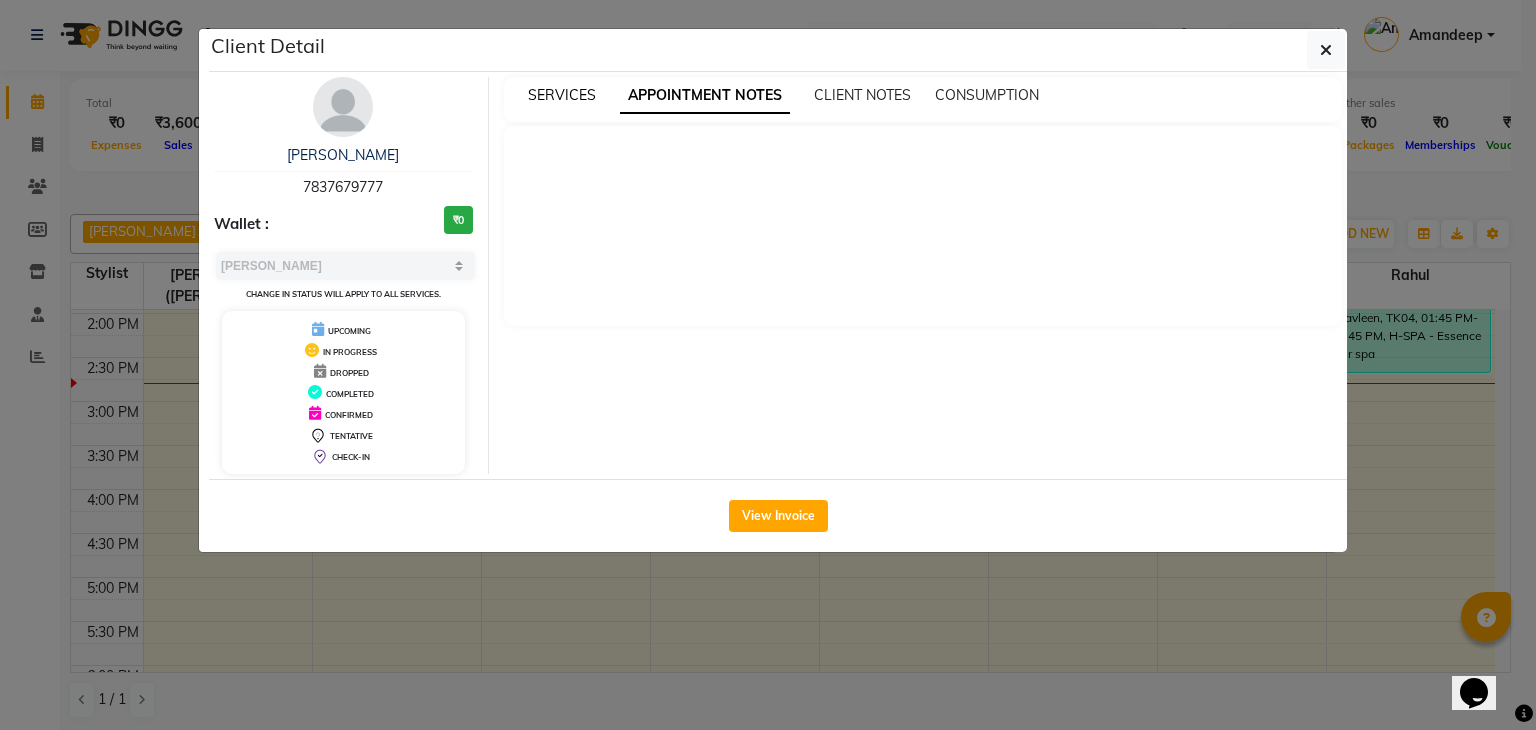 click on "SERVICES" at bounding box center [562, 95] 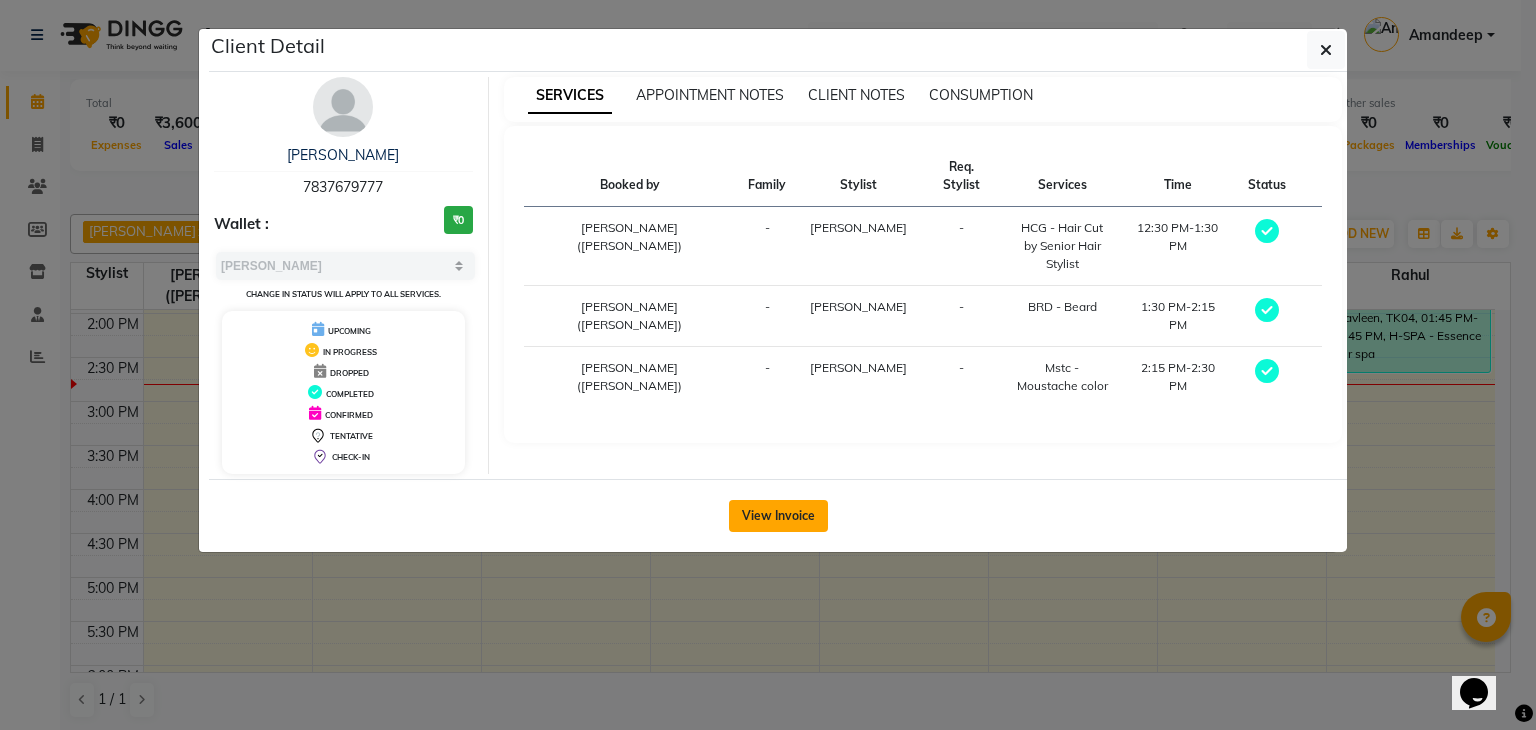 click on "View Invoice" 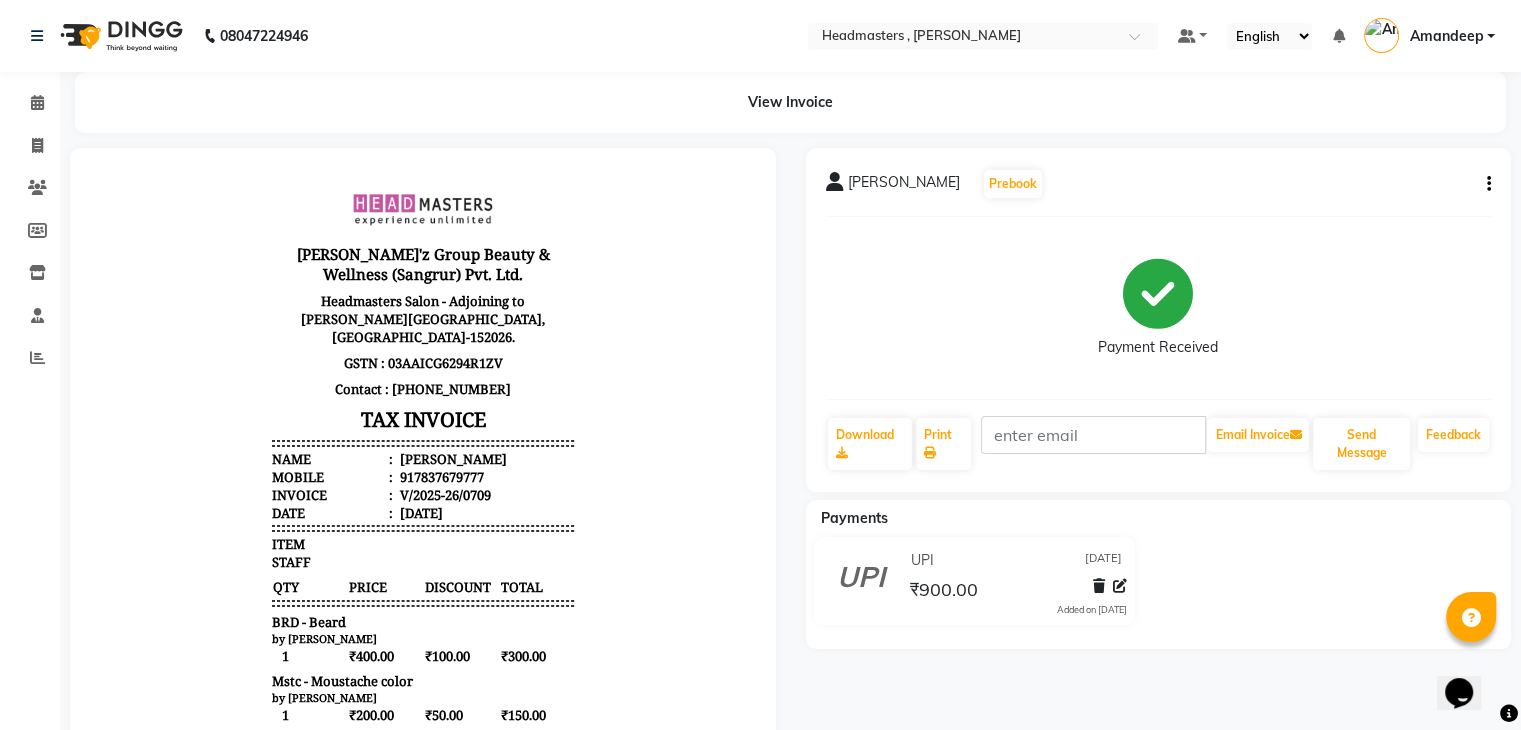 scroll, scrollTop: 0, scrollLeft: 0, axis: both 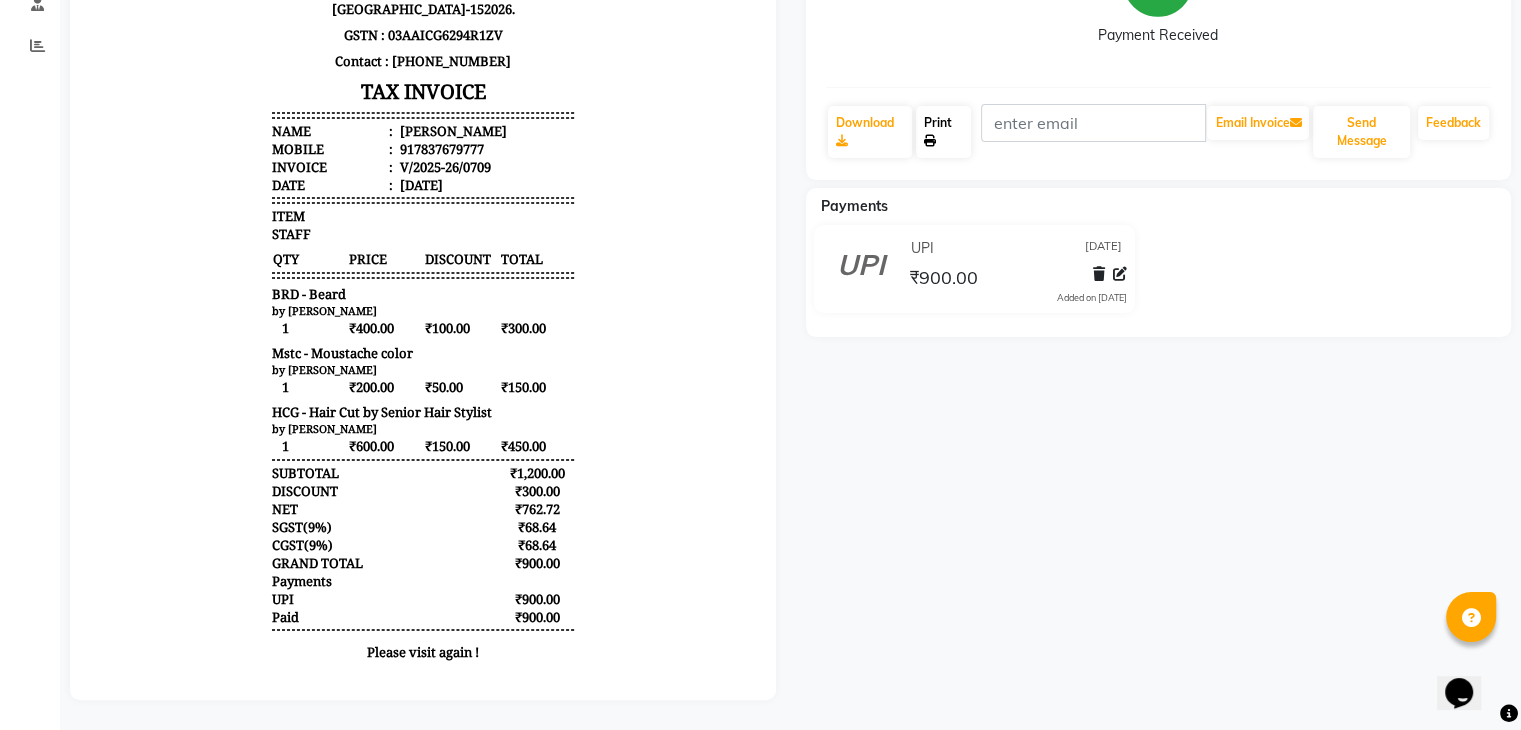 click on "Print" 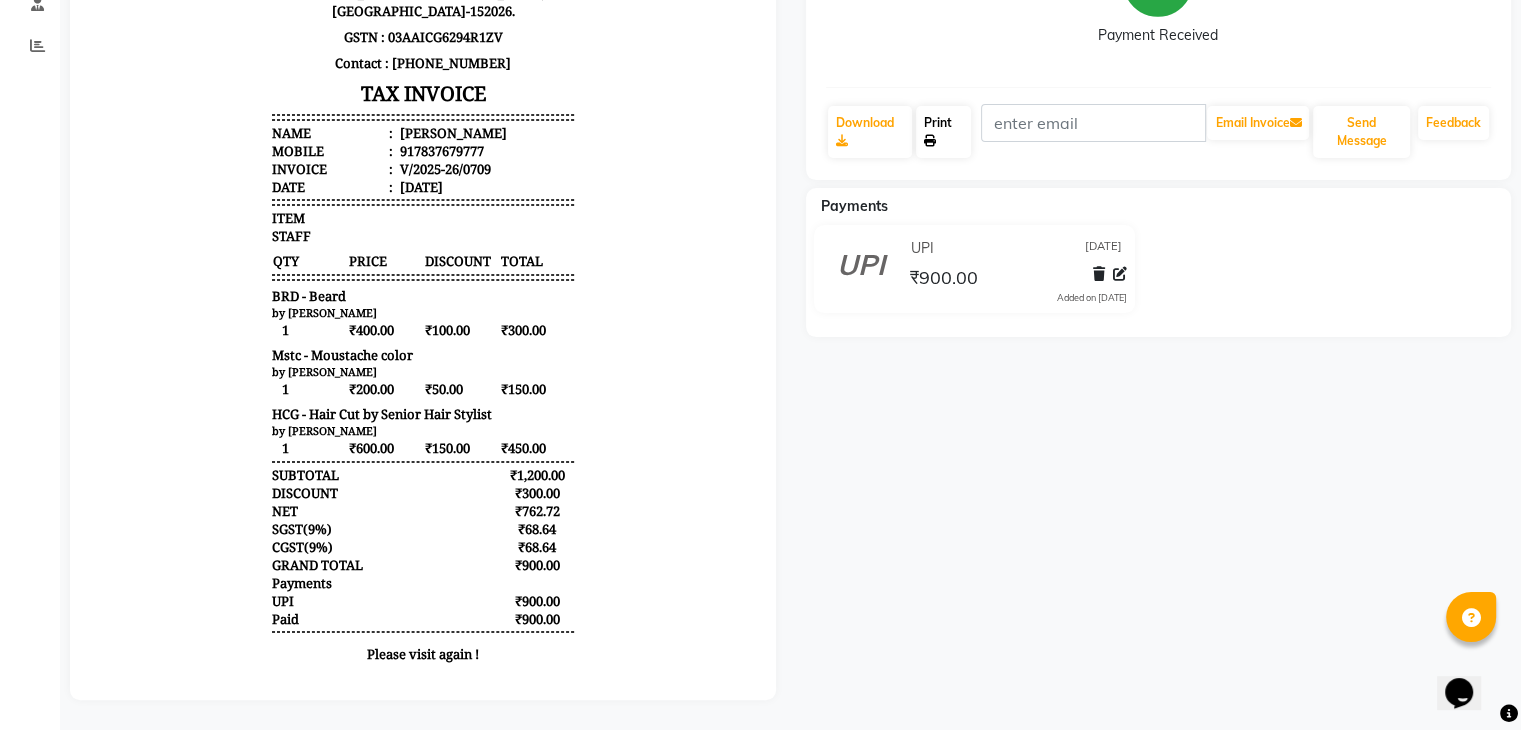 scroll, scrollTop: 0, scrollLeft: 0, axis: both 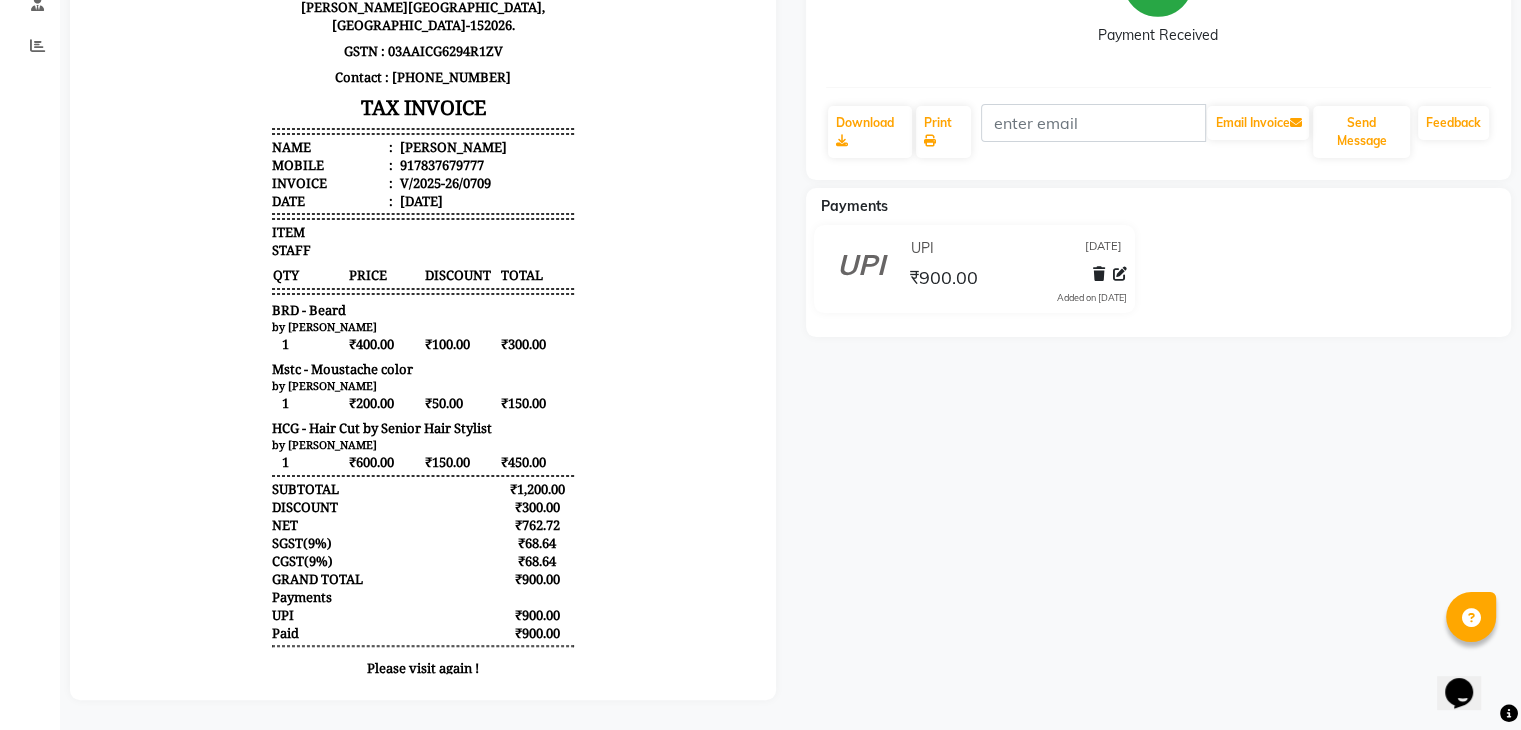 click on "[PERSON_NAME]  Prebook   Payment Received  Download  Print   Email Invoice   Send Message Feedback  Payments UPI [DATE] ₹900.00  Added on [DATE]" 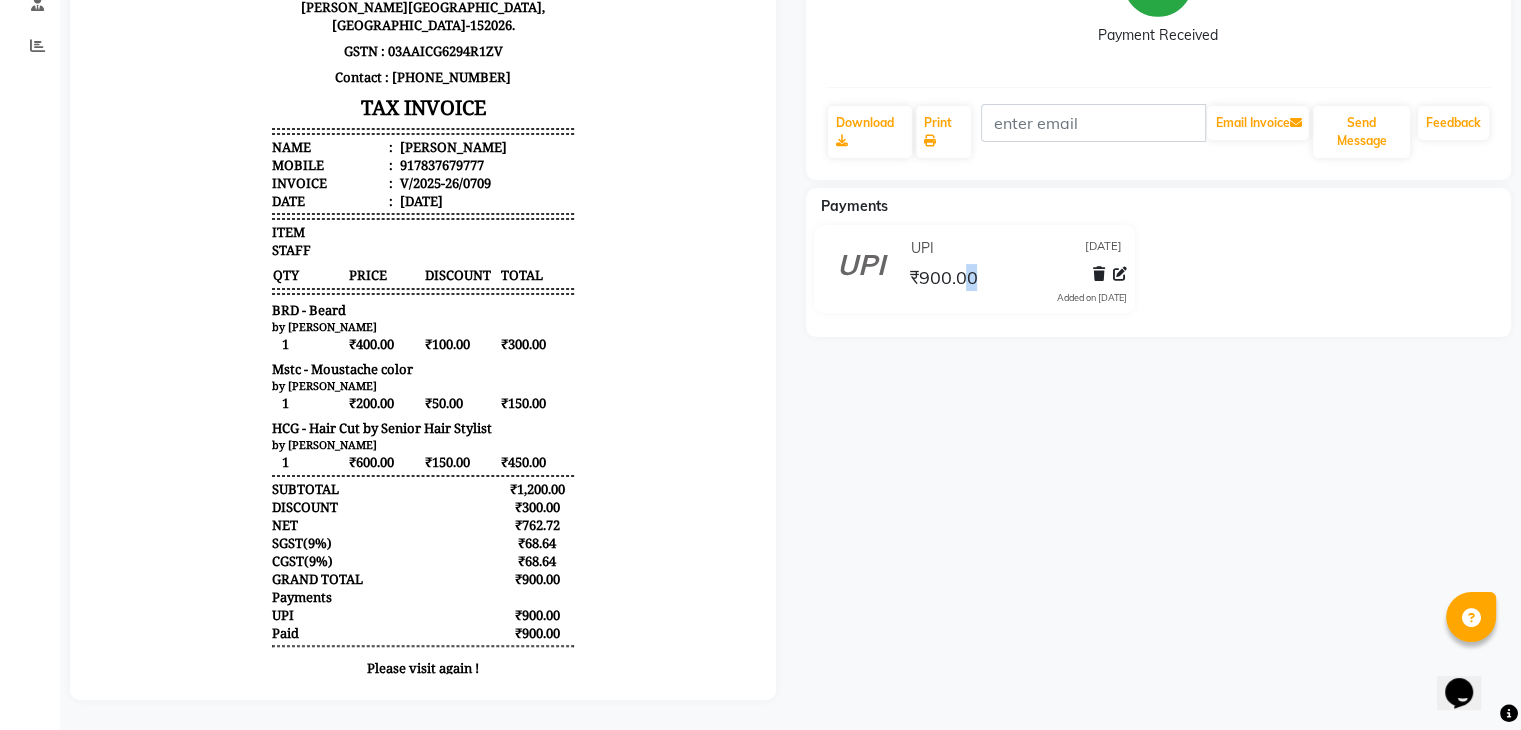 drag, startPoint x: 984, startPoint y: 306, endPoint x: 966, endPoint y: 399, distance: 94.72592 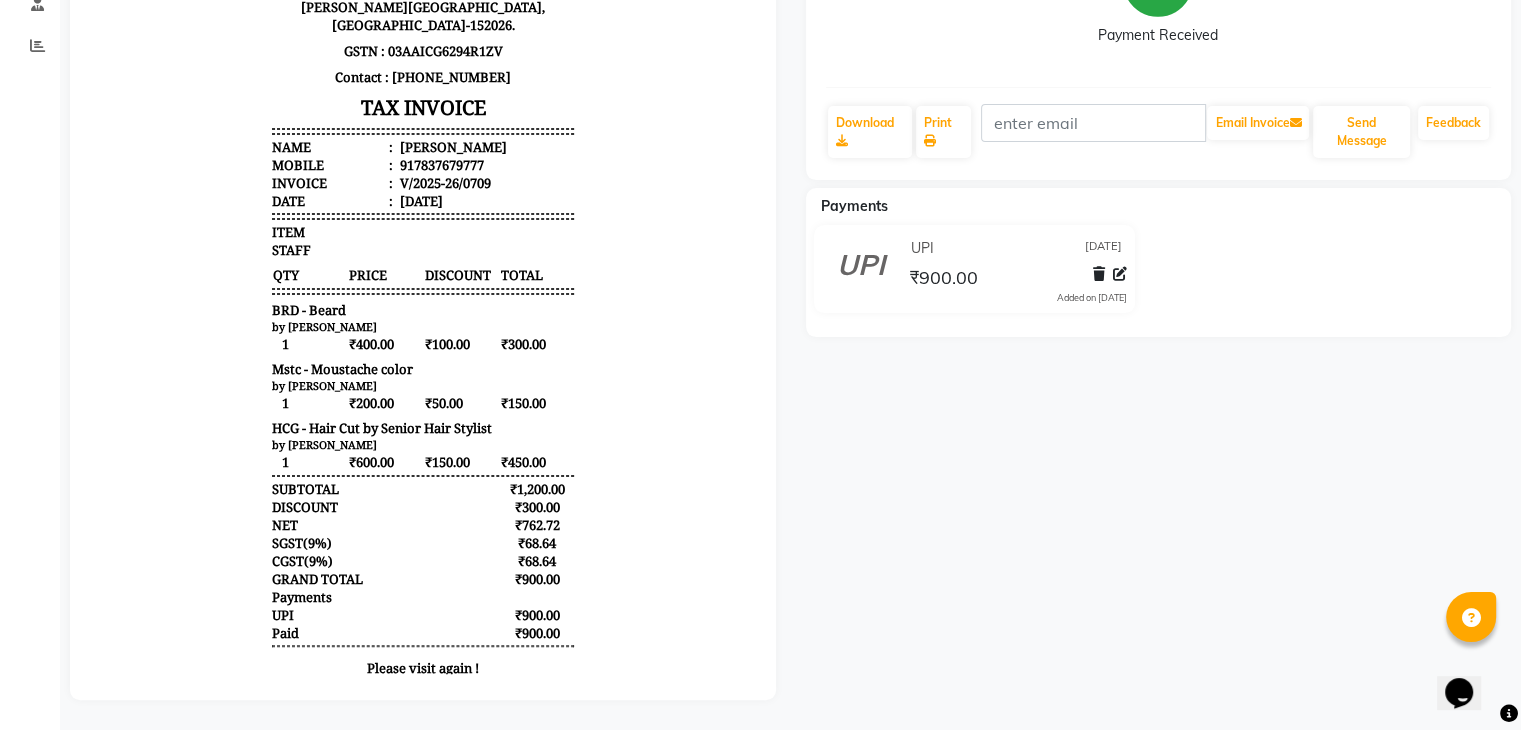scroll, scrollTop: 16, scrollLeft: 0, axis: vertical 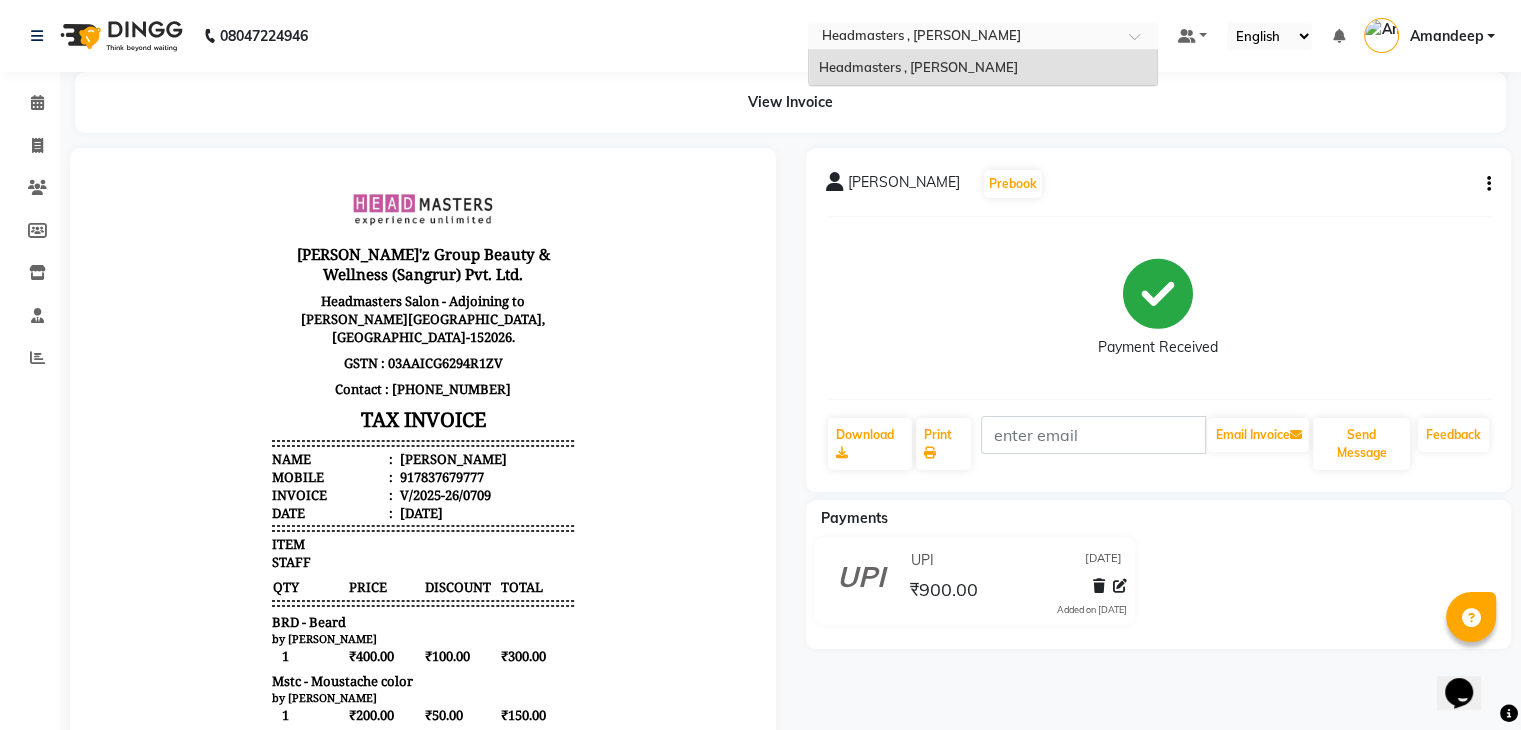click at bounding box center [1141, 42] 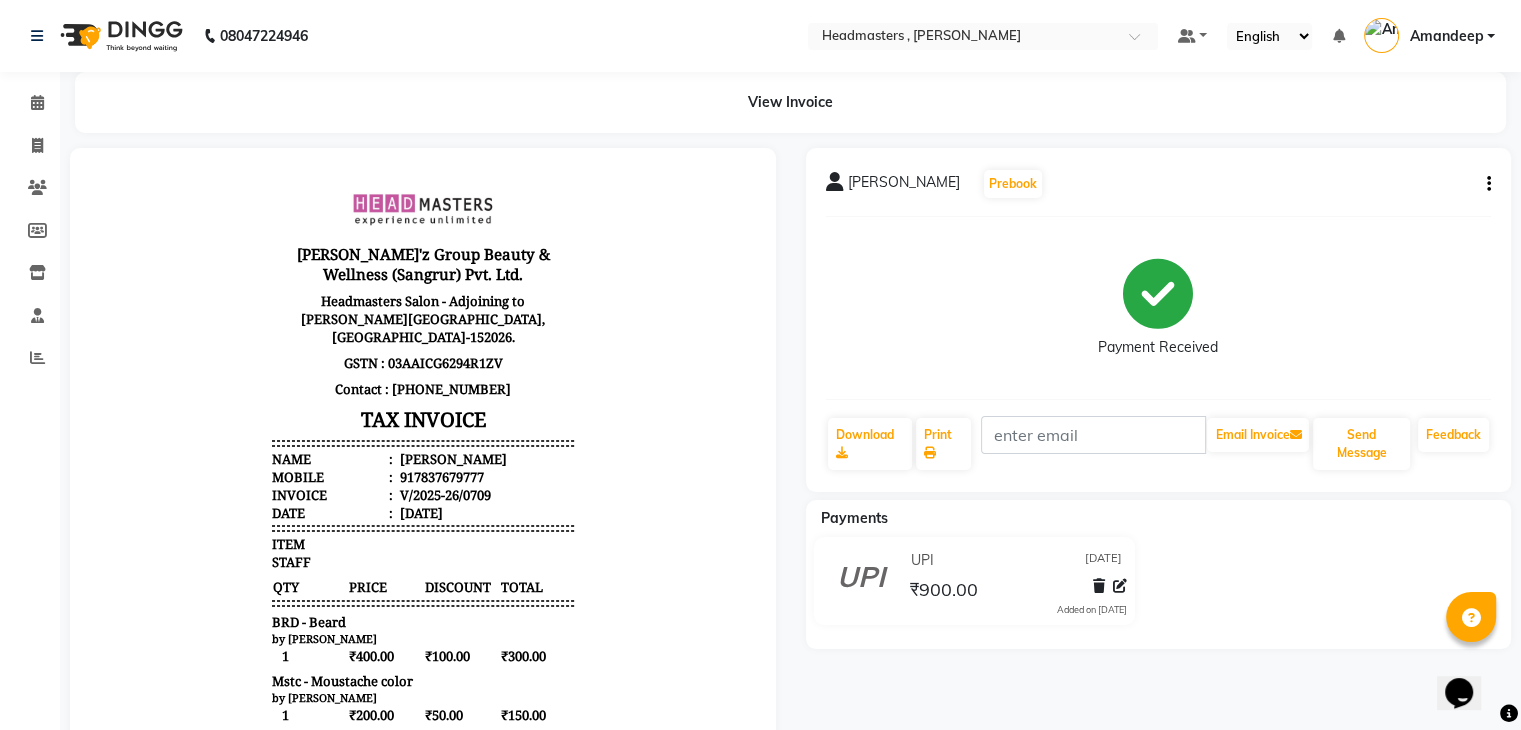 click on "Amandeep" at bounding box center (1446, 36) 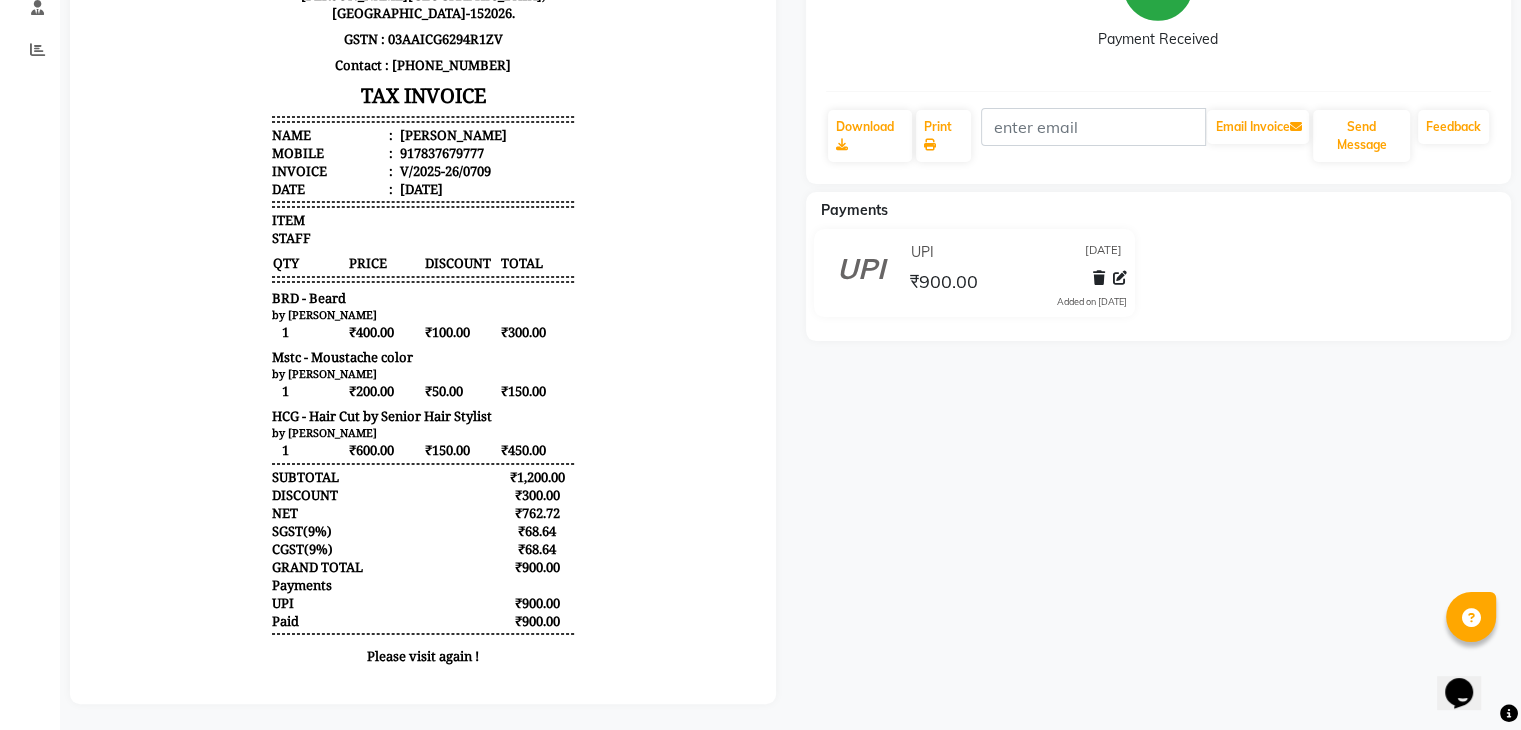 scroll, scrollTop: 326, scrollLeft: 0, axis: vertical 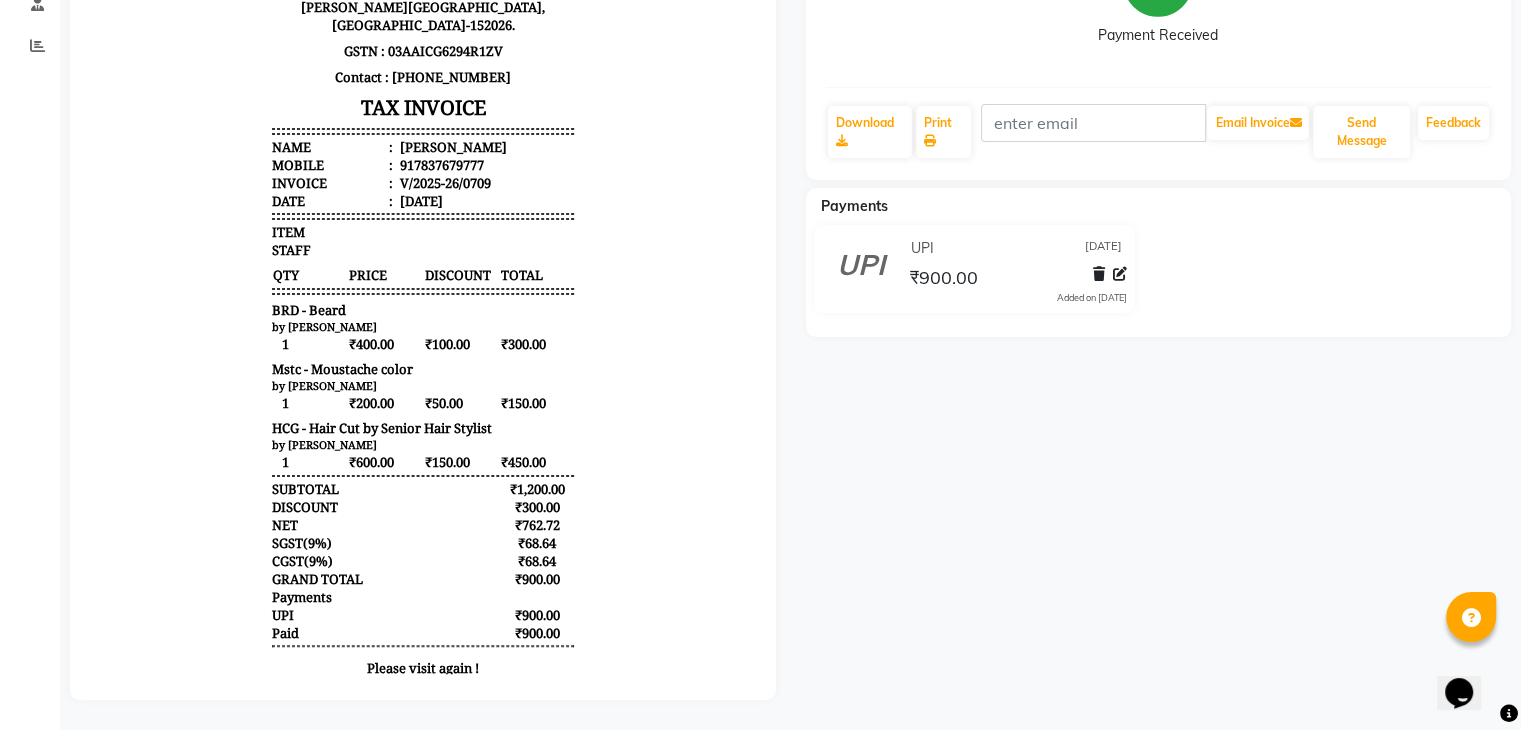 click on "[PERSON_NAME]'z Group Beauty & Wellness (Sangrur) Pvt. Ltd.
Headmasters Salon - Adjoining to [PERSON_NAME][GEOGRAPHIC_DATA], [GEOGRAPHIC_DATA], [GEOGRAPHIC_DATA]-152026.
GSTN :
03AAICG6294R1ZV
Contact : [PHONE_NUMBER]
TAX INVOICE
Name  :
[PERSON_NAME]
Mobile :
917837679777
Invoice  :
V/2025-26/0709
Date  :
[DATE]
ITEM" at bounding box center (423, 280) 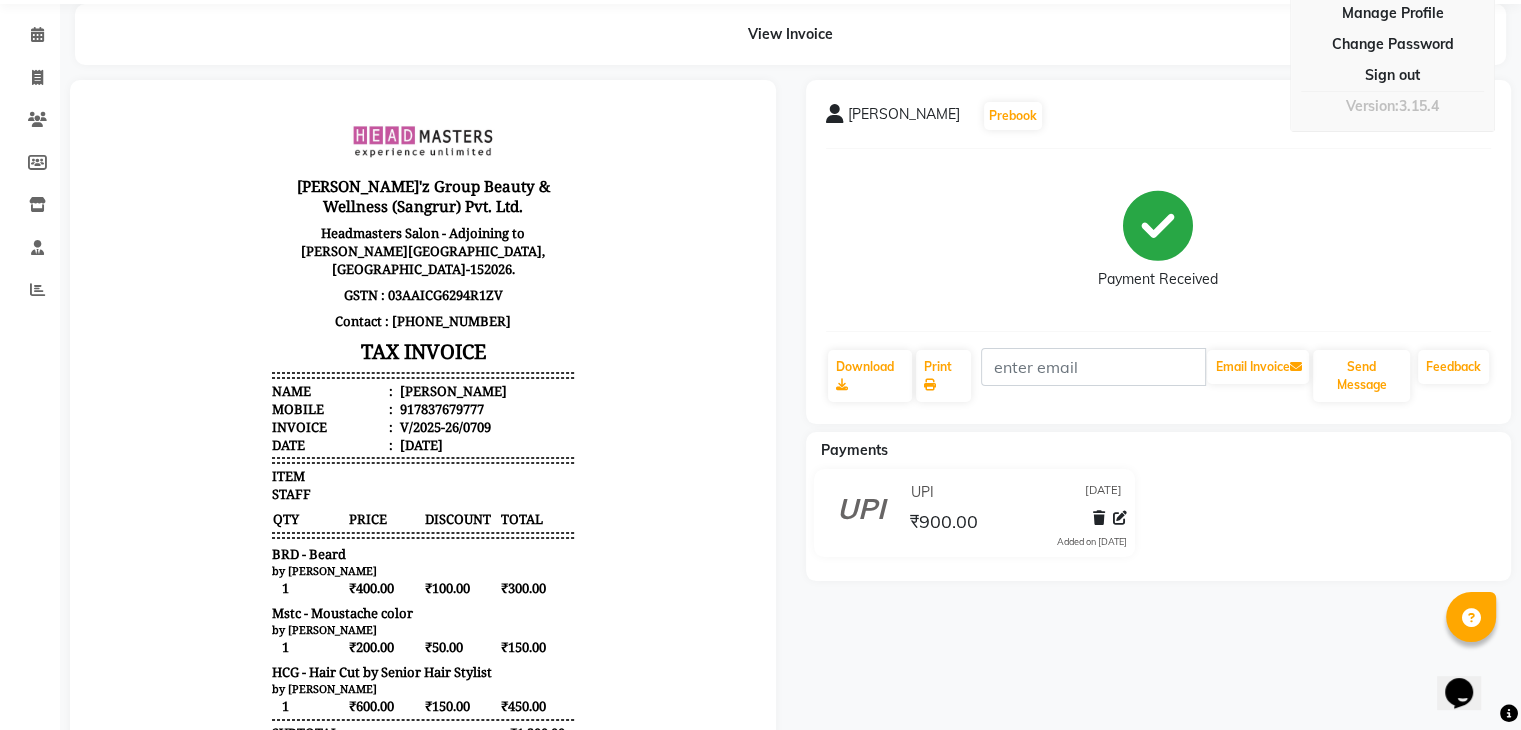scroll, scrollTop: 0, scrollLeft: 0, axis: both 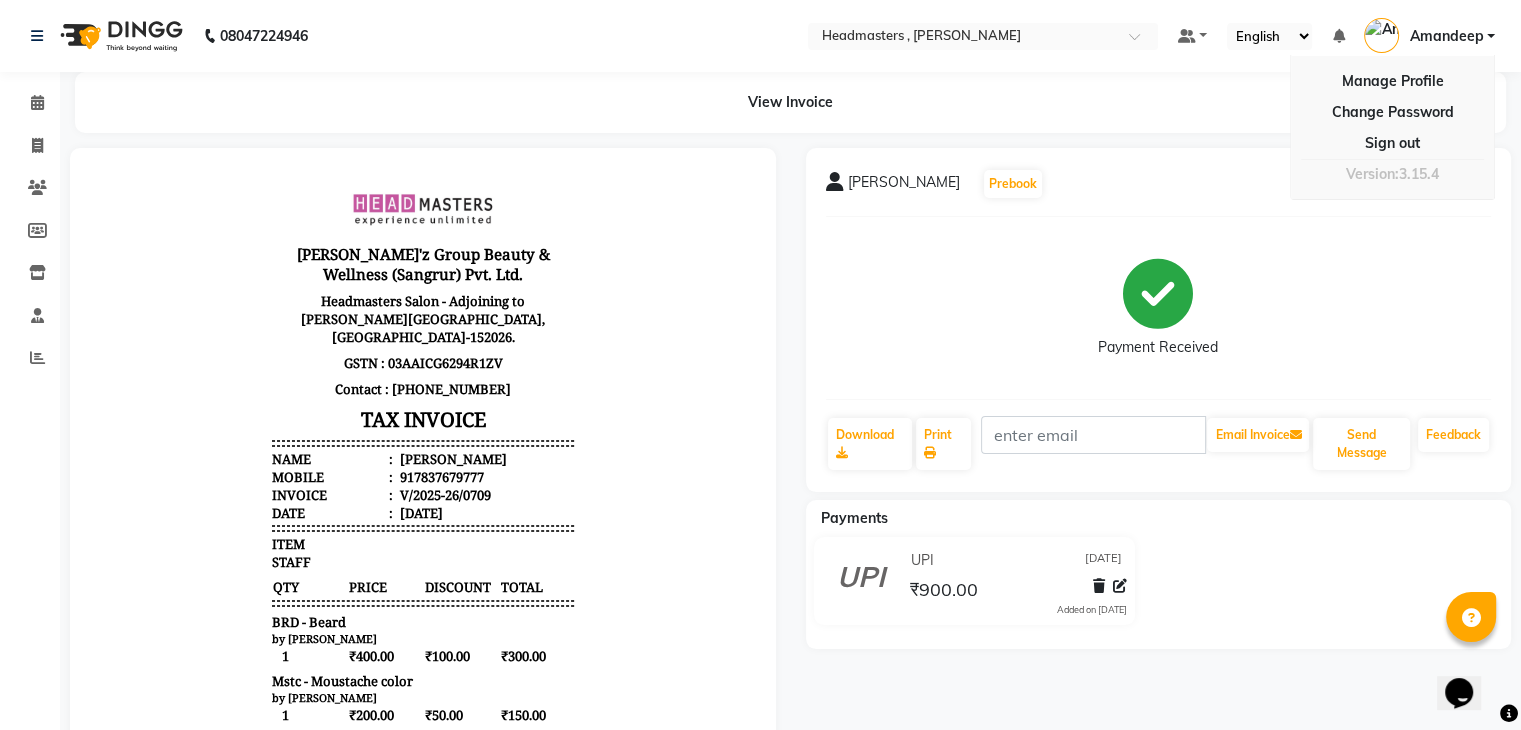 click on "View Invoice" 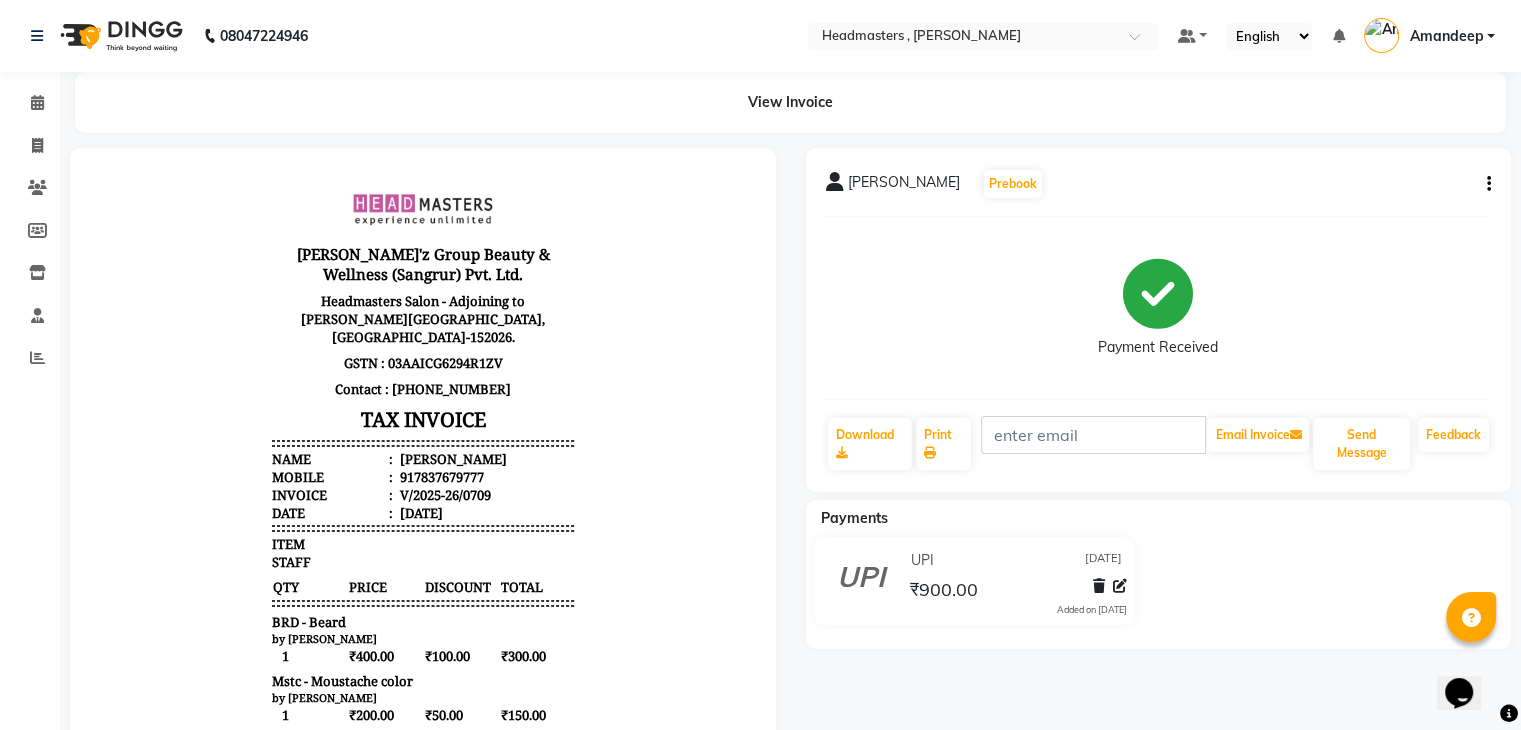 click on "Notifications nothing to show" at bounding box center [1338, 36] 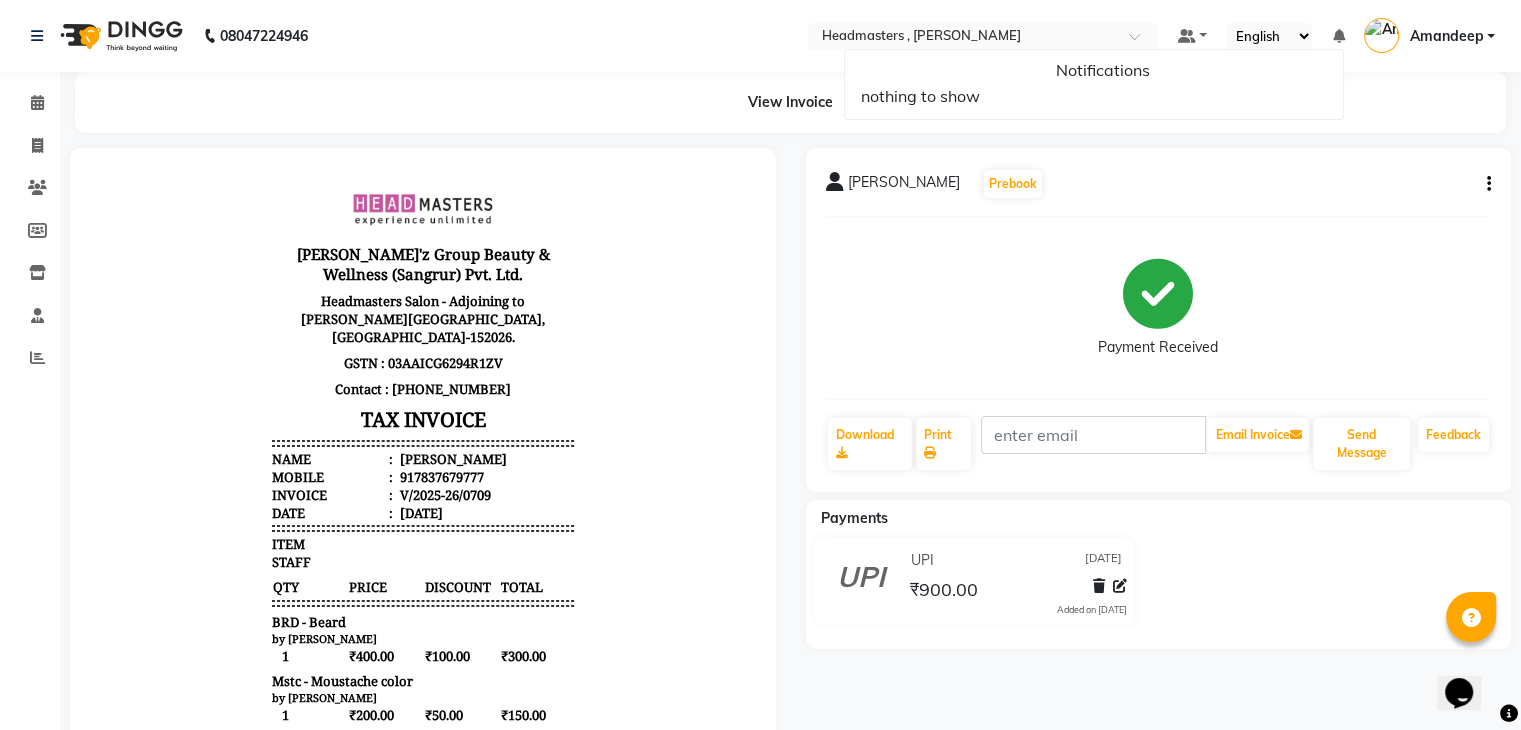 click on "Notifications" at bounding box center [1102, 70] 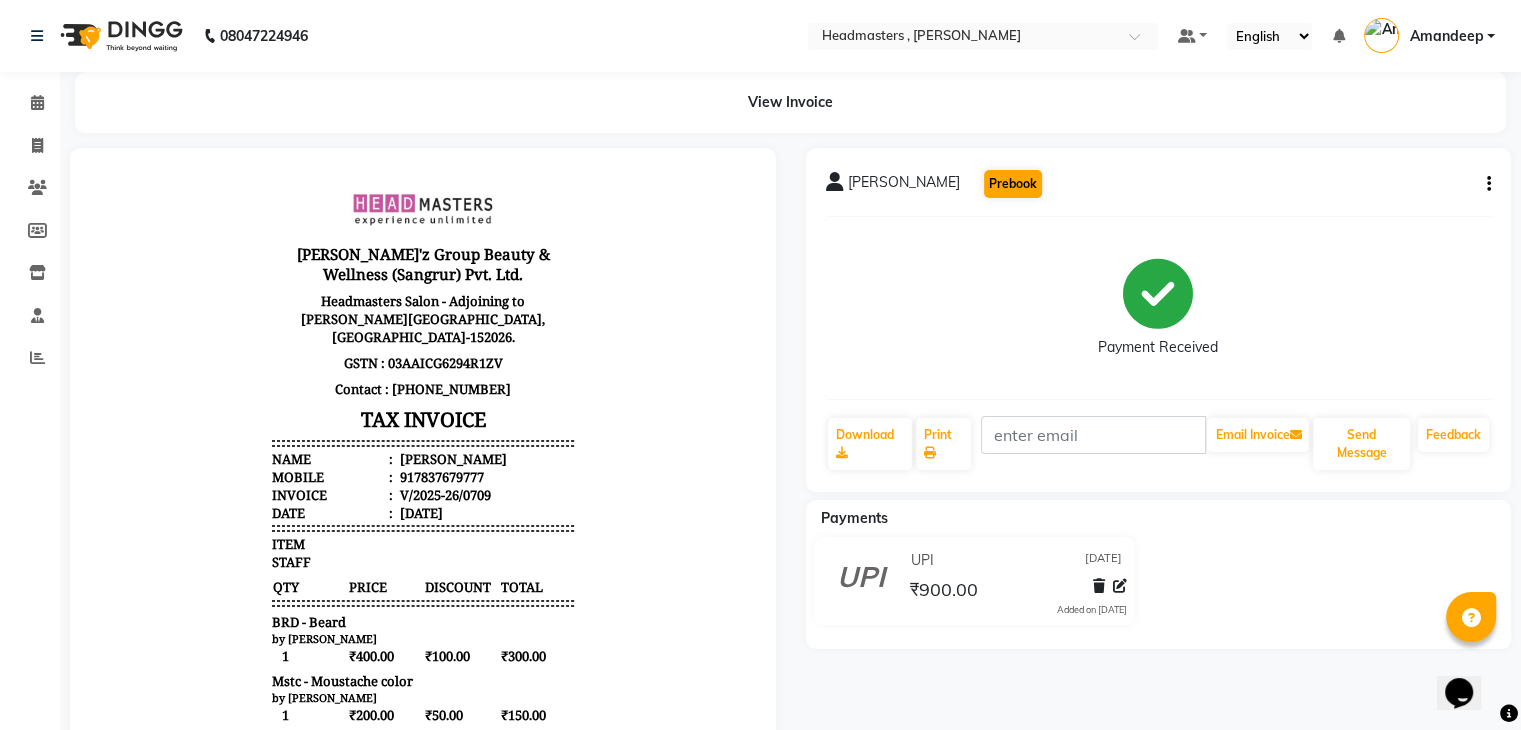 drag, startPoint x: 1216, startPoint y: 96, endPoint x: 1032, endPoint y: 177, distance: 201.0398 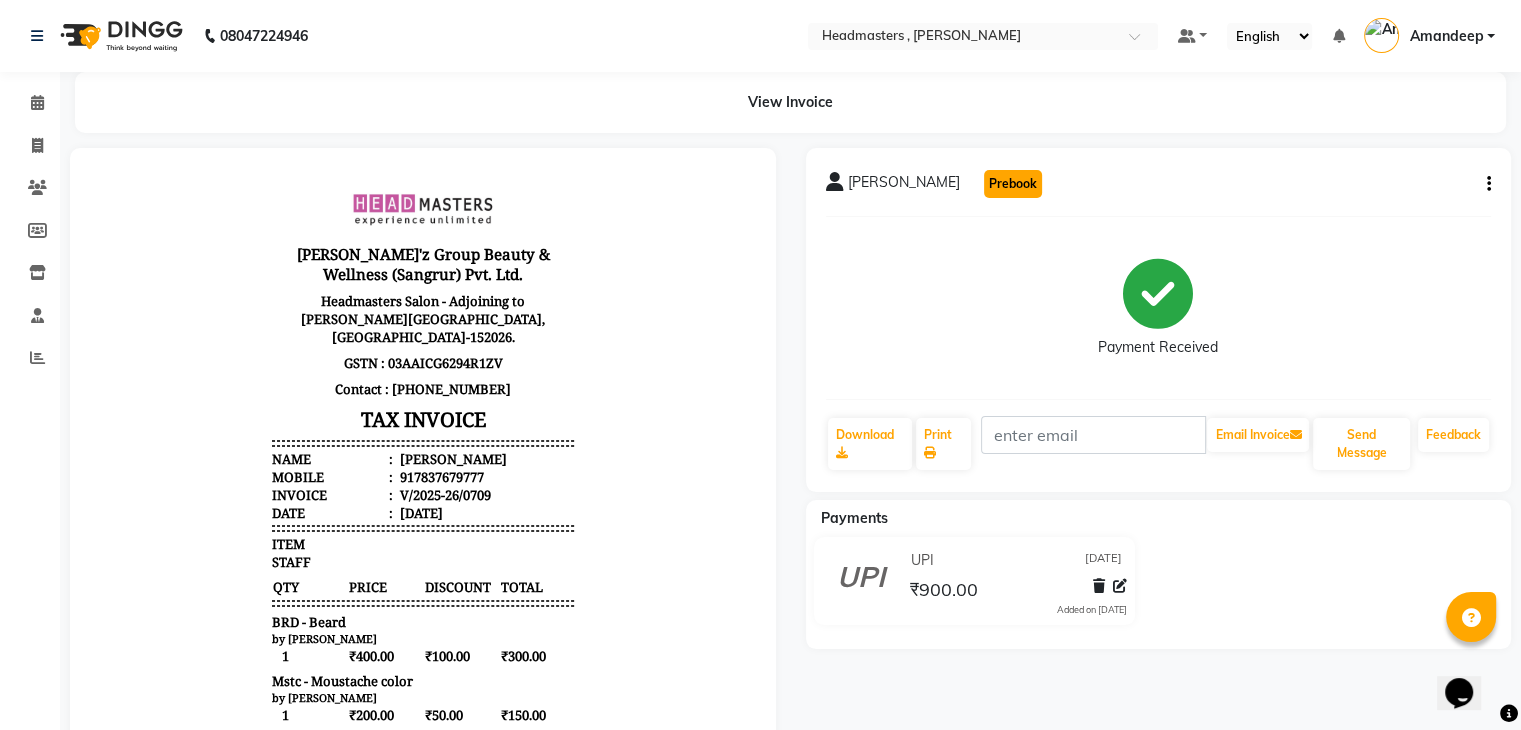 click on "Prebook" 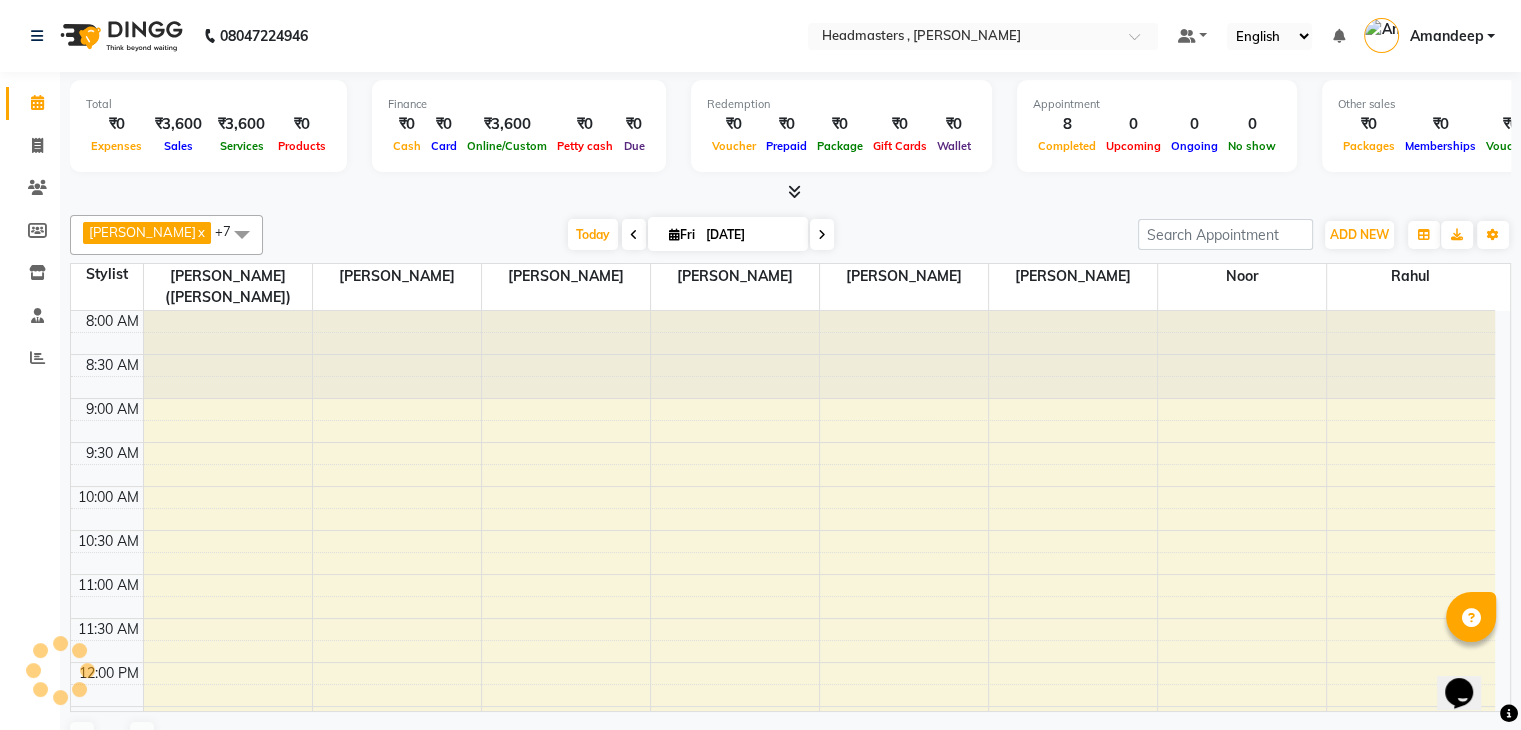 scroll, scrollTop: 612, scrollLeft: 0, axis: vertical 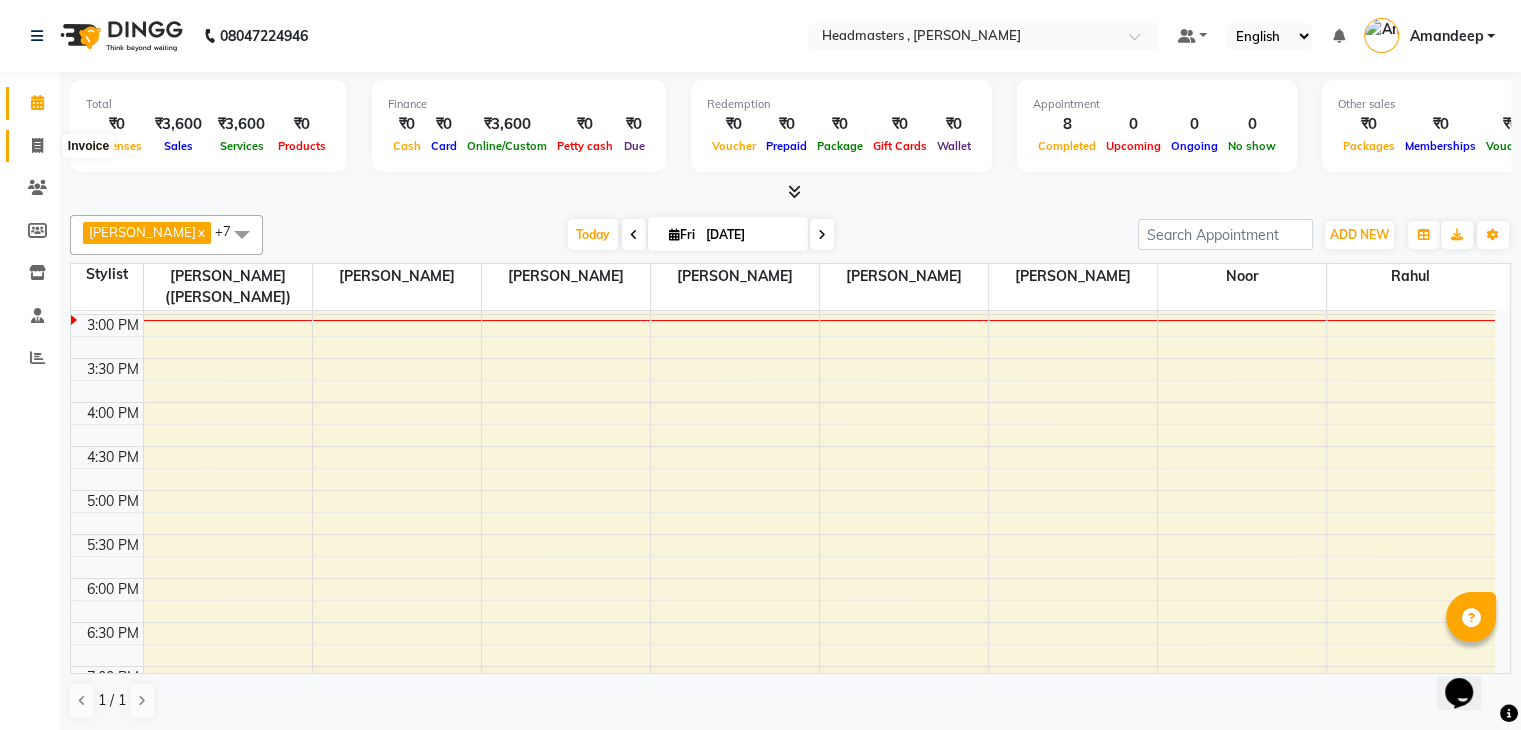 click 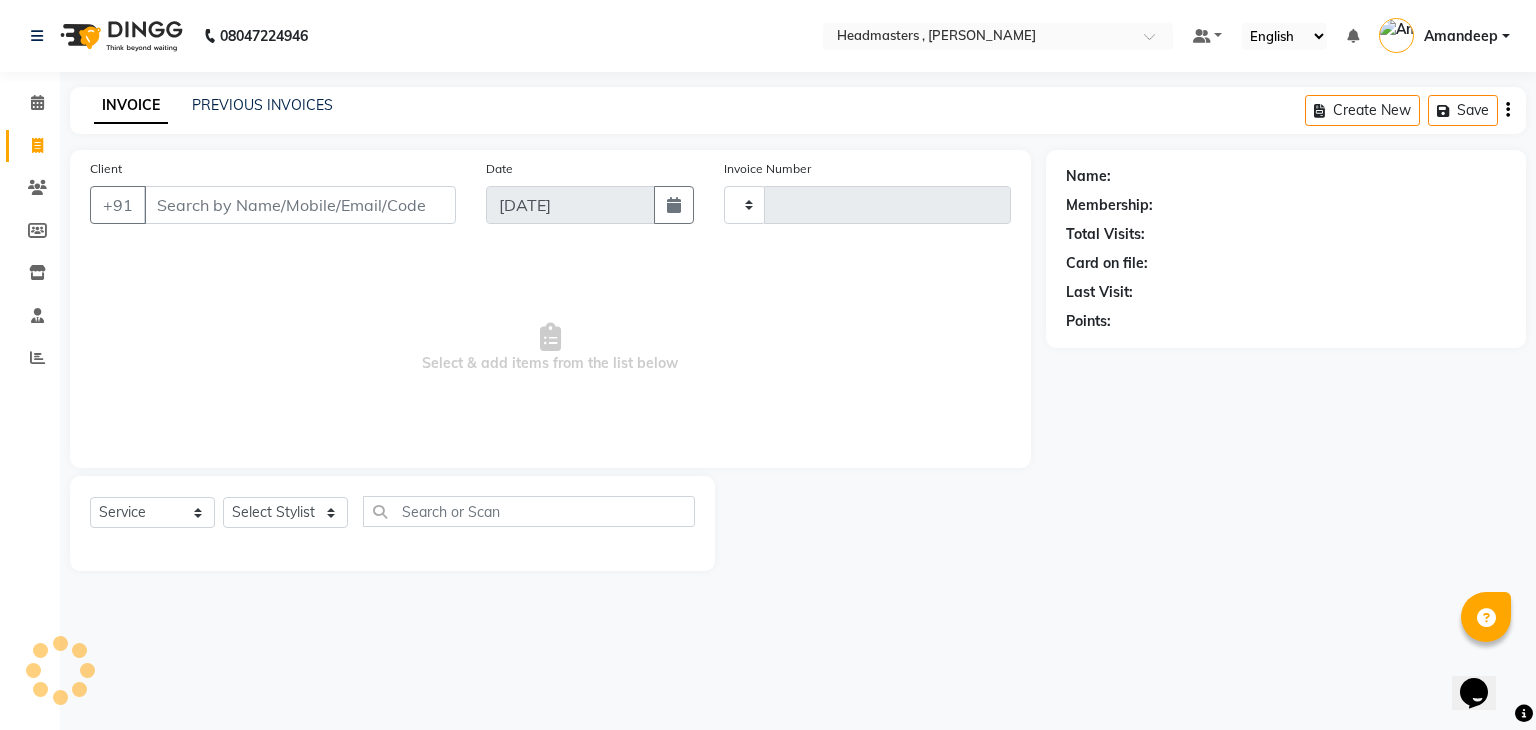type on "0711" 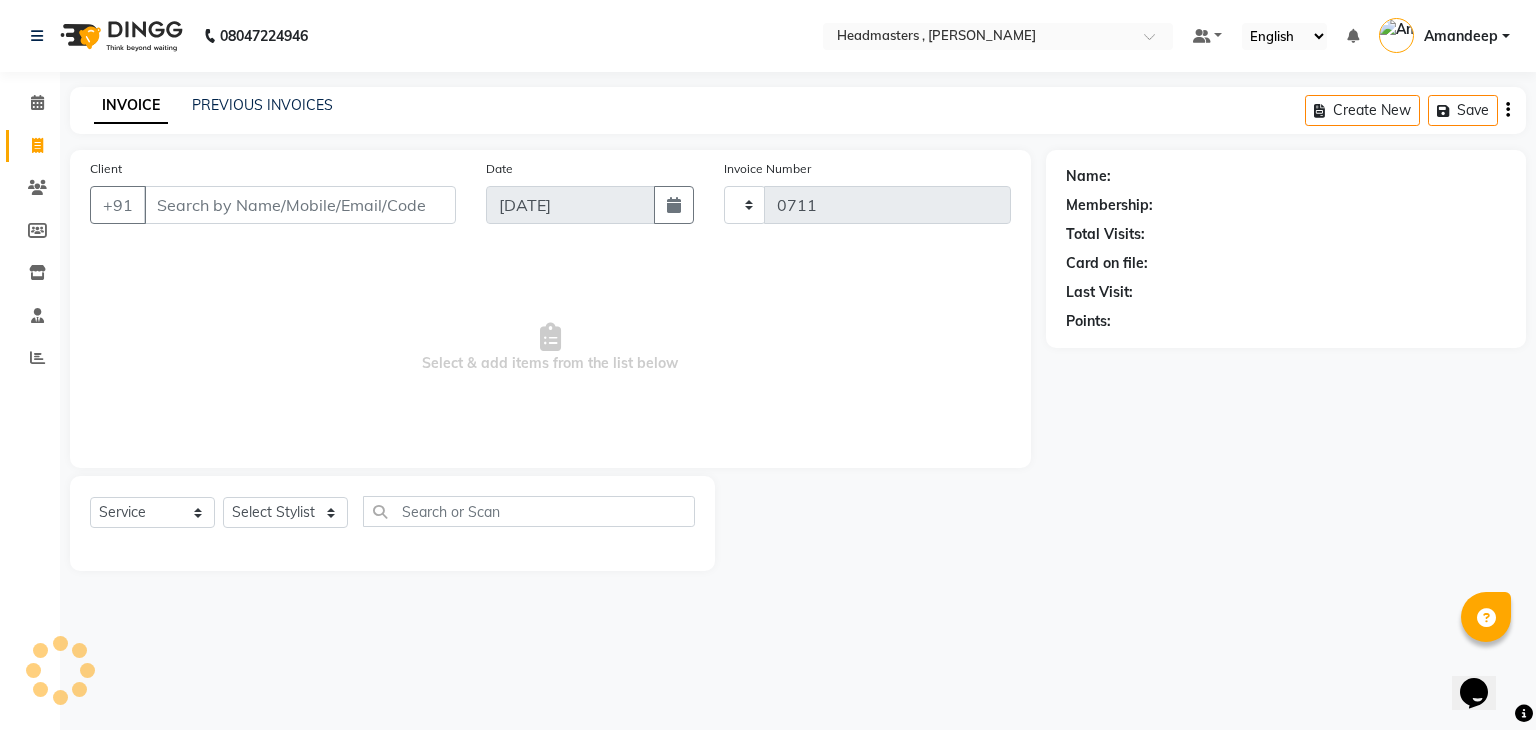 select on "8566" 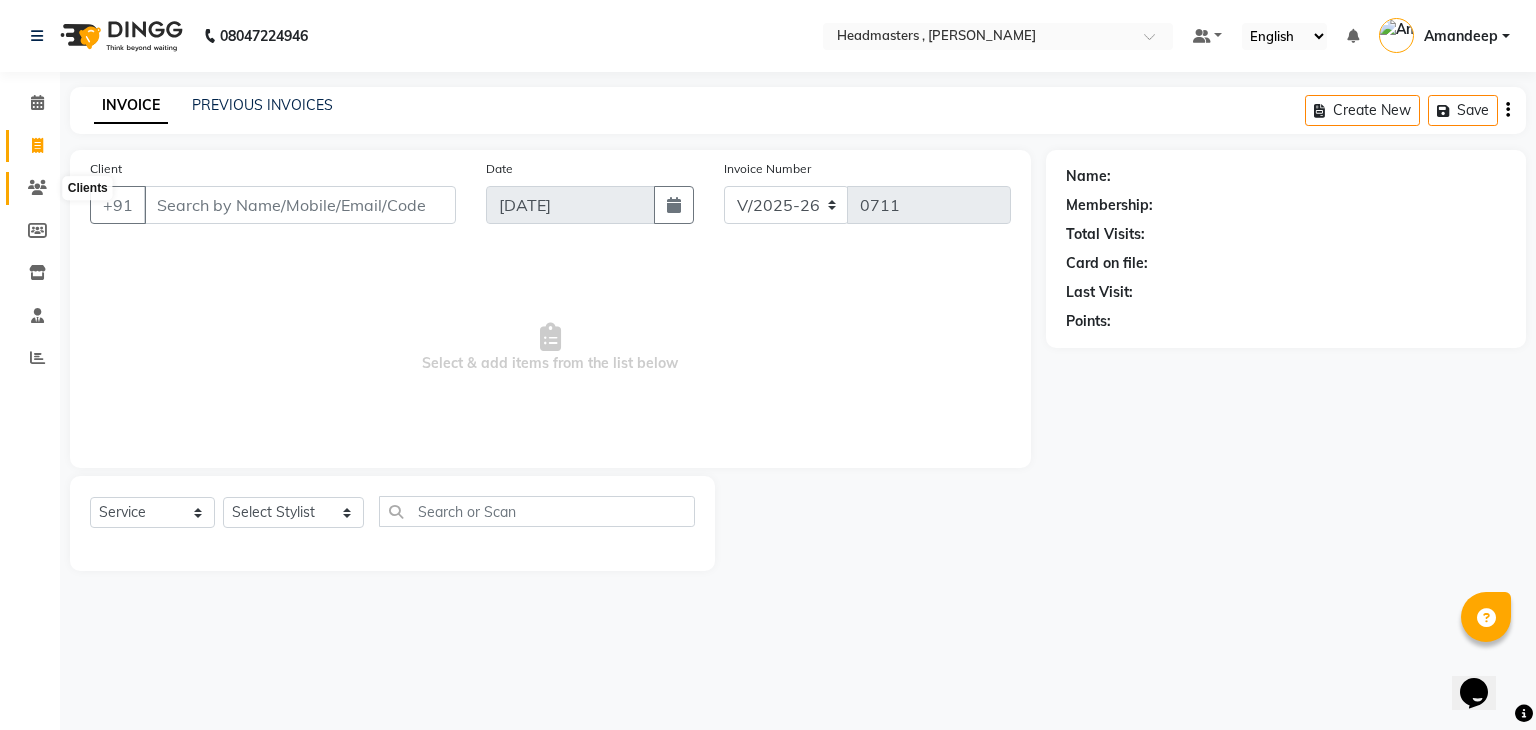 click 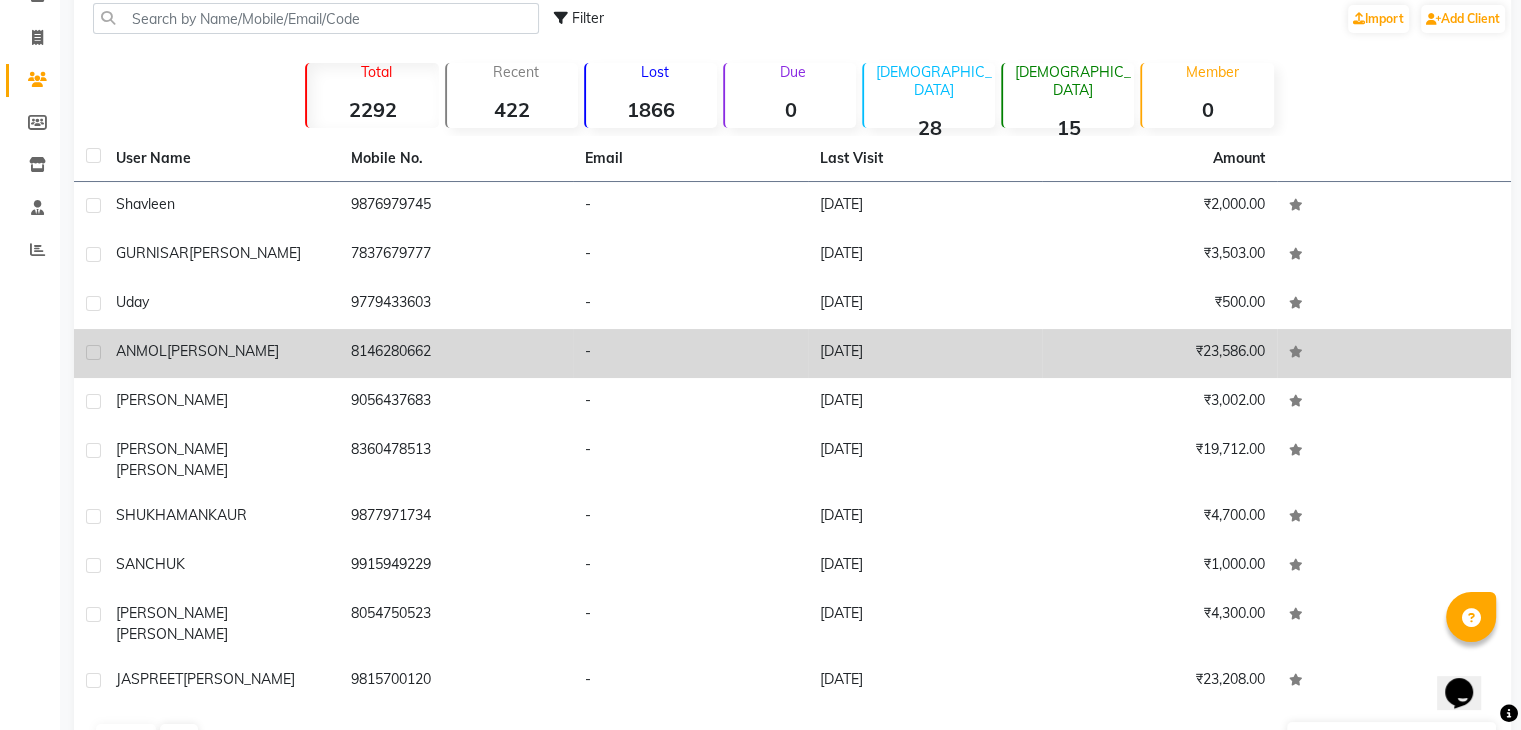 scroll, scrollTop: 136, scrollLeft: 0, axis: vertical 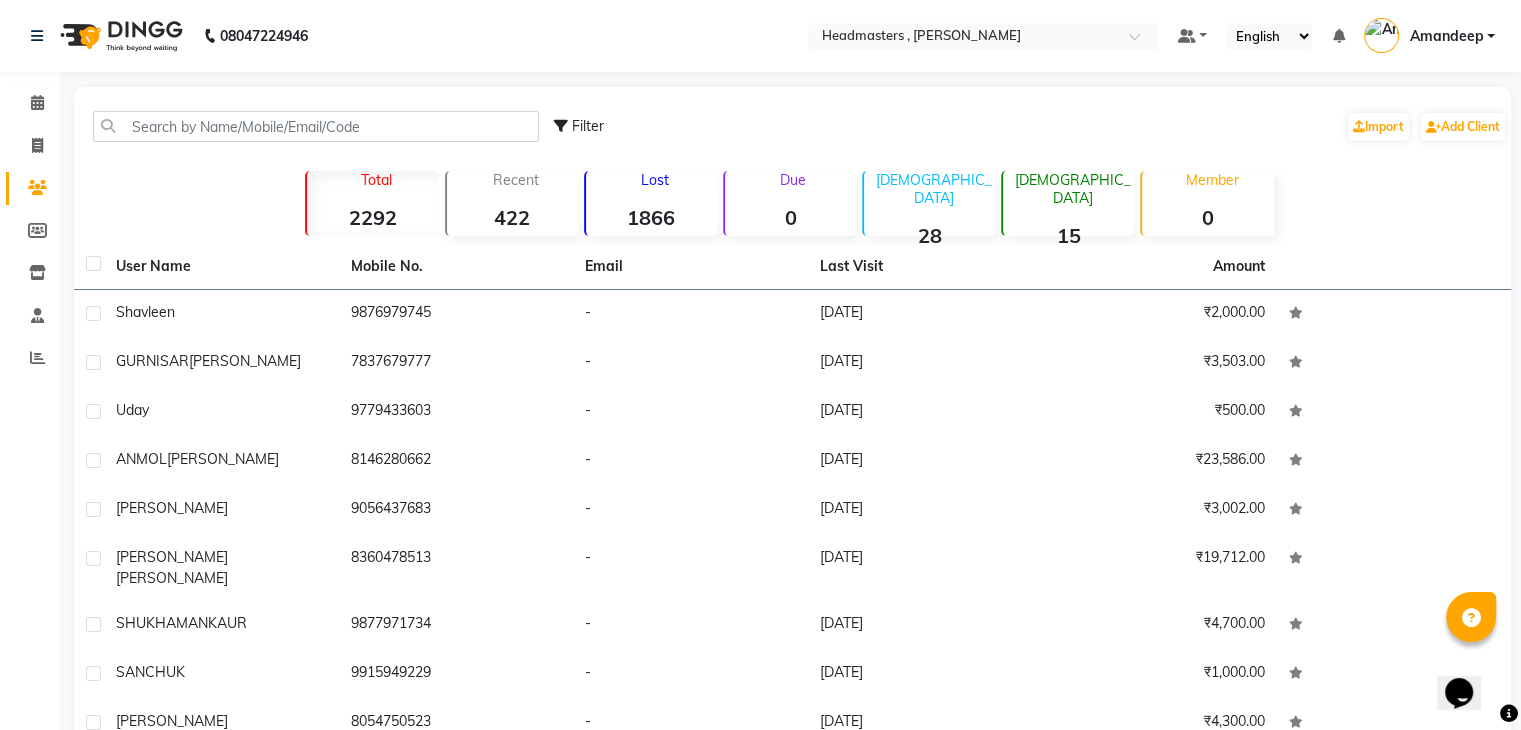 click on "08047224946 Select Location × Headmasters , Sri Muktsar Sahib Default Panel My Panel English ENGLISH Español العربية मराठी हिंदी ગુજરાતી தமிழ் 中文 Notifications nothing to show [PERSON_NAME] Manage Profile Change Password Sign out  Version:3.15.4" 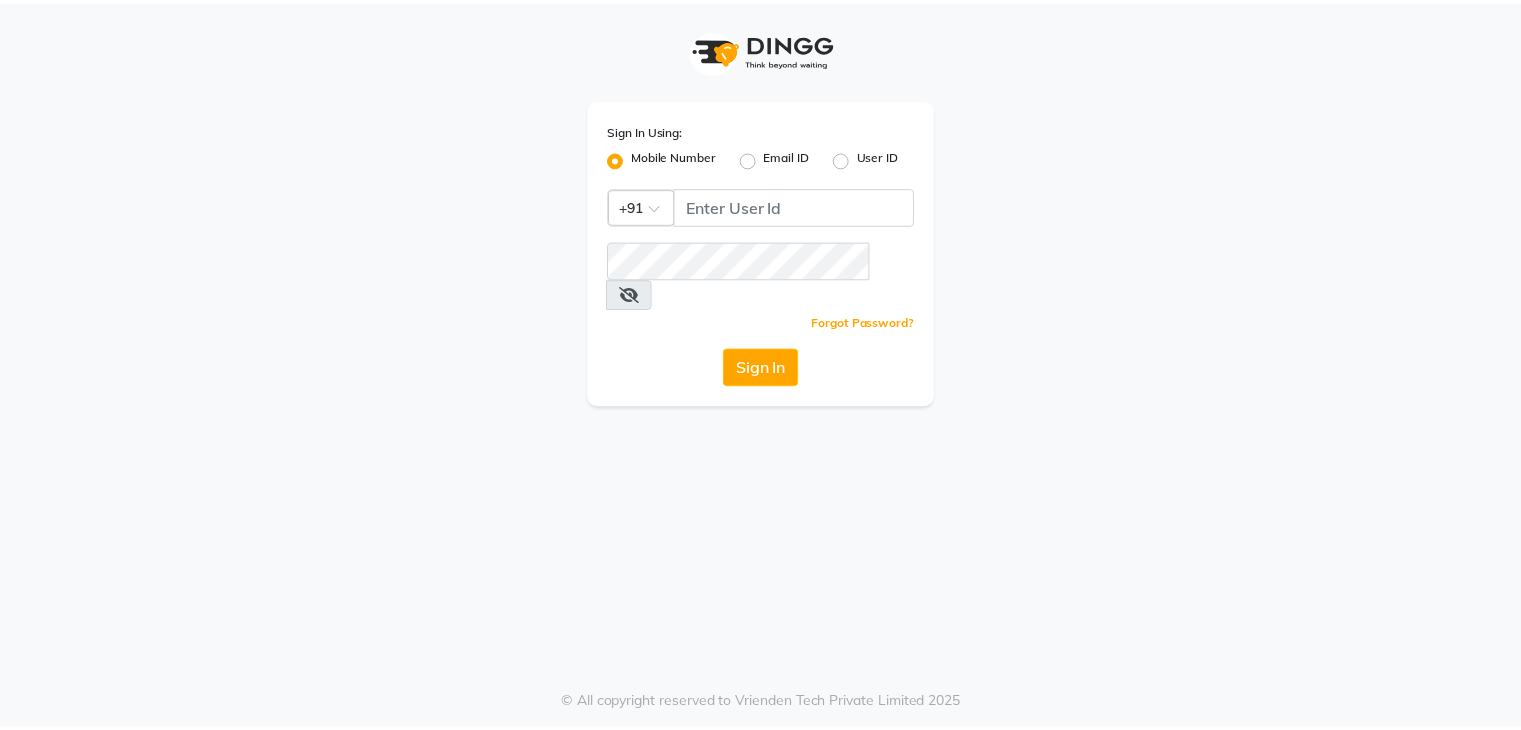 scroll, scrollTop: 0, scrollLeft: 0, axis: both 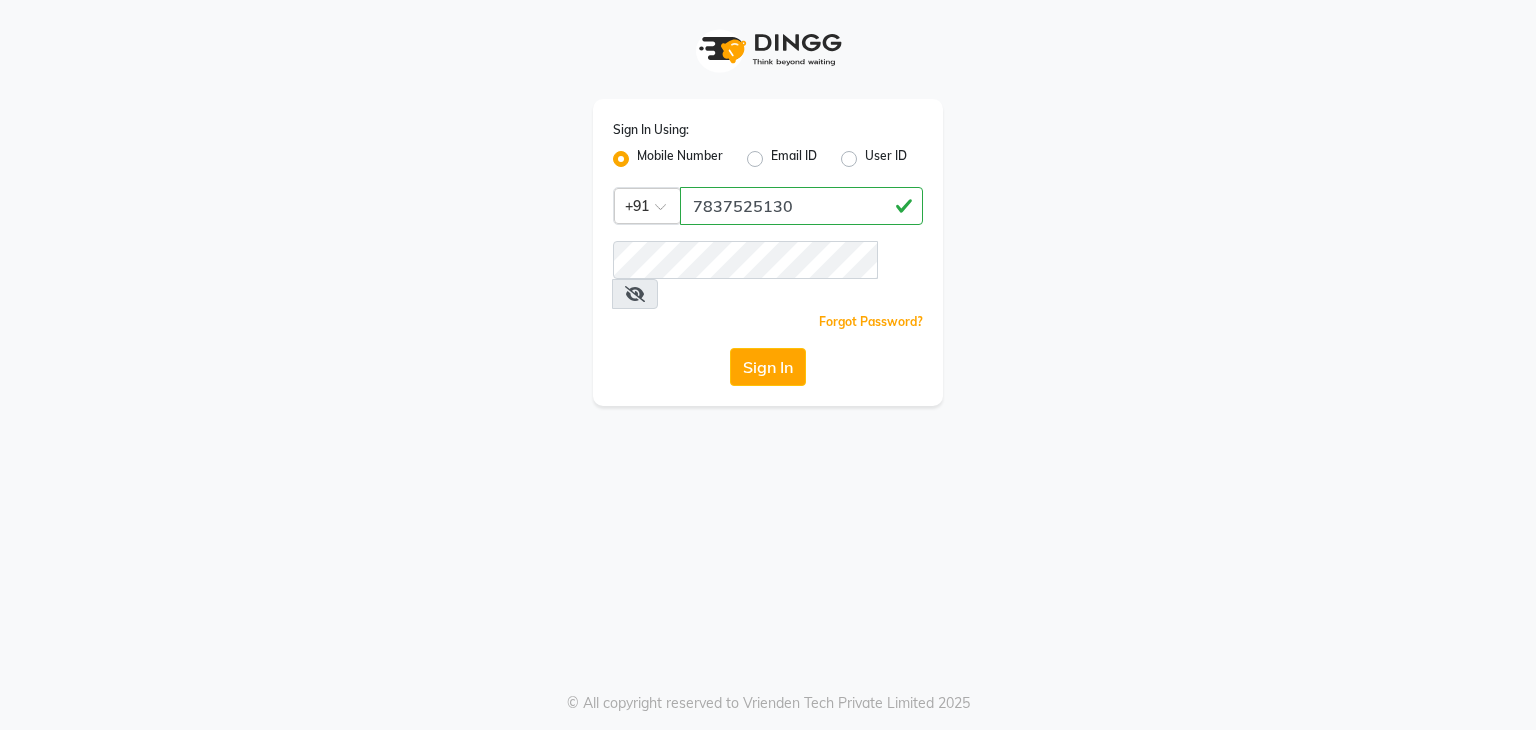 type on "7837525130" 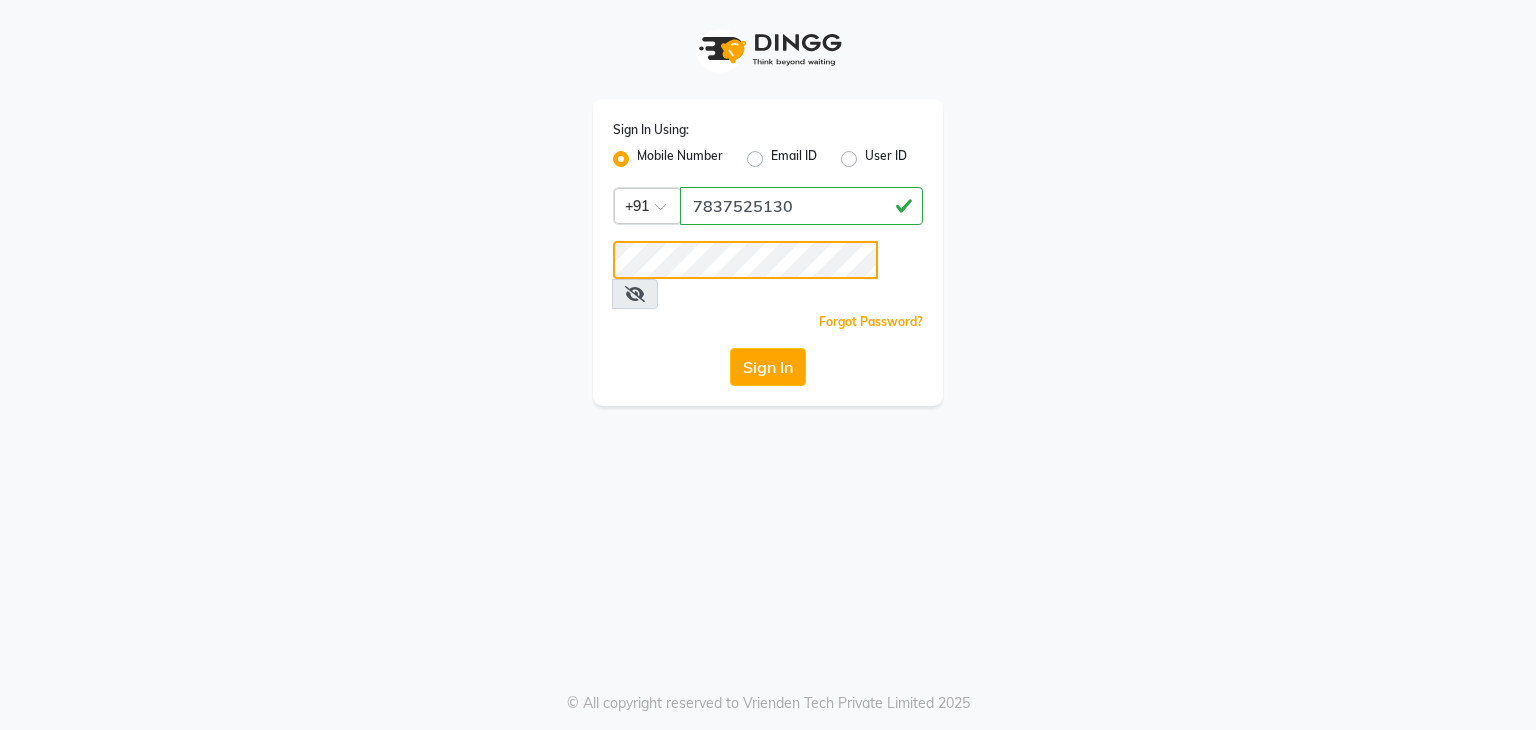 click on "Sign In" 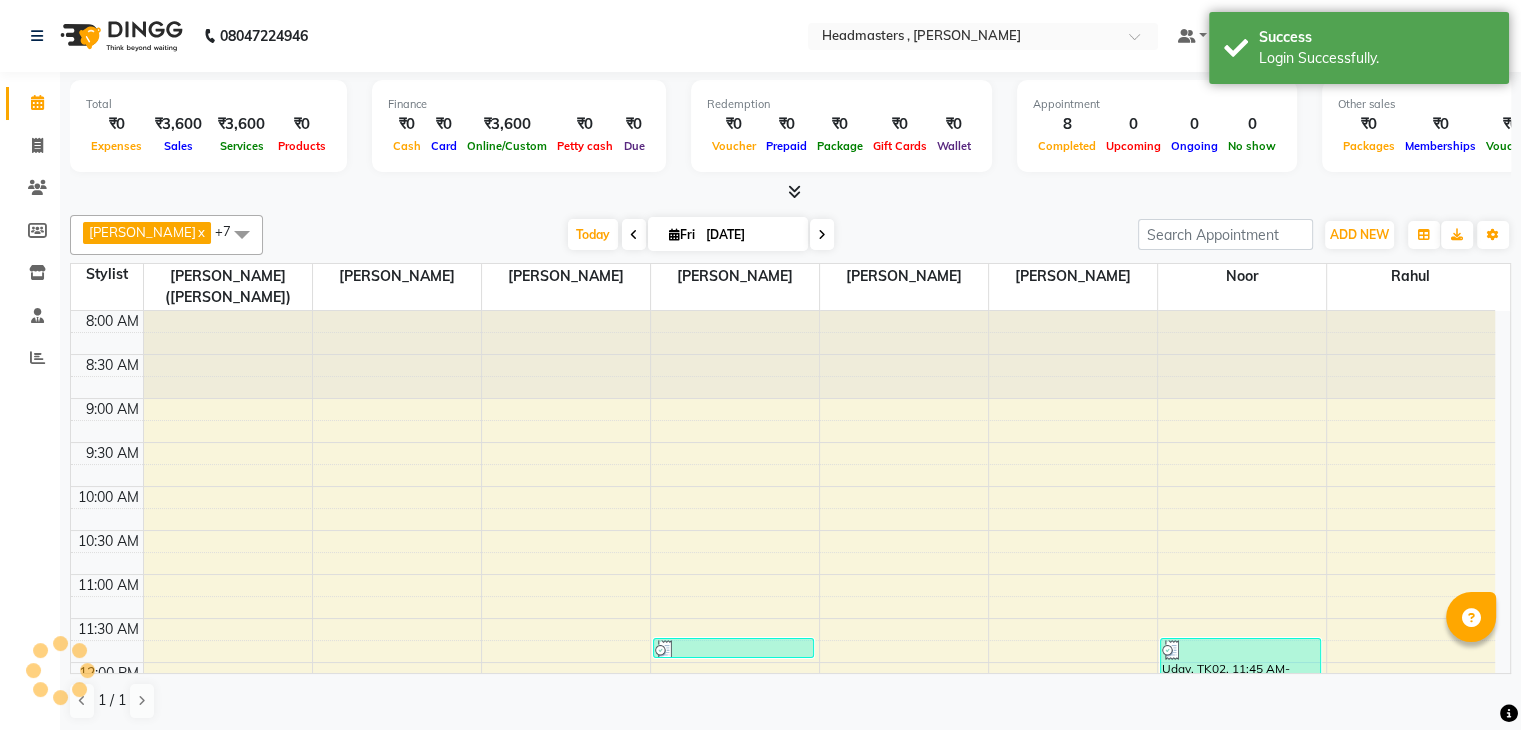 scroll, scrollTop: 0, scrollLeft: 0, axis: both 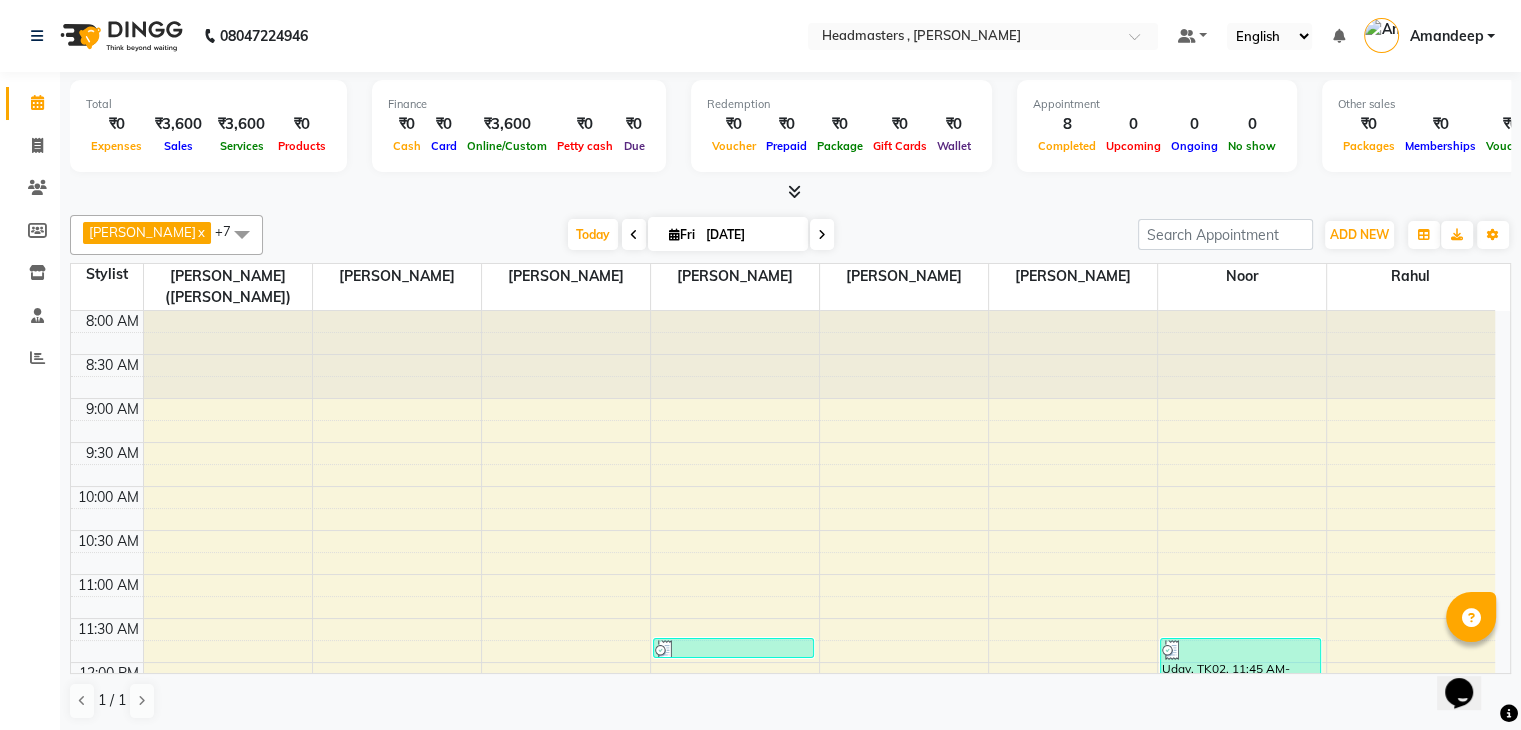 click at bounding box center [735, 354] 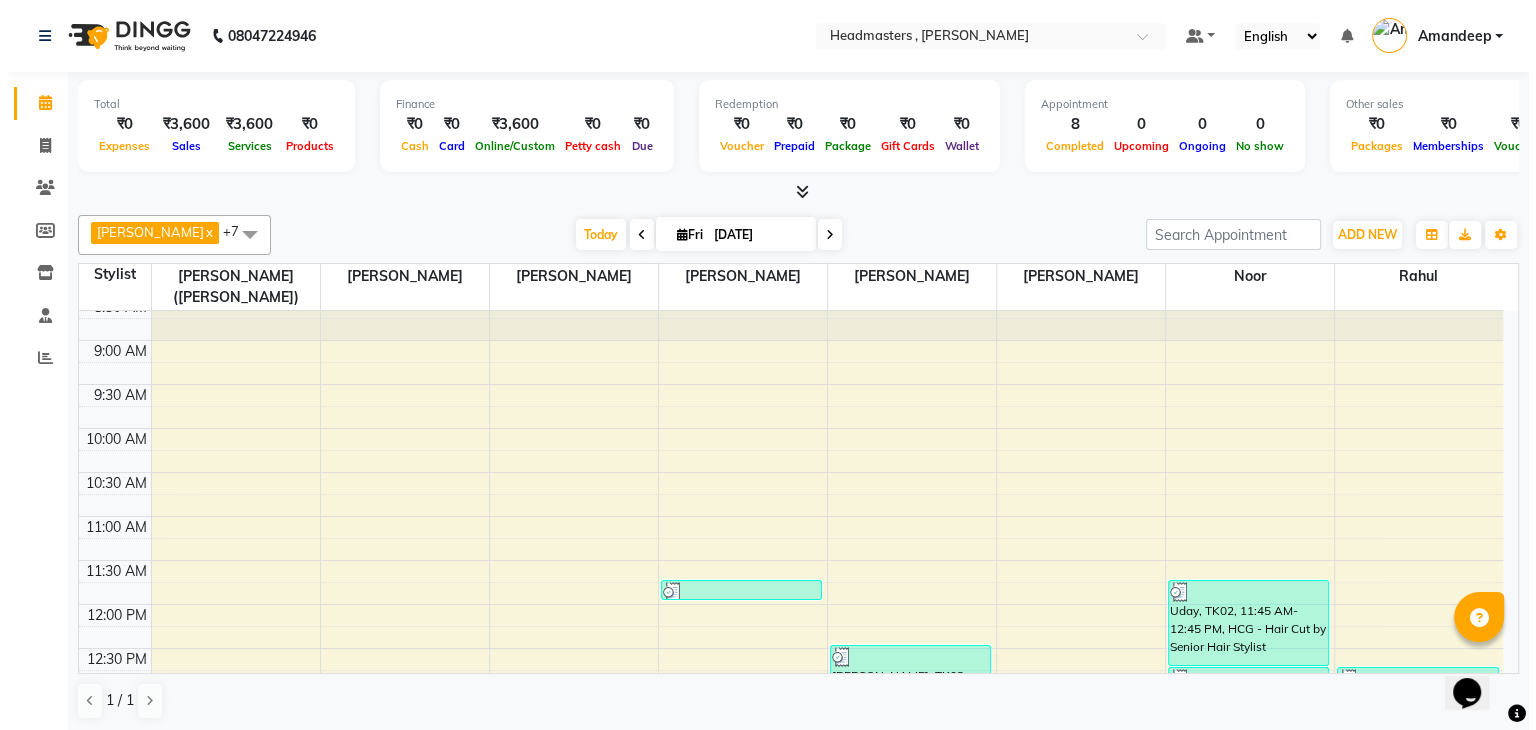 scroll, scrollTop: 67, scrollLeft: 0, axis: vertical 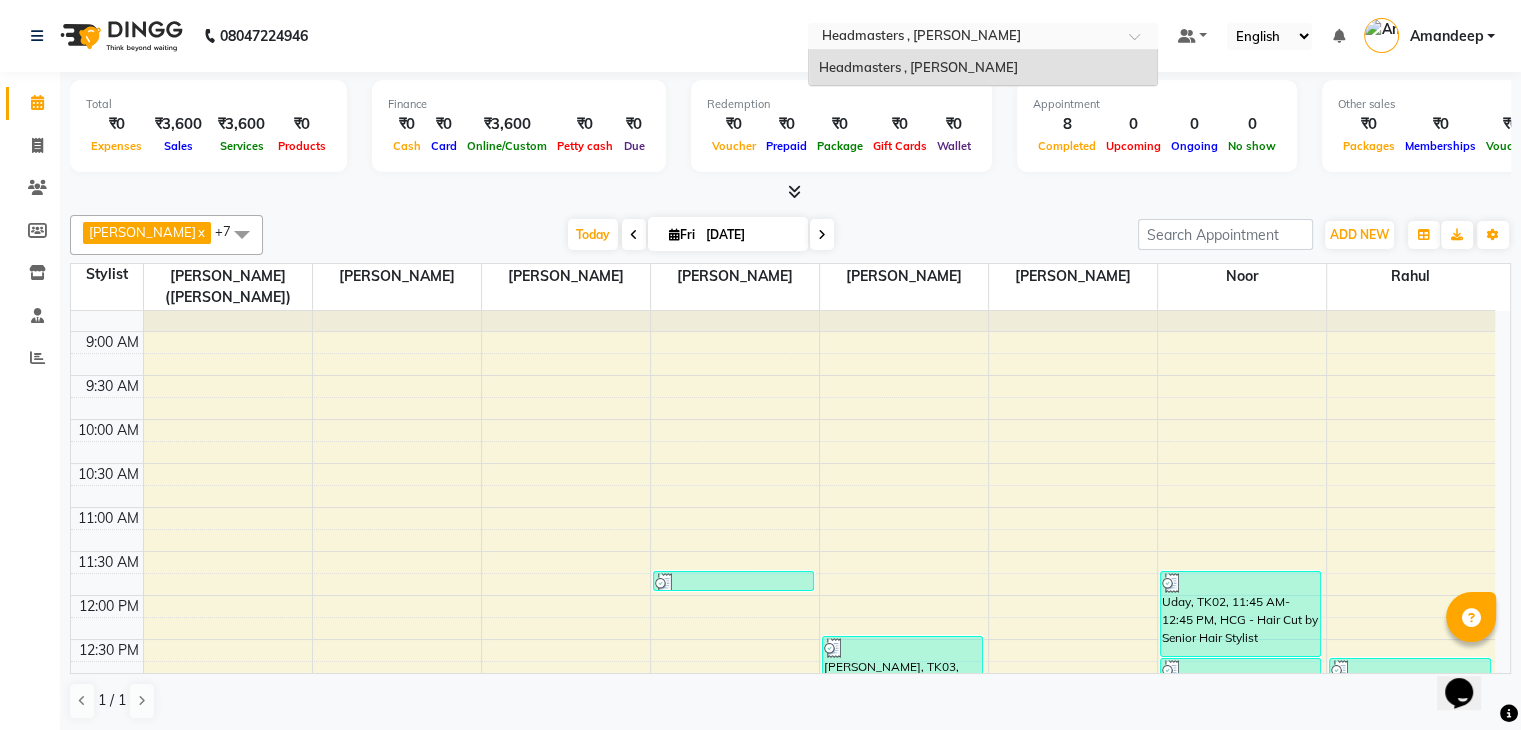 click at bounding box center [963, 38] 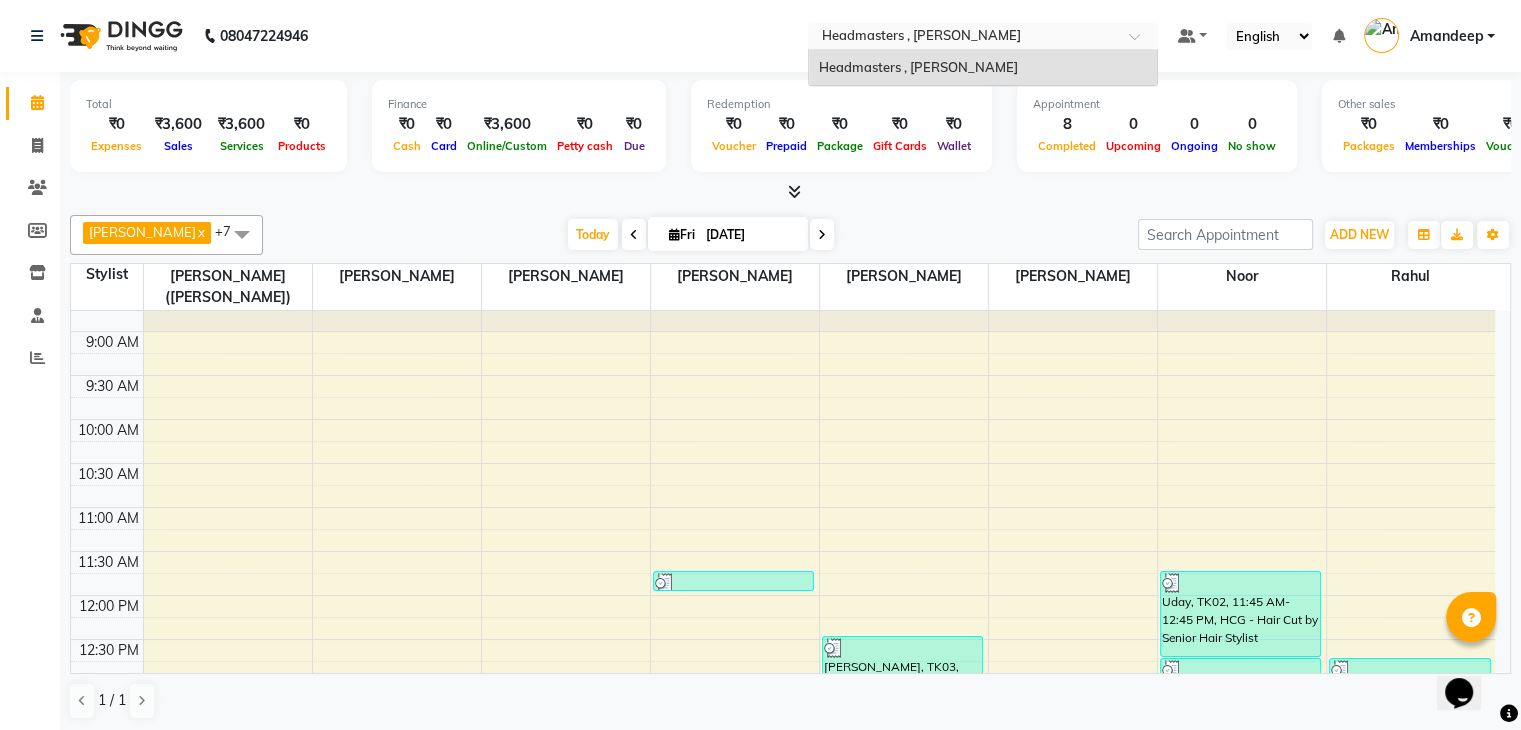 click on "Headmasters , [PERSON_NAME]" at bounding box center [983, 68] 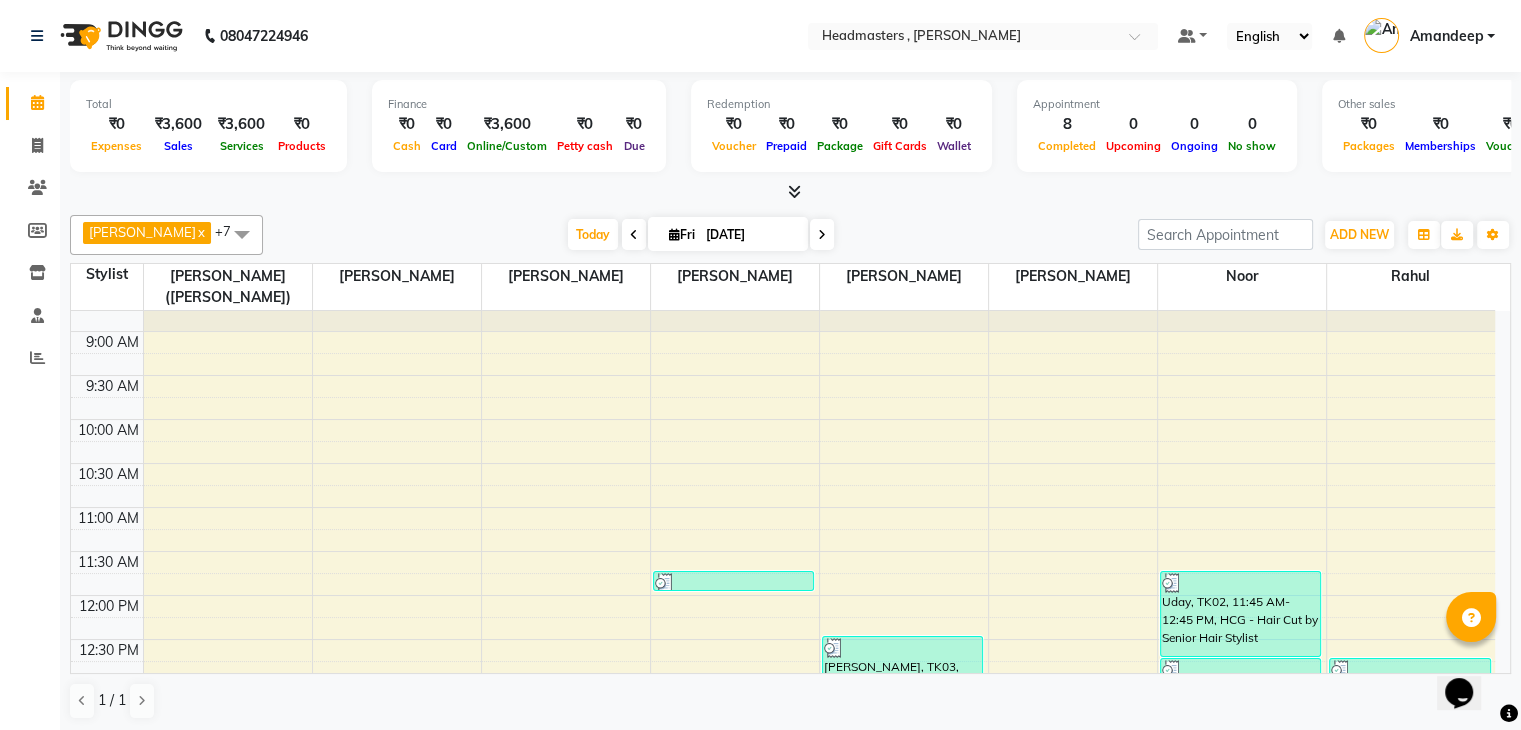 click on "08047224946 Select Location × Headmasters , Sri Muktsar Sahib Default Panel My Panel English ENGLISH Español العربية मराठी हिंदी ગુજરાતી தமிழ் 中文 Notifications nothing to show [PERSON_NAME] Manage Profile Change Password Sign out  Version:3.15.4" 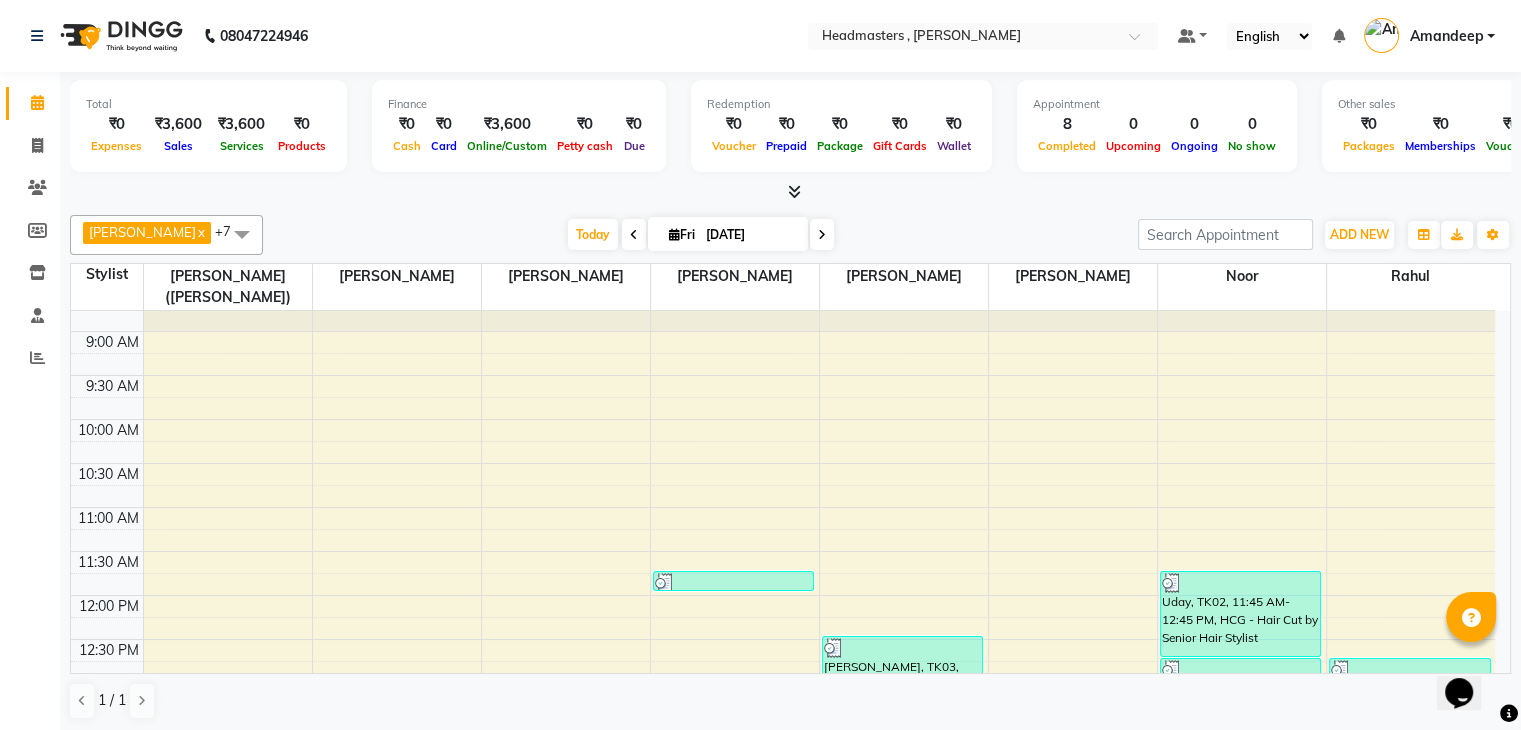 click on "Amandeep" at bounding box center (1446, 36) 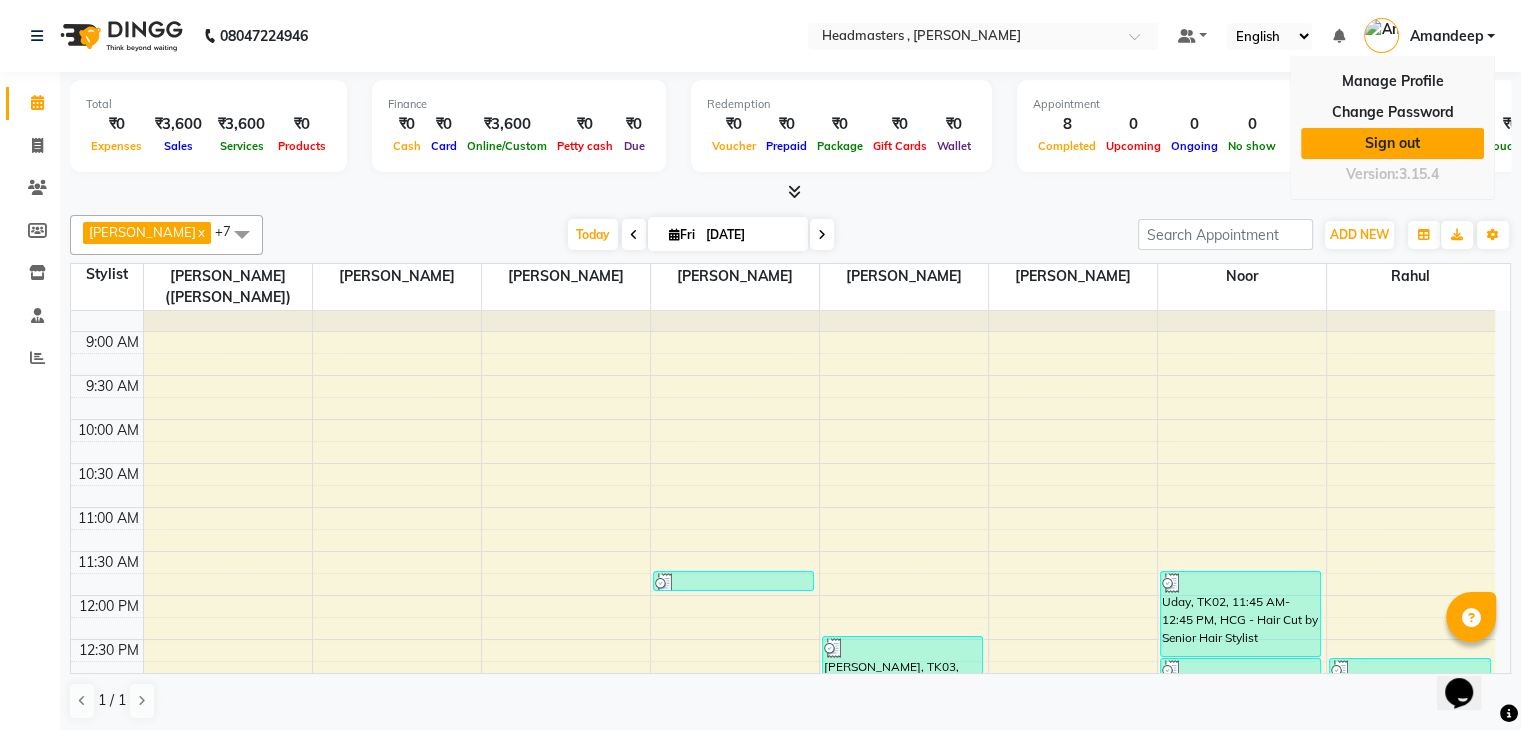 click on "Sign out" at bounding box center [1392, 143] 